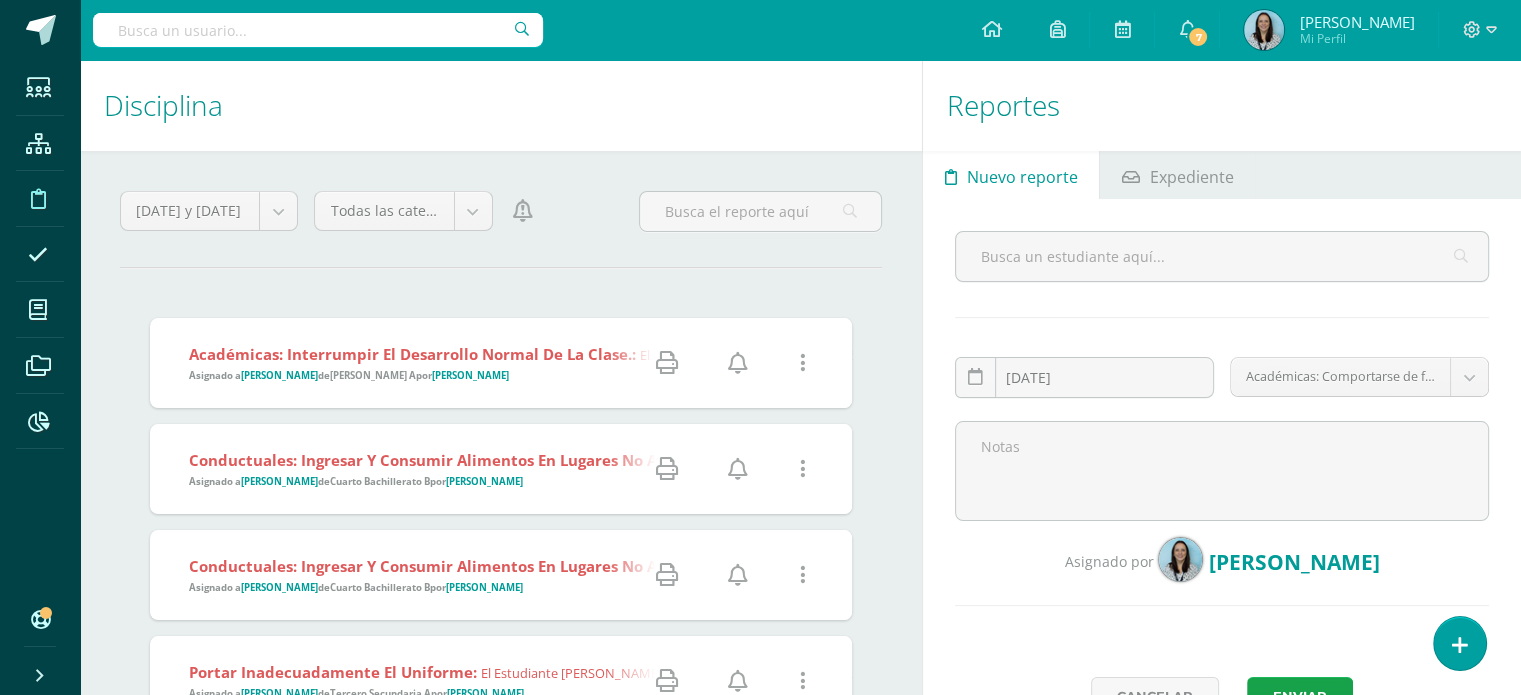 scroll, scrollTop: 0, scrollLeft: 0, axis: both 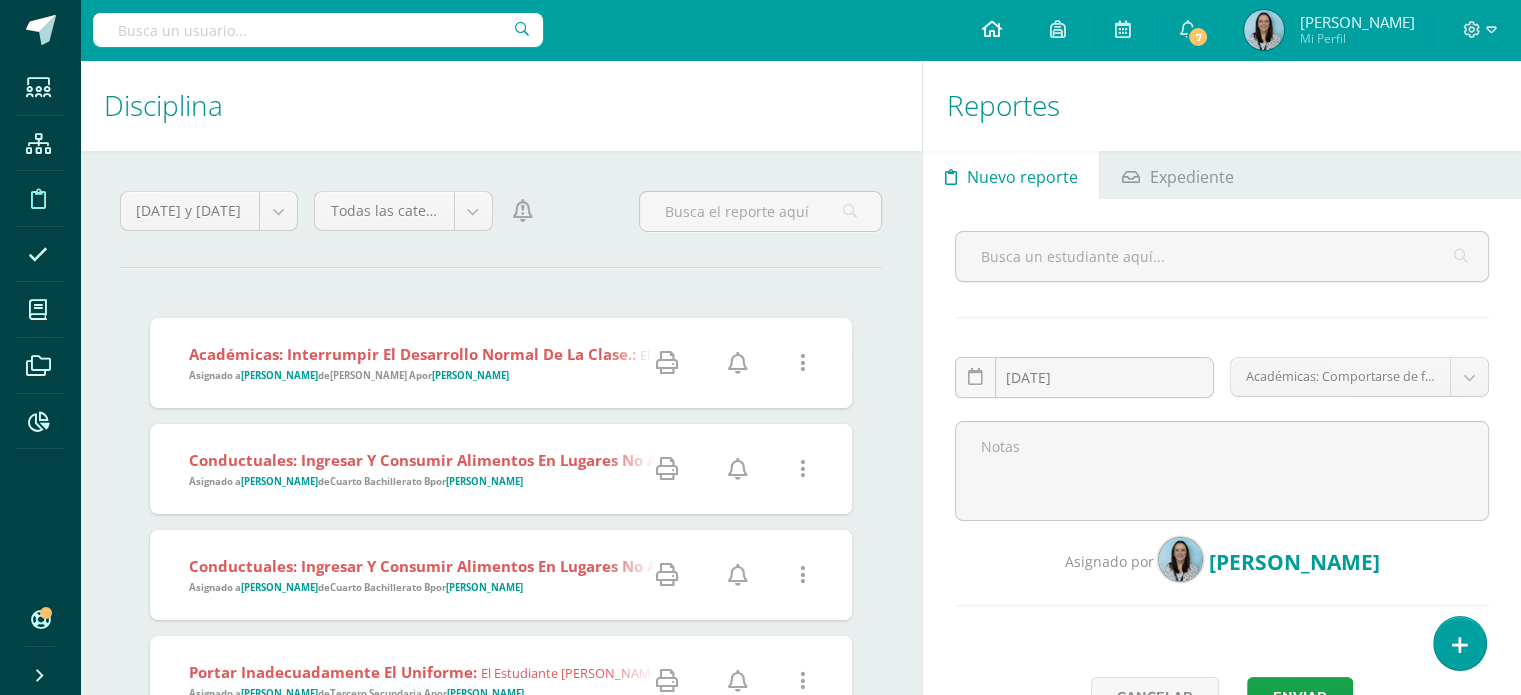 click at bounding box center [991, 29] 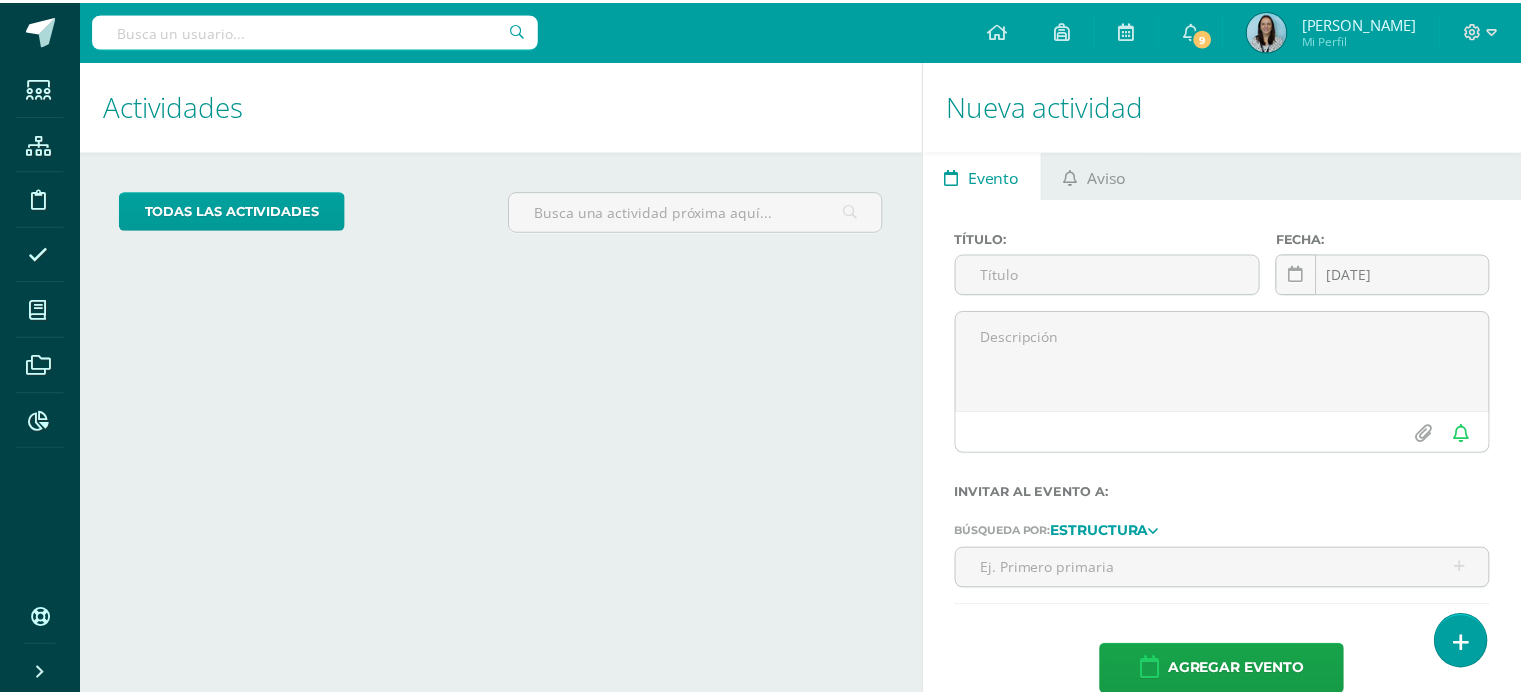 scroll, scrollTop: 0, scrollLeft: 0, axis: both 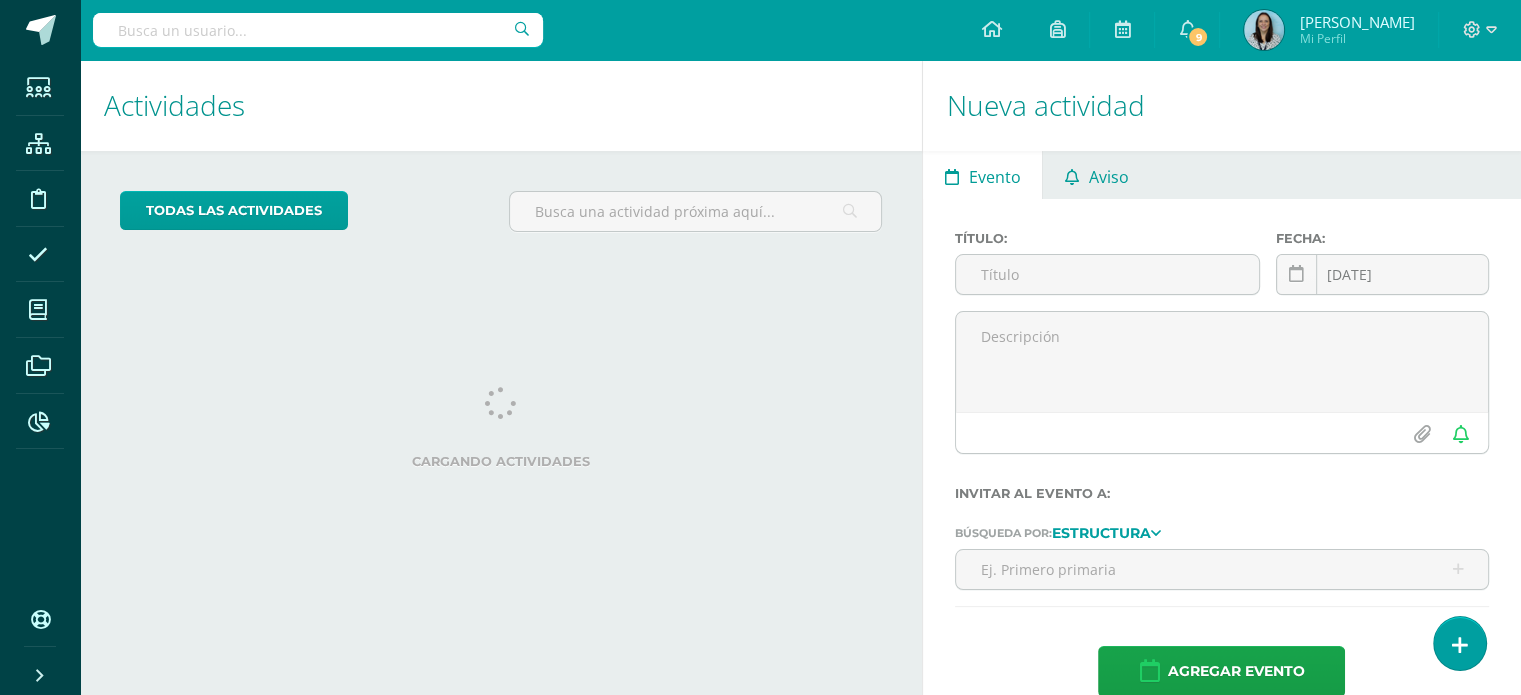 click on "Aviso" at bounding box center (1109, 177) 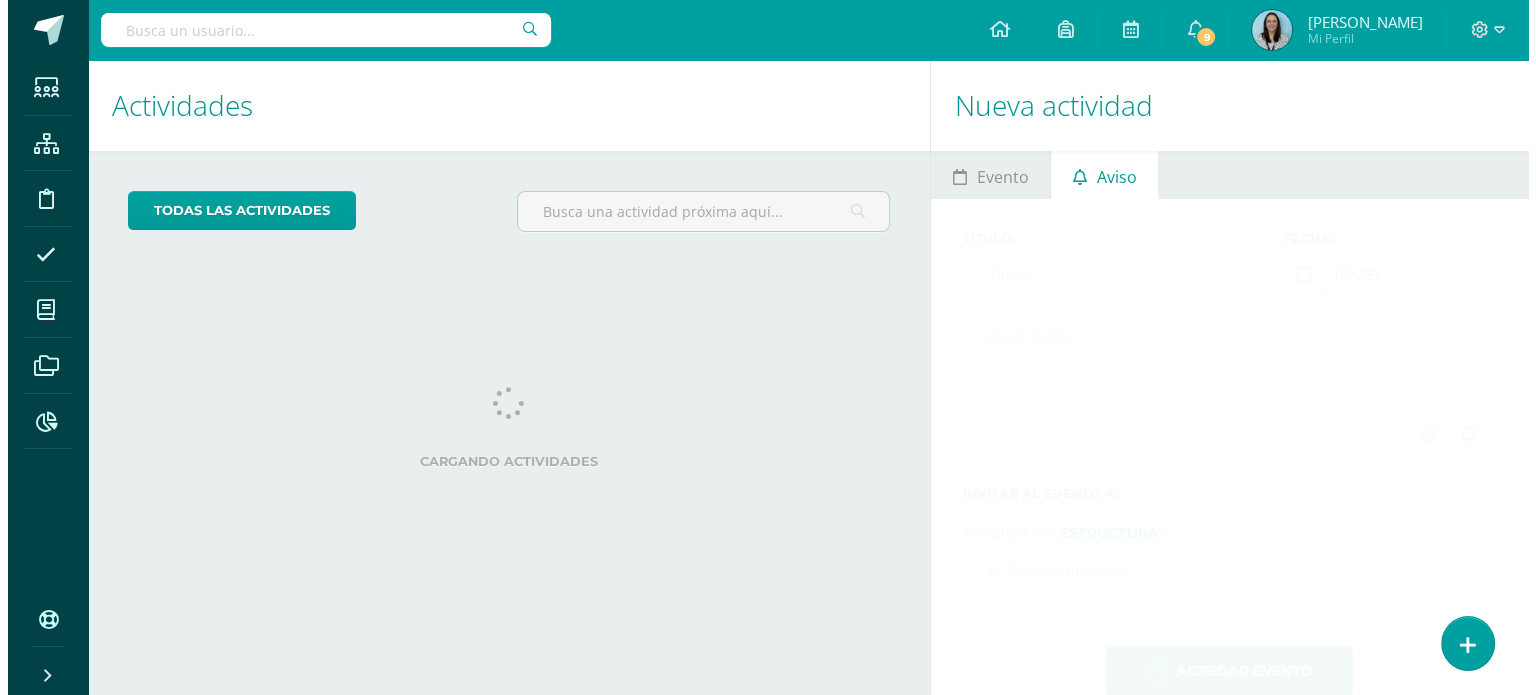 scroll, scrollTop: 0, scrollLeft: 0, axis: both 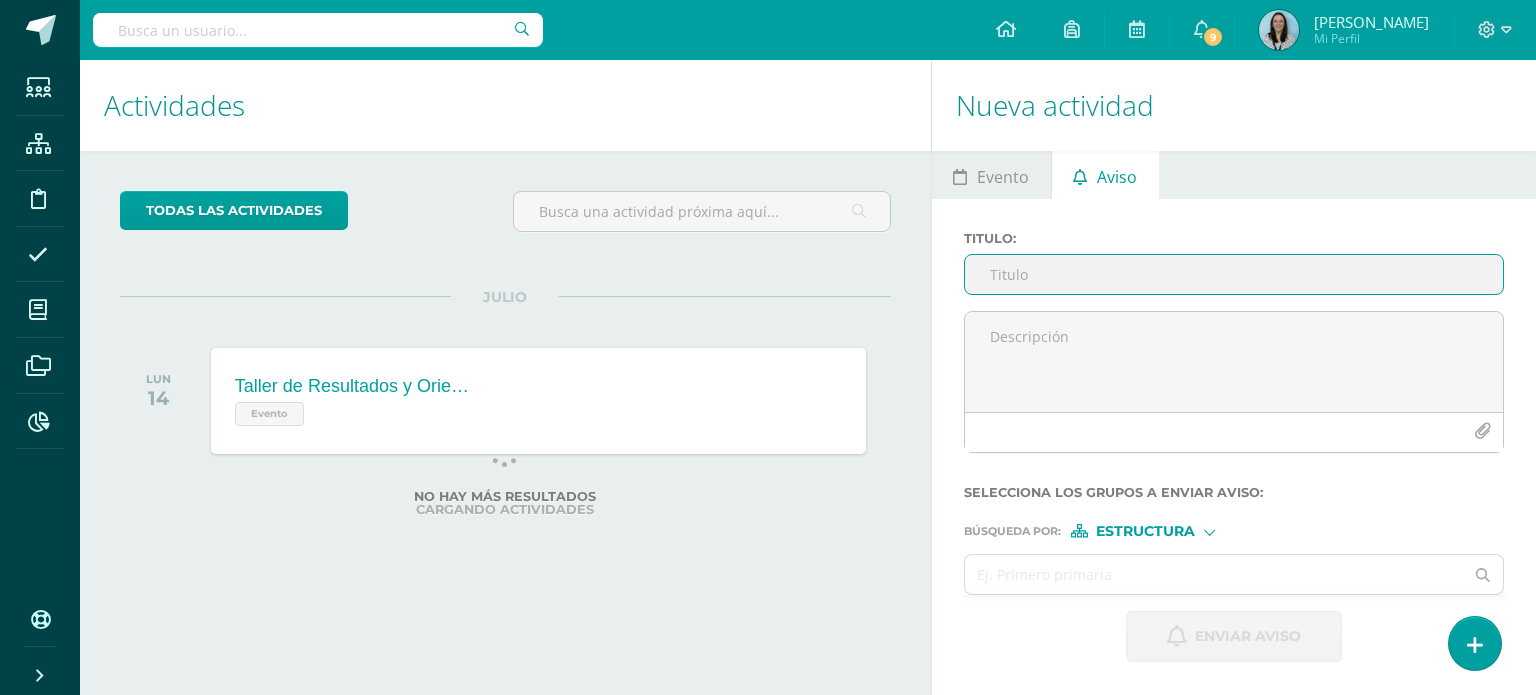 click on "Titulo :" at bounding box center (1234, 274) 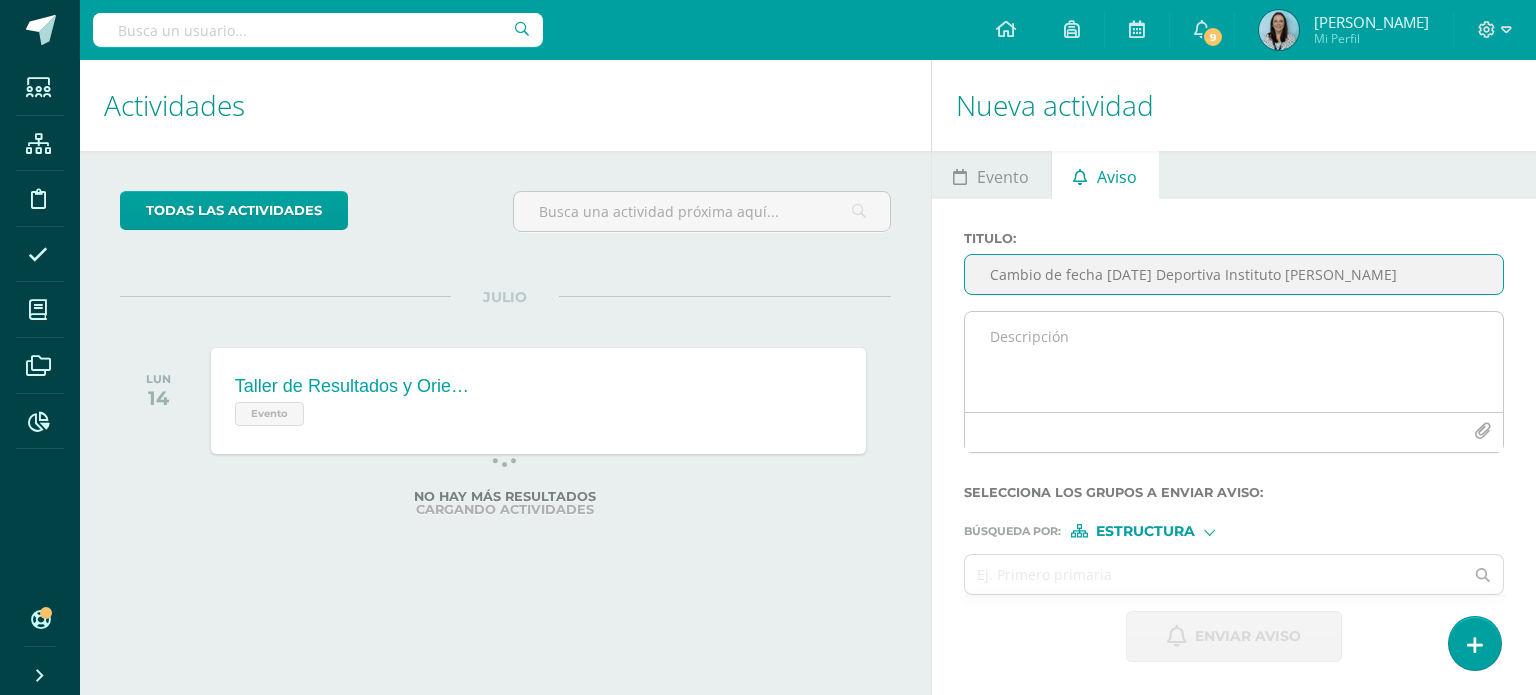 type on "Cambio de fecha [DATE] Deportiva Instituto [PERSON_NAME]" 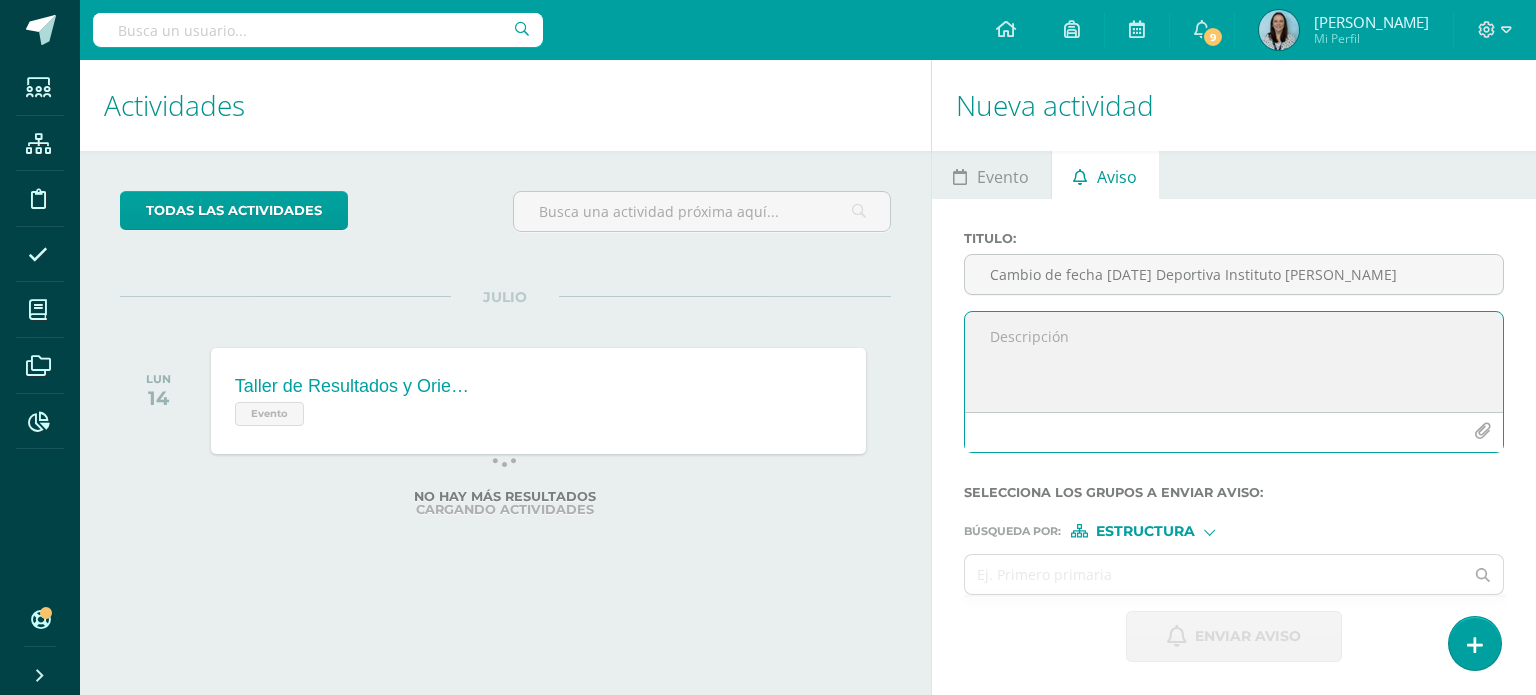 click at bounding box center (1234, 362) 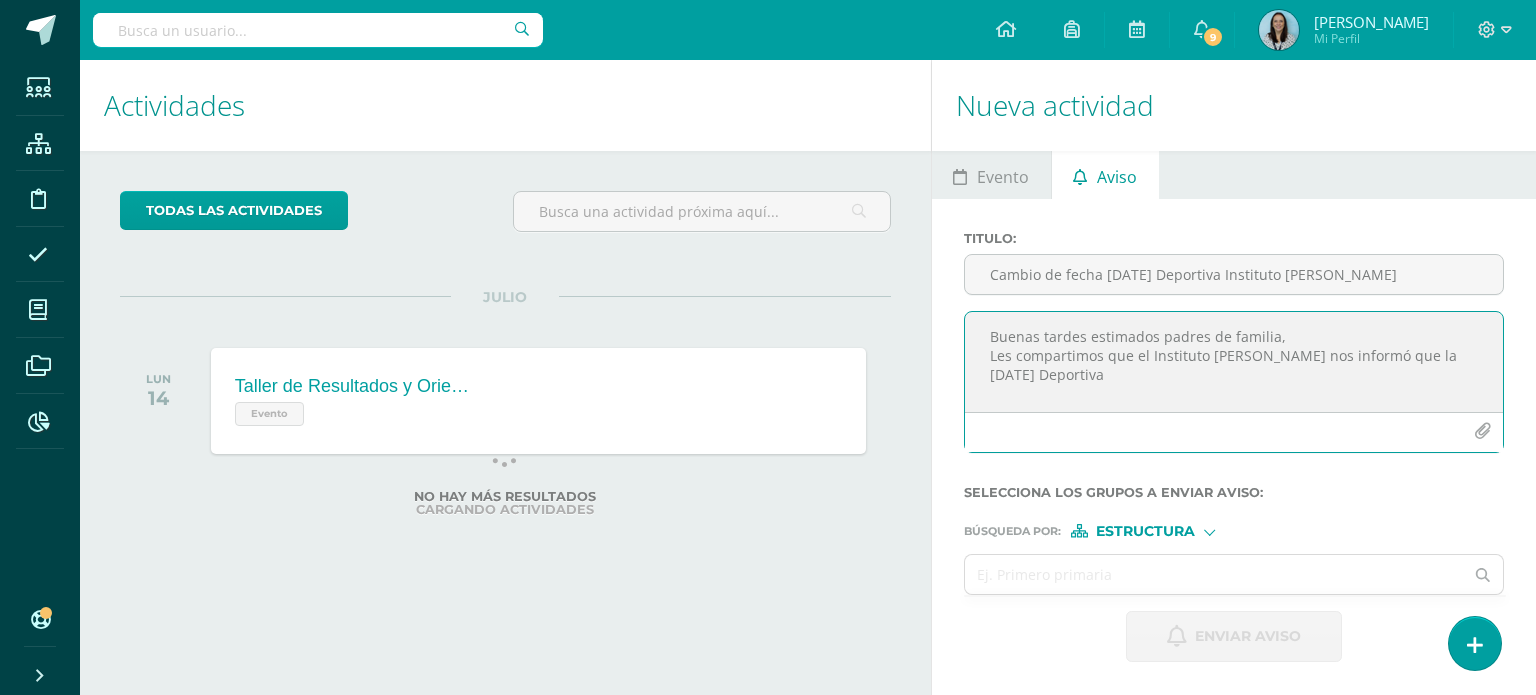 click on "Buenas tardes estimados padres de familia,
Les compartimos que el Instituto [PERSON_NAME] nos informó que la [DATE] Deportiva" at bounding box center (1234, 362) 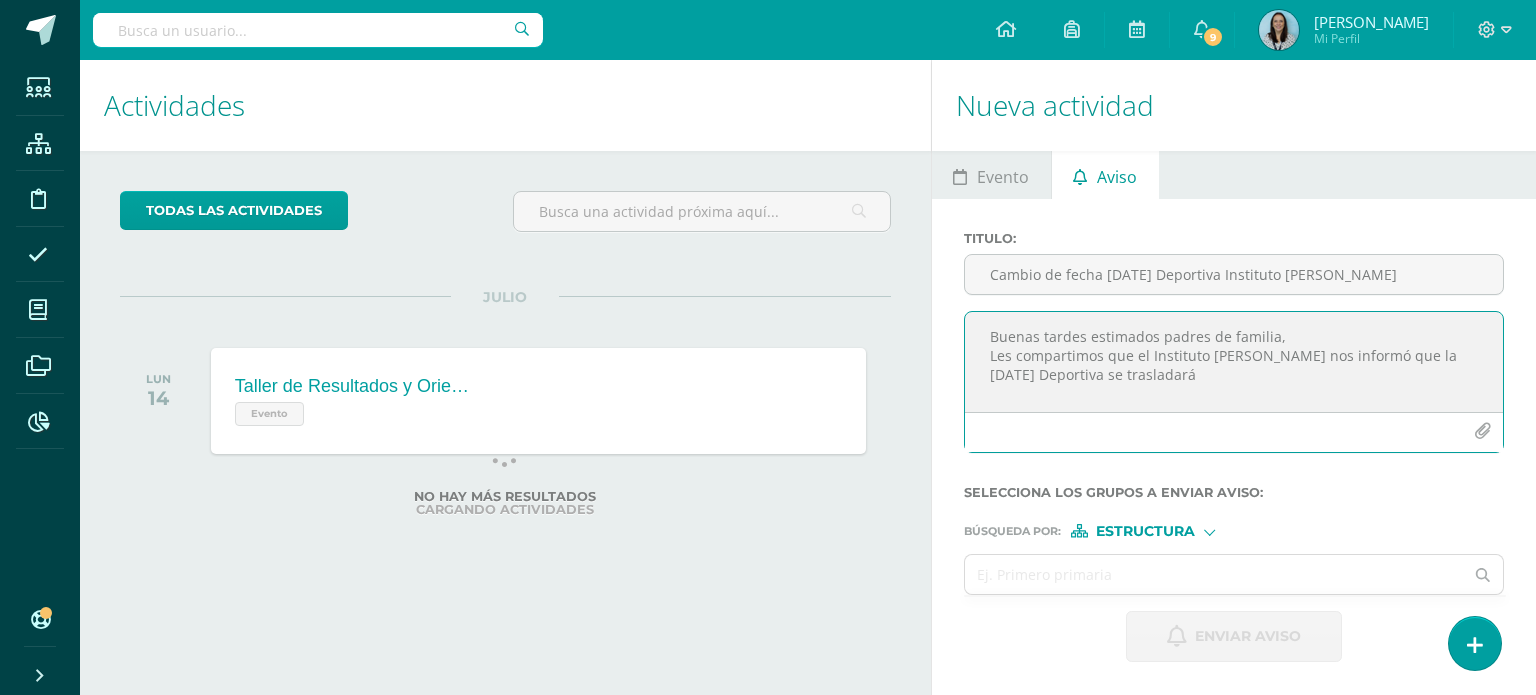 drag, startPoint x: 1389, startPoint y: 352, endPoint x: 1053, endPoint y: 378, distance: 337.00446 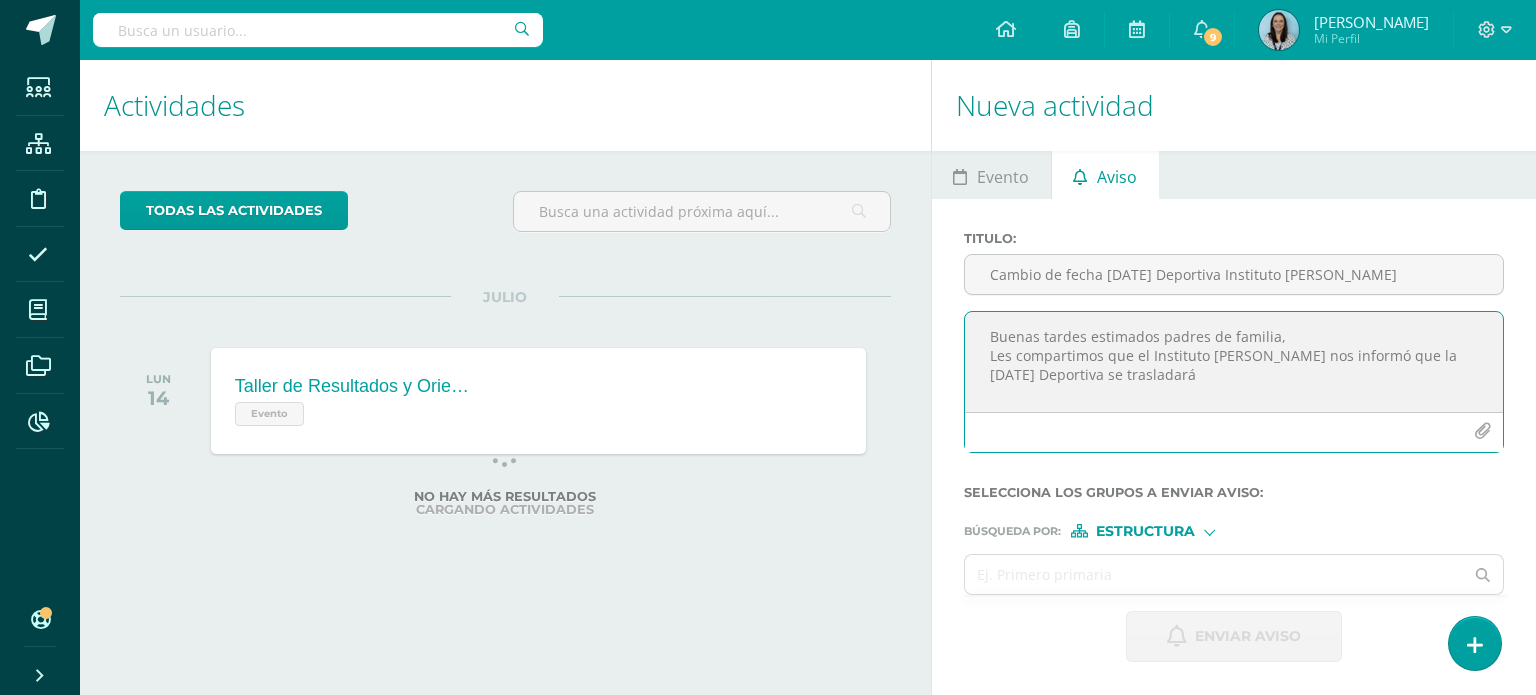 click on "Buenas tardes estimados padres de familia,
Les compartimos que el Instituto [PERSON_NAME] nos informó que la [DATE] Deportiva se trasladará" at bounding box center [1234, 362] 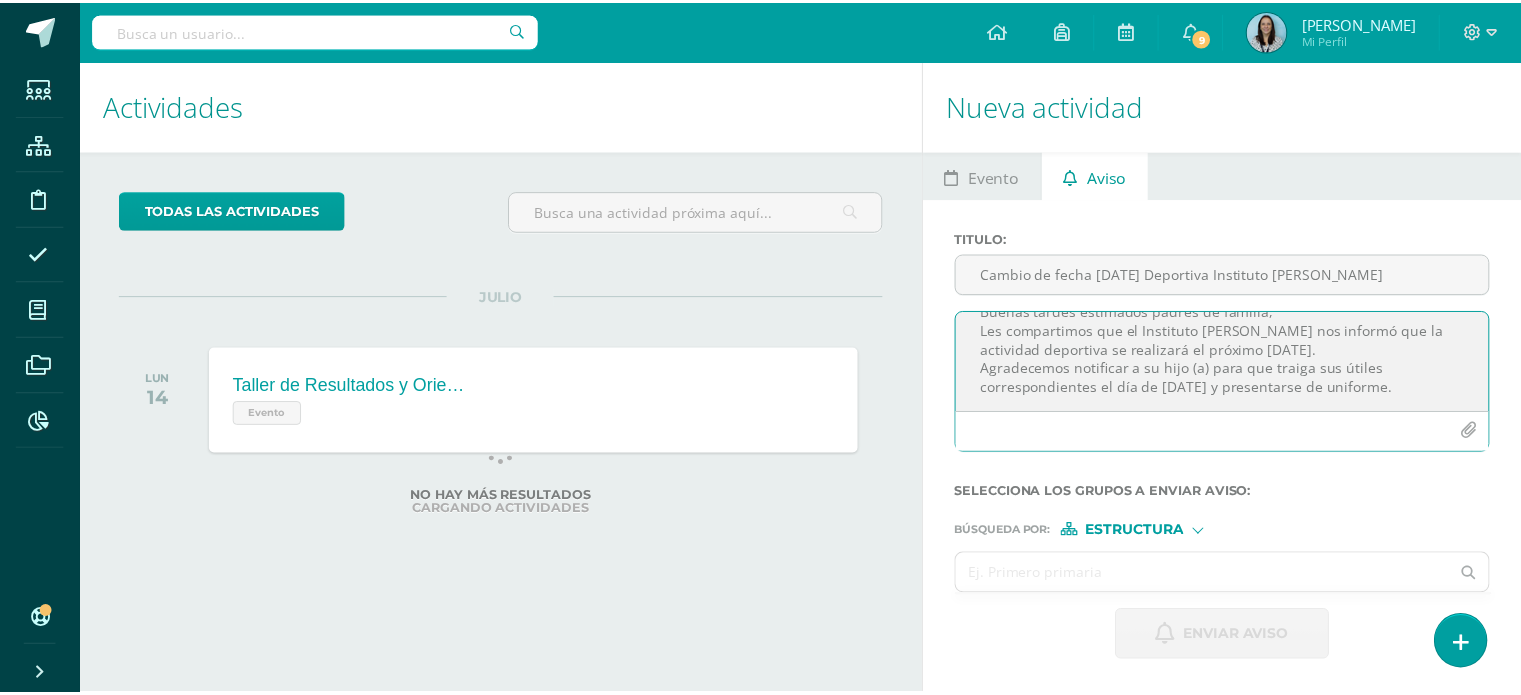 scroll, scrollTop: 50, scrollLeft: 0, axis: vertical 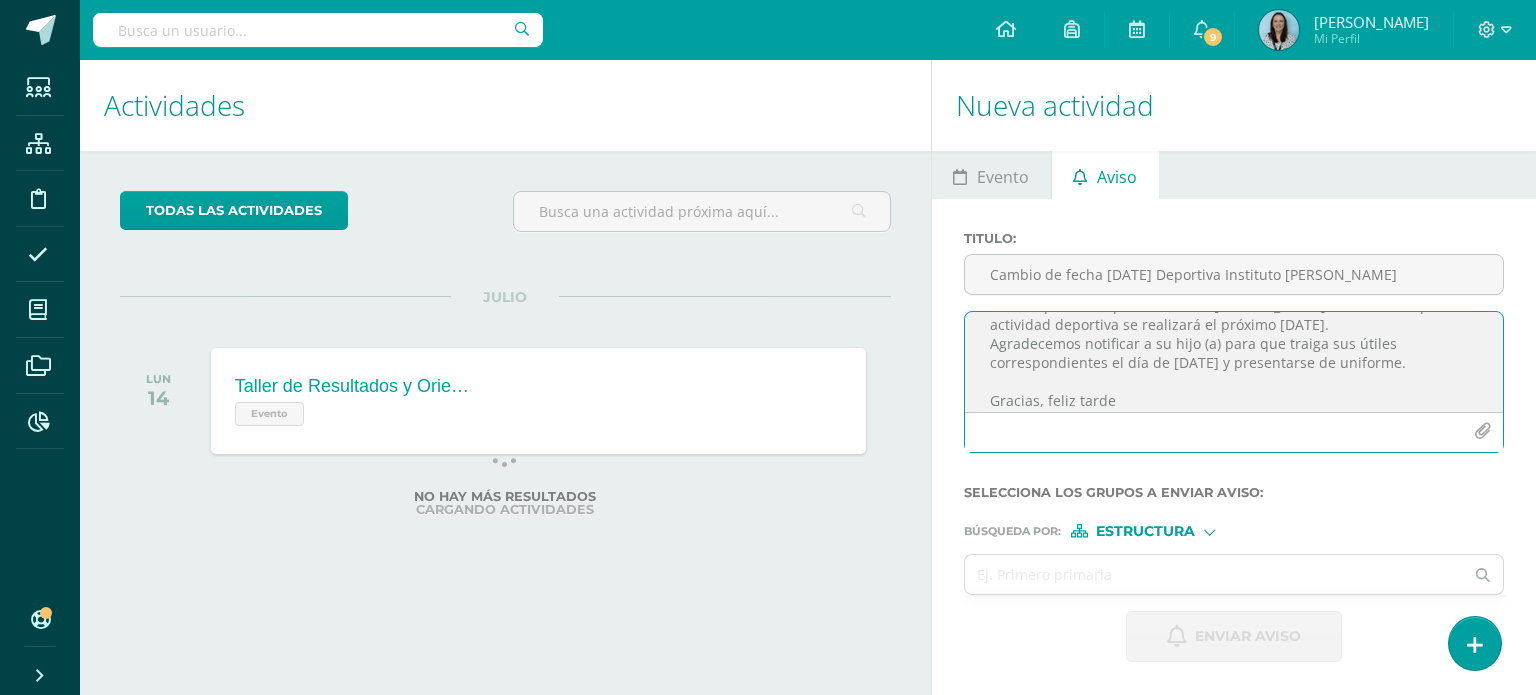 type on "Buenas tardes estimados padres de familia,
Les compartimos que el Instituto [PERSON_NAME] nos informó que la actividad deportiva se realizará el próximo [DATE].
Agradecemos notificar a su hijo (a) para que traiga sus útiles correspondientes el día de [DATE] y presentarse de uniforme.
Gracias, feliz tarde" 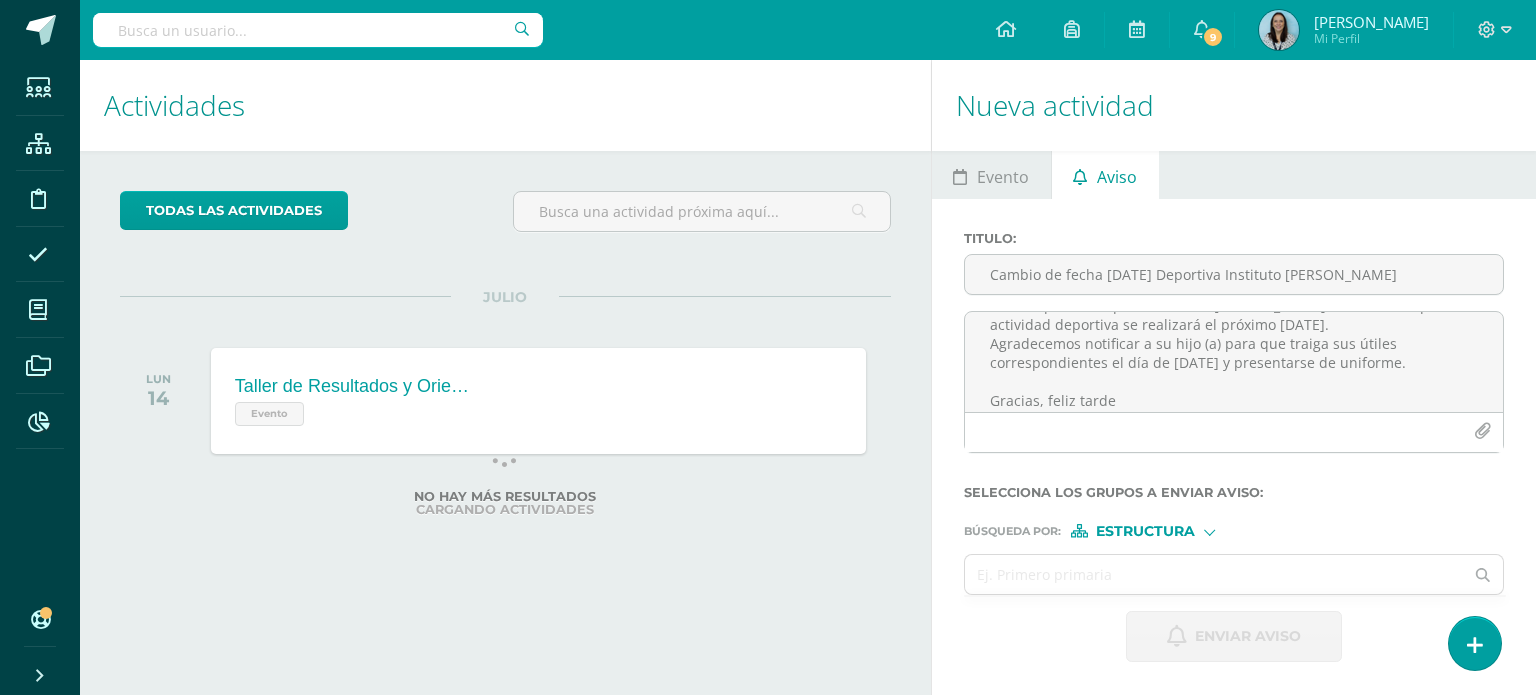 click at bounding box center [1209, 530] 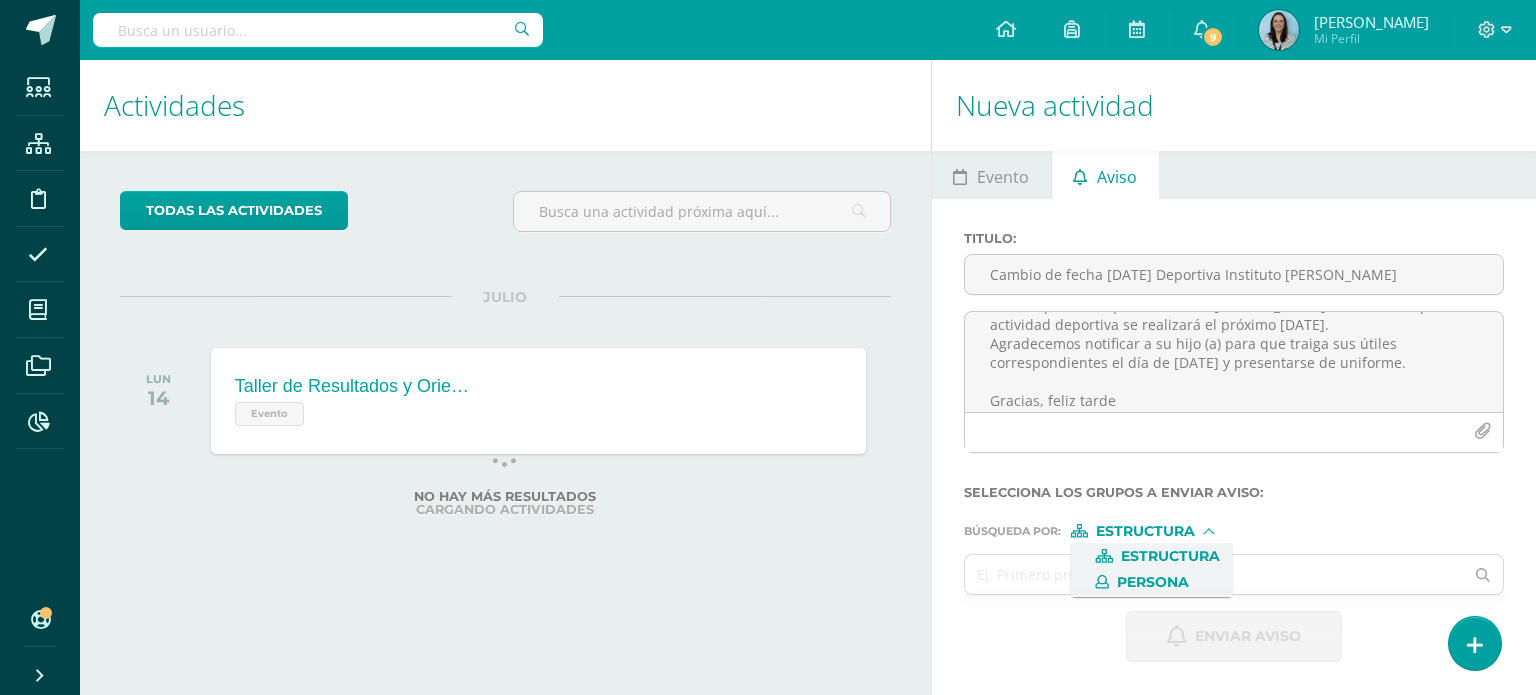 click on "Persona" at bounding box center [1153, 582] 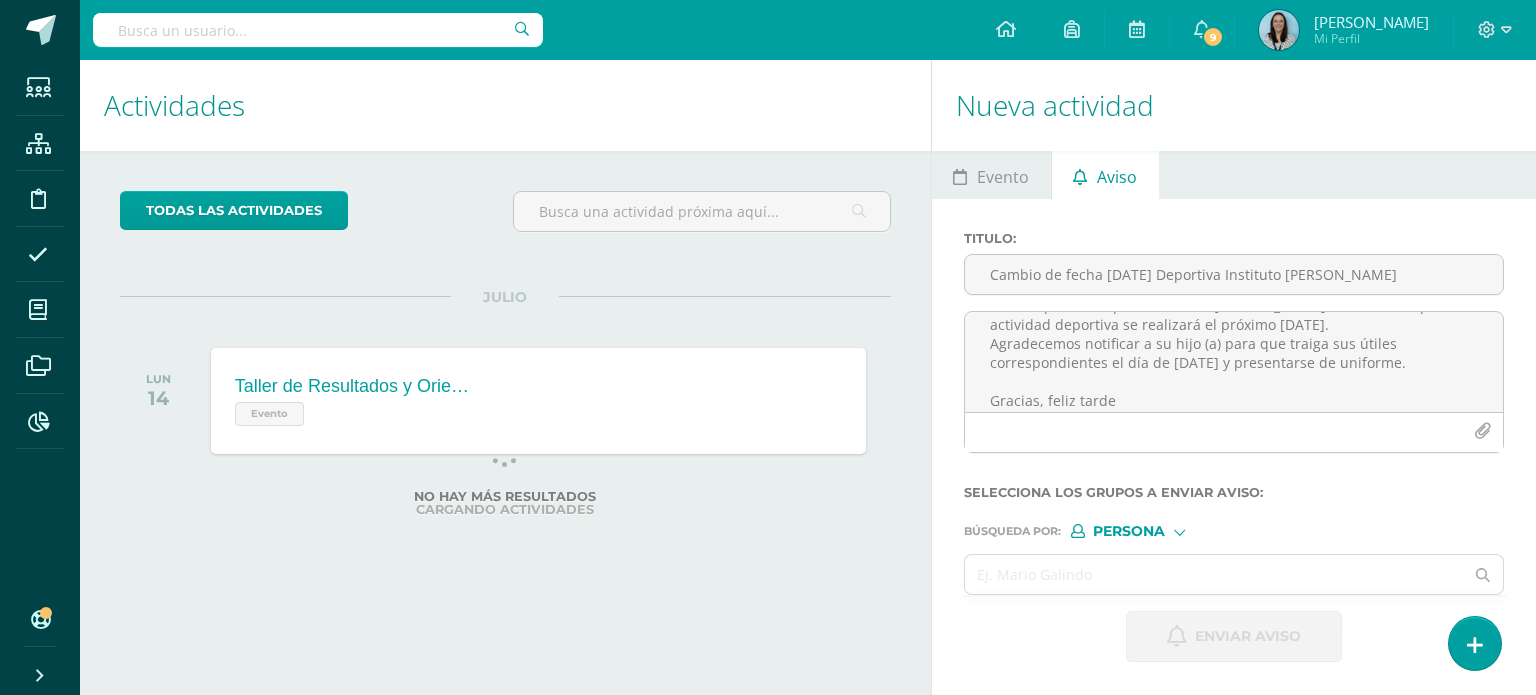 click at bounding box center [1214, 574] 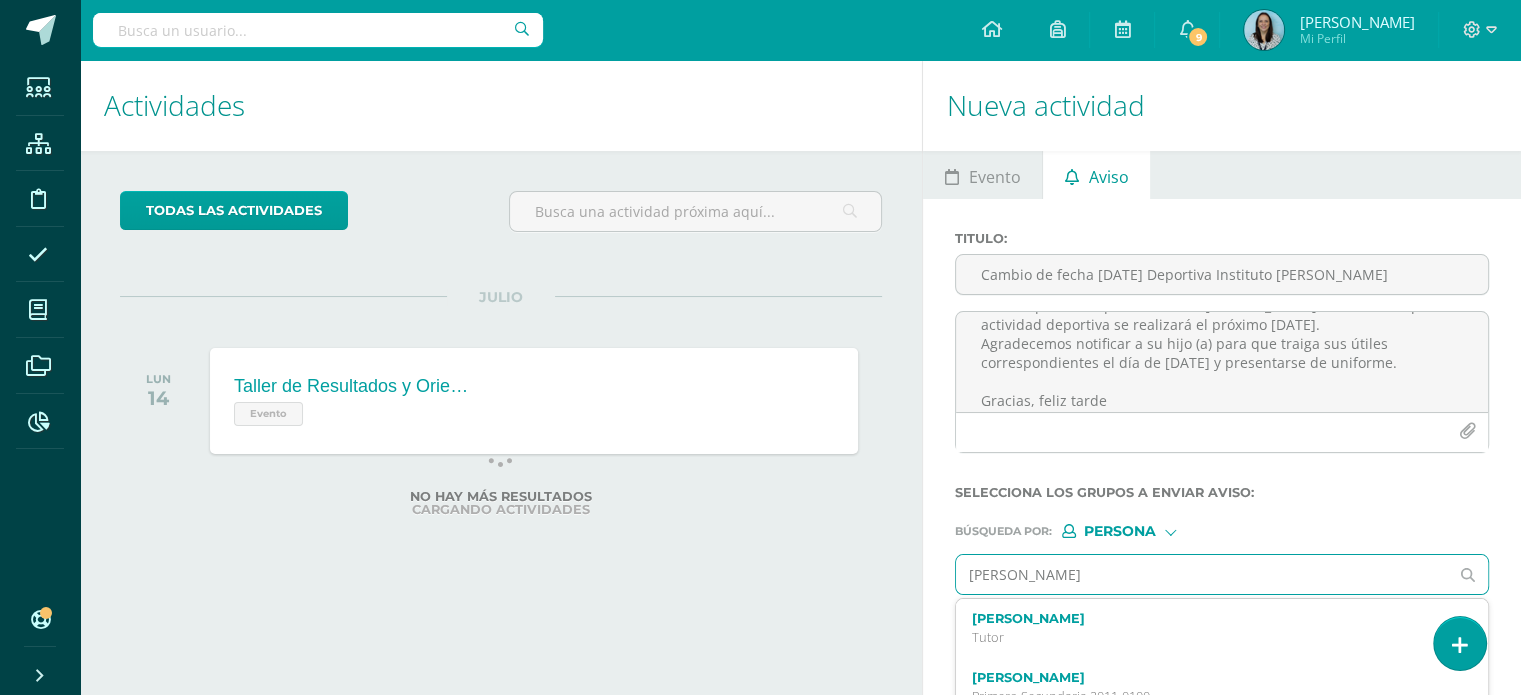 type on "[PERSON_NAME]" 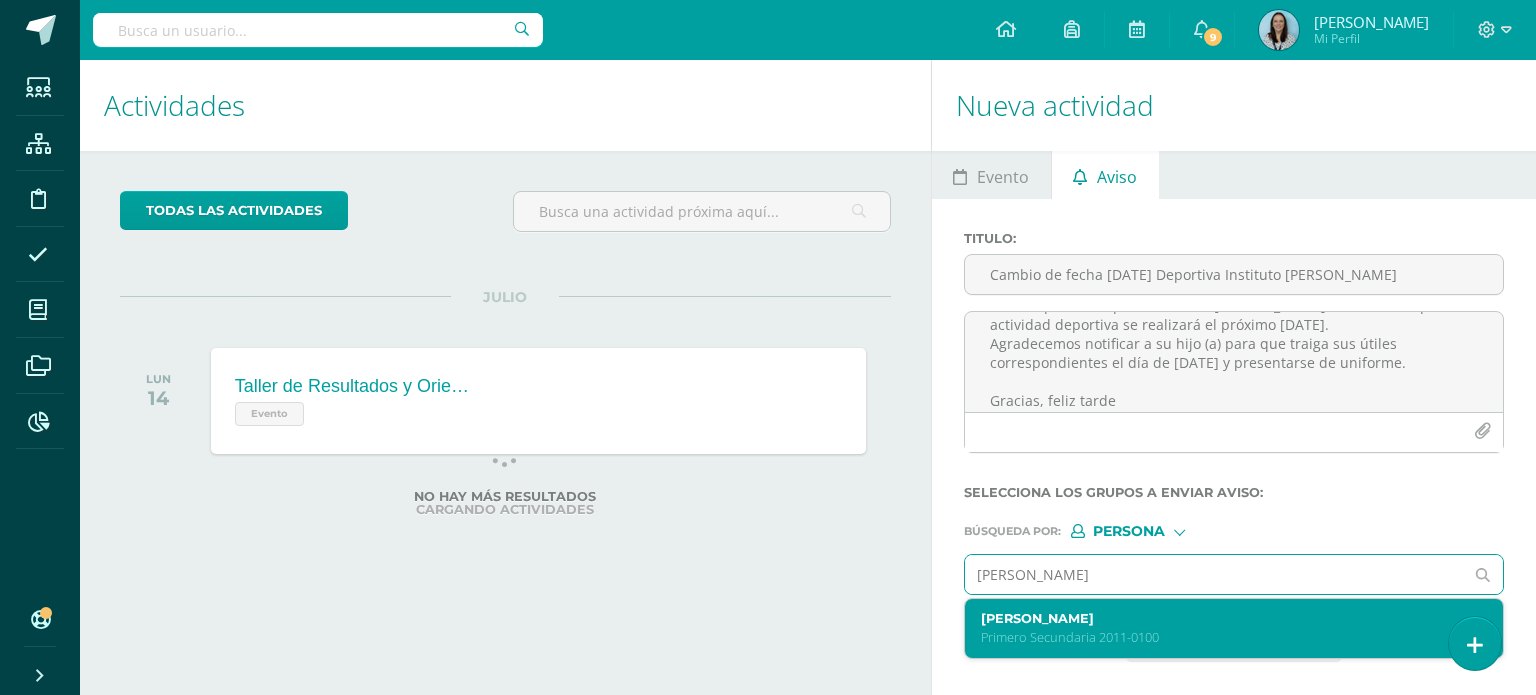 click on "Primero Secundaria 2011-0100" at bounding box center [1223, 637] 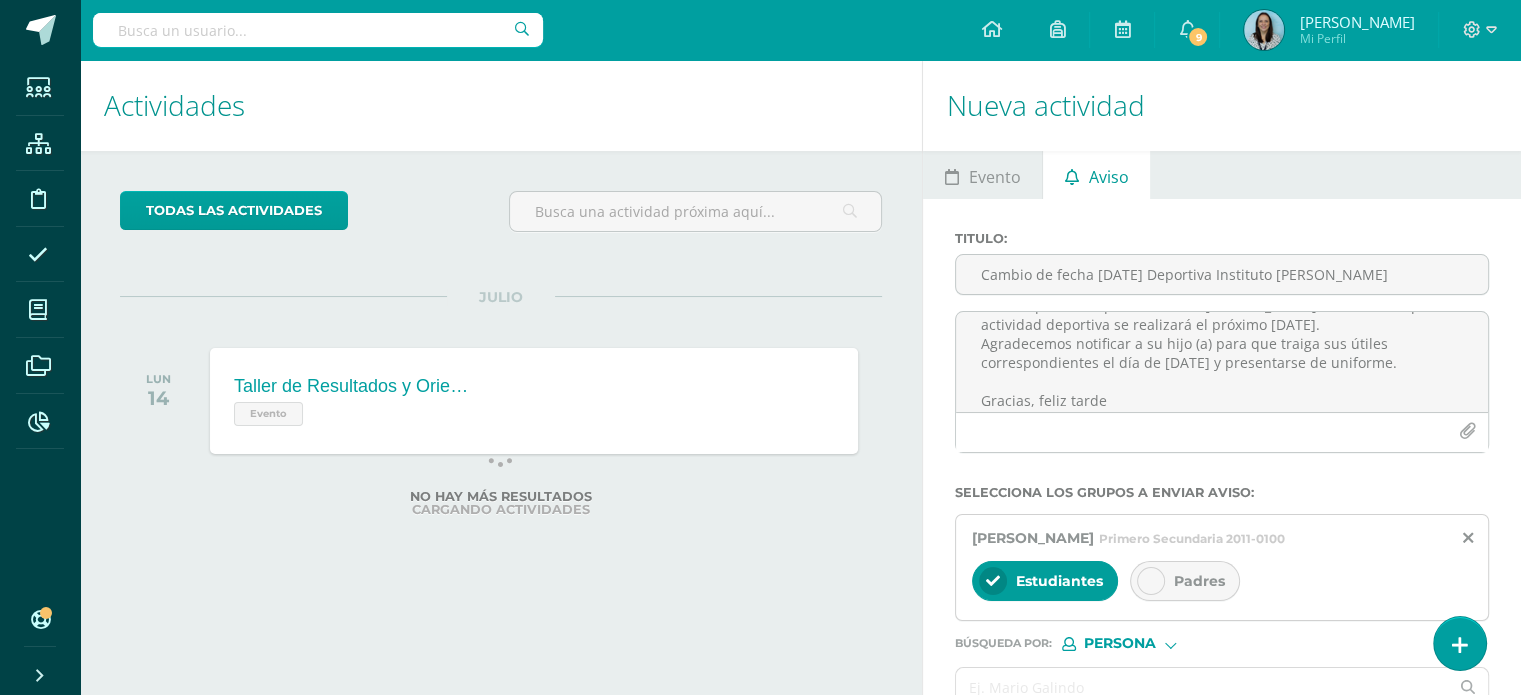 click at bounding box center (1151, 581) 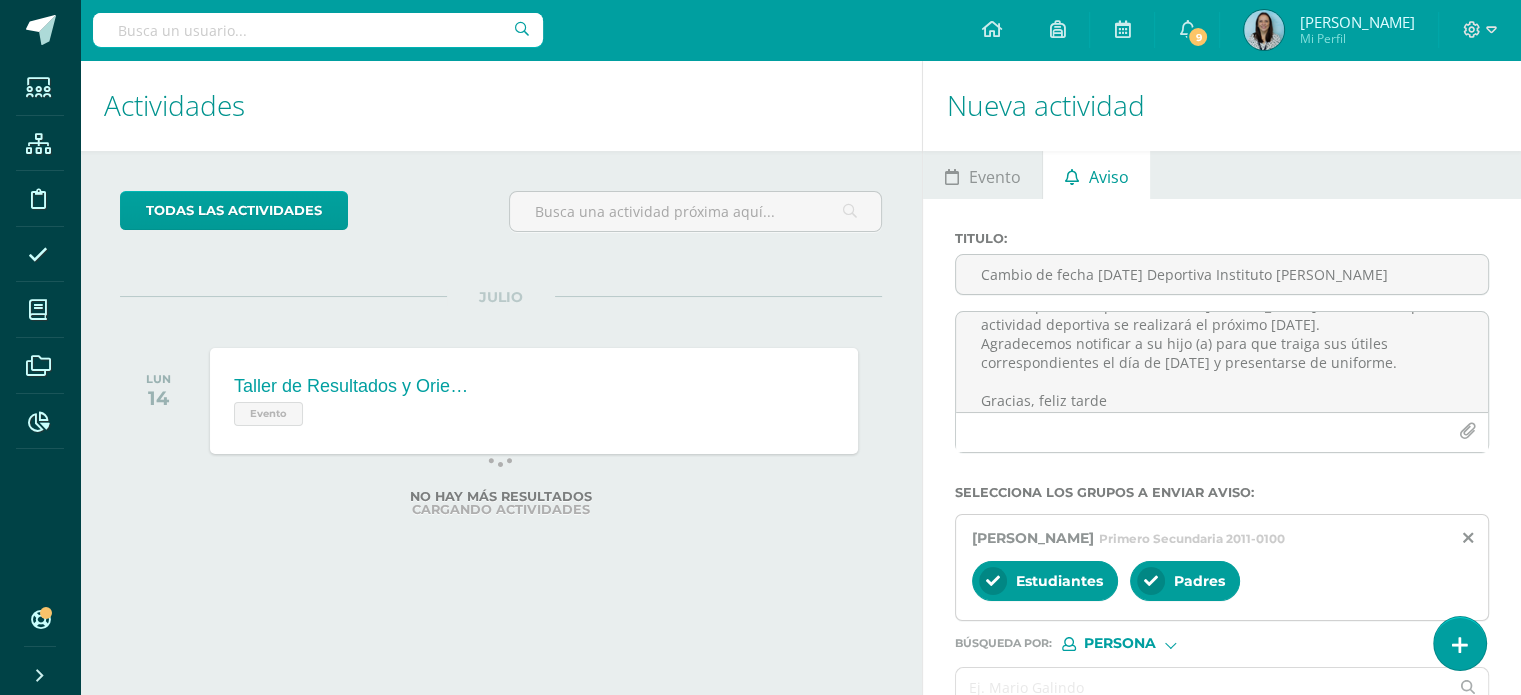 scroll, scrollTop: 109, scrollLeft: 0, axis: vertical 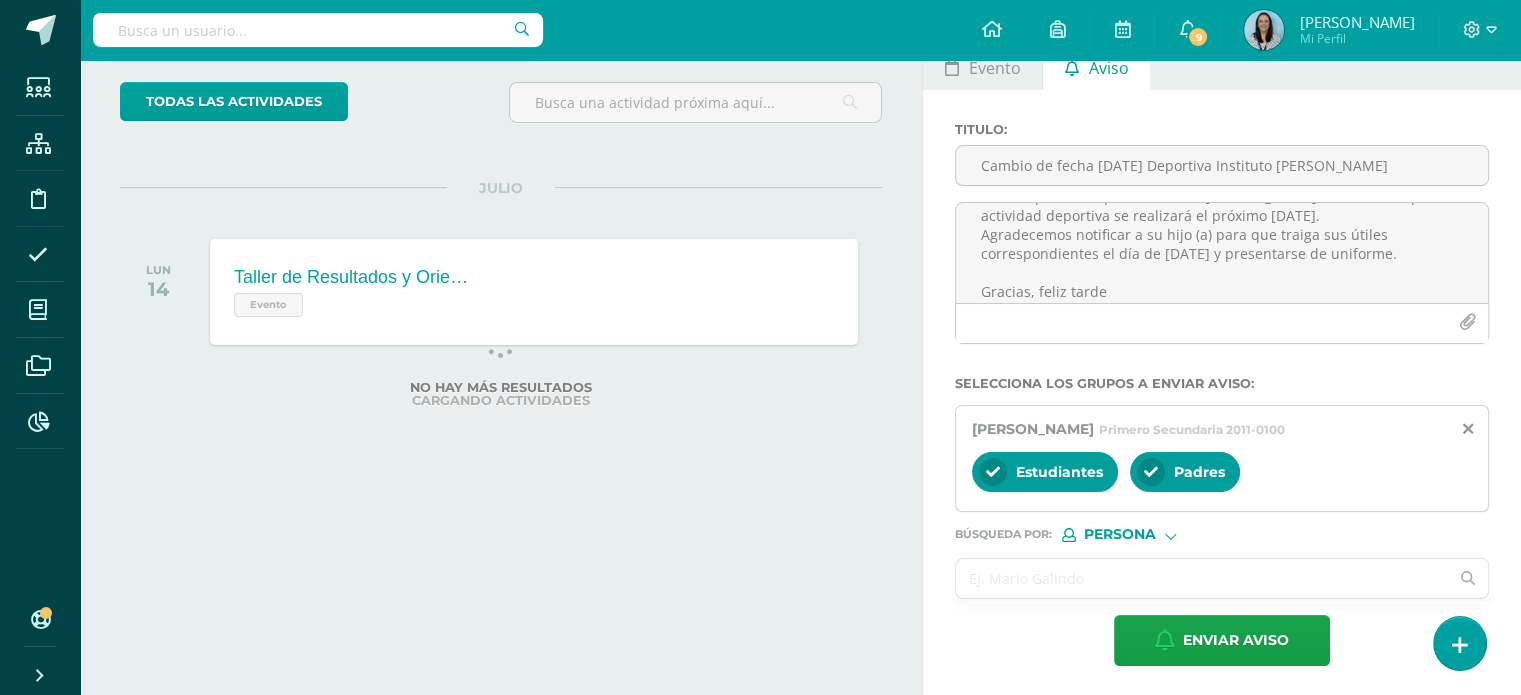 click at bounding box center [1202, 578] 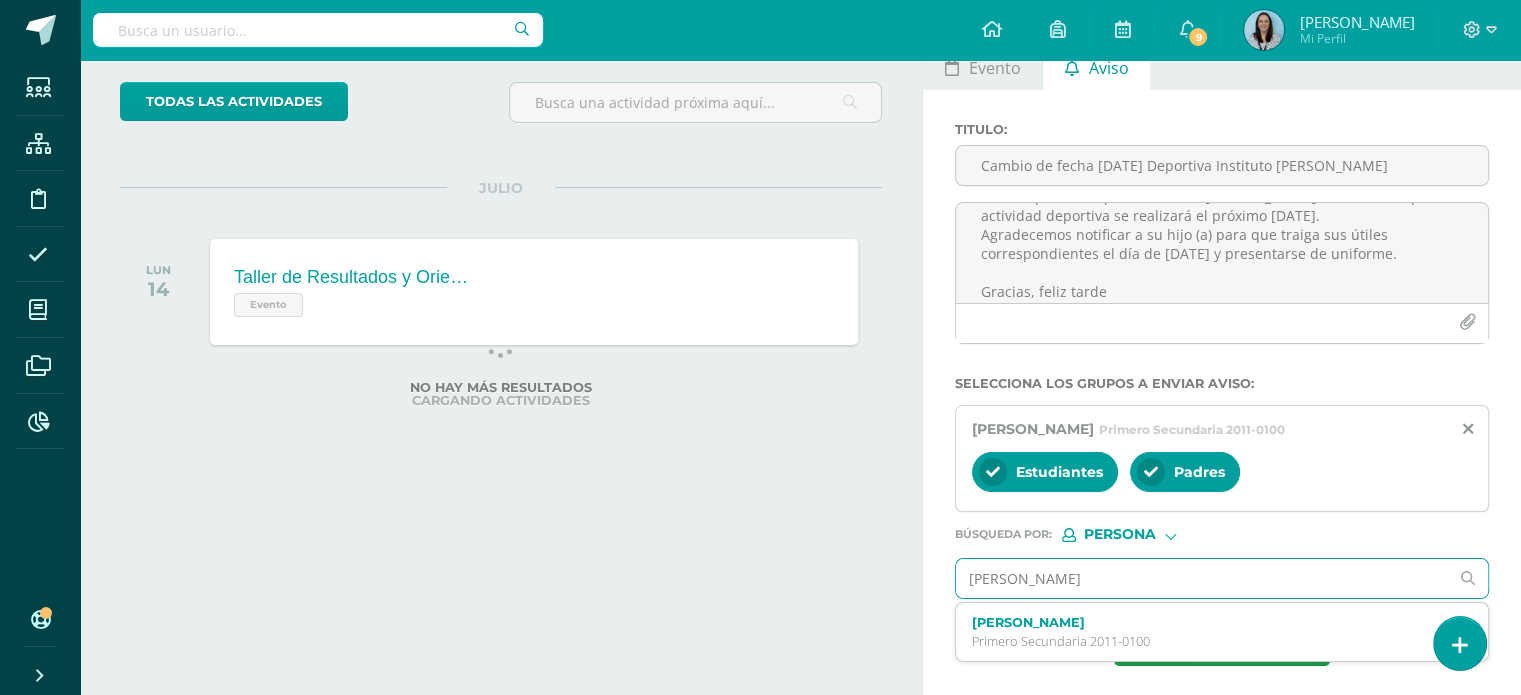 type on "[PERSON_NAME]" 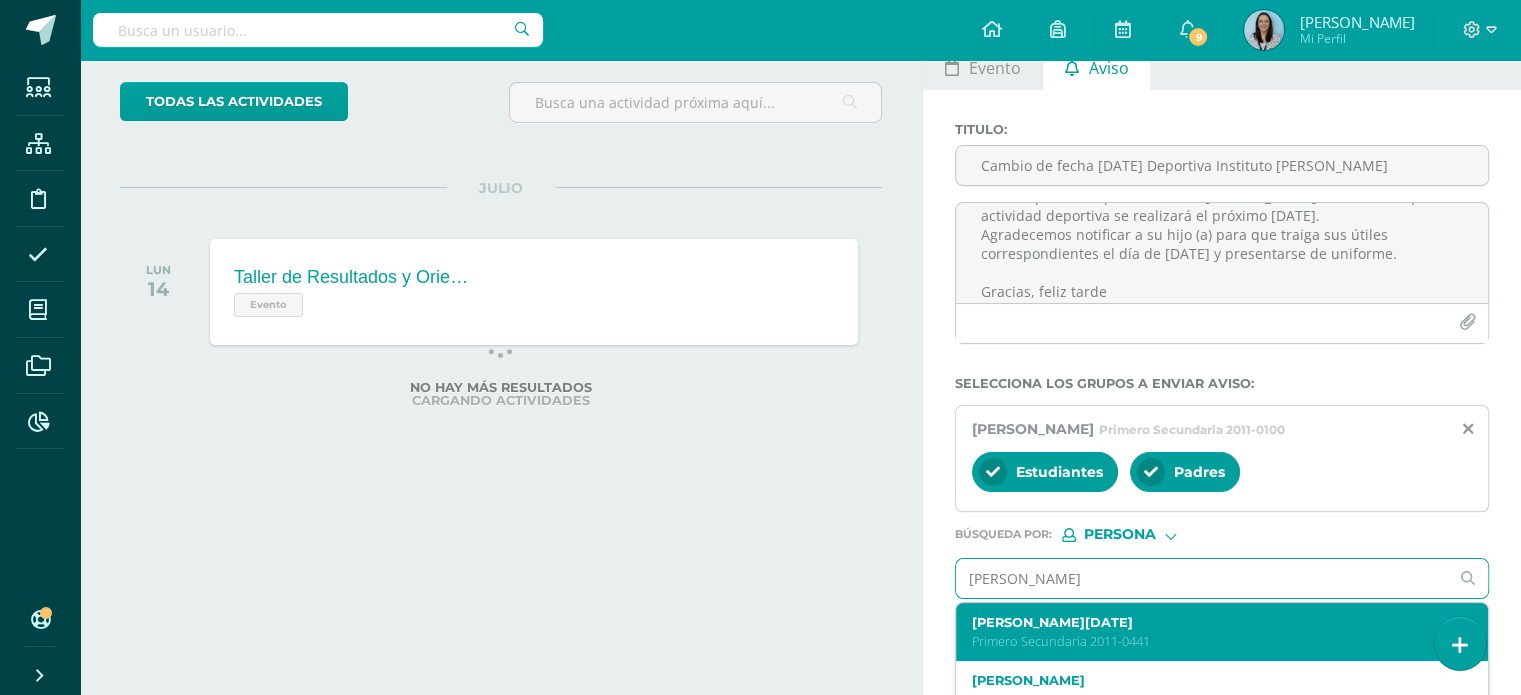 click on "[PERSON_NAME][DATE]" at bounding box center [1211, 622] 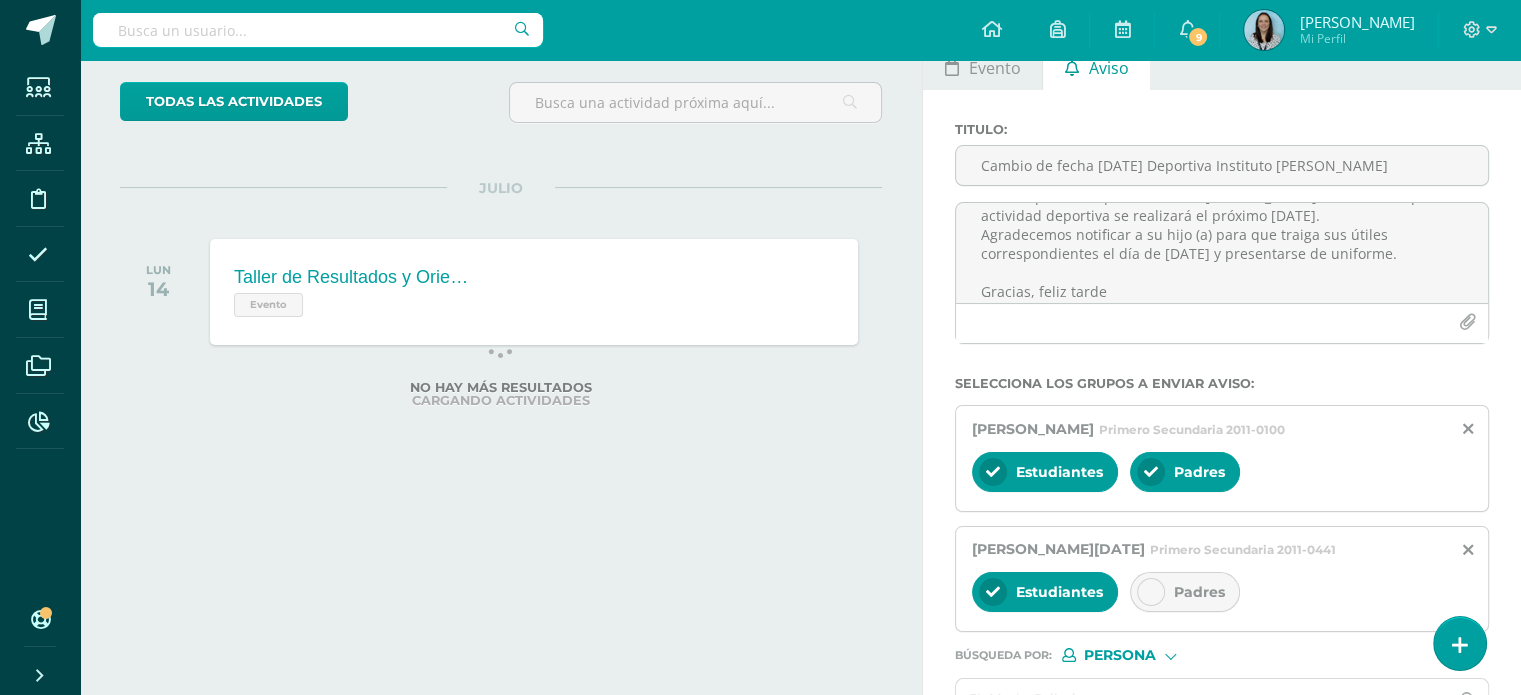 click at bounding box center [1151, 592] 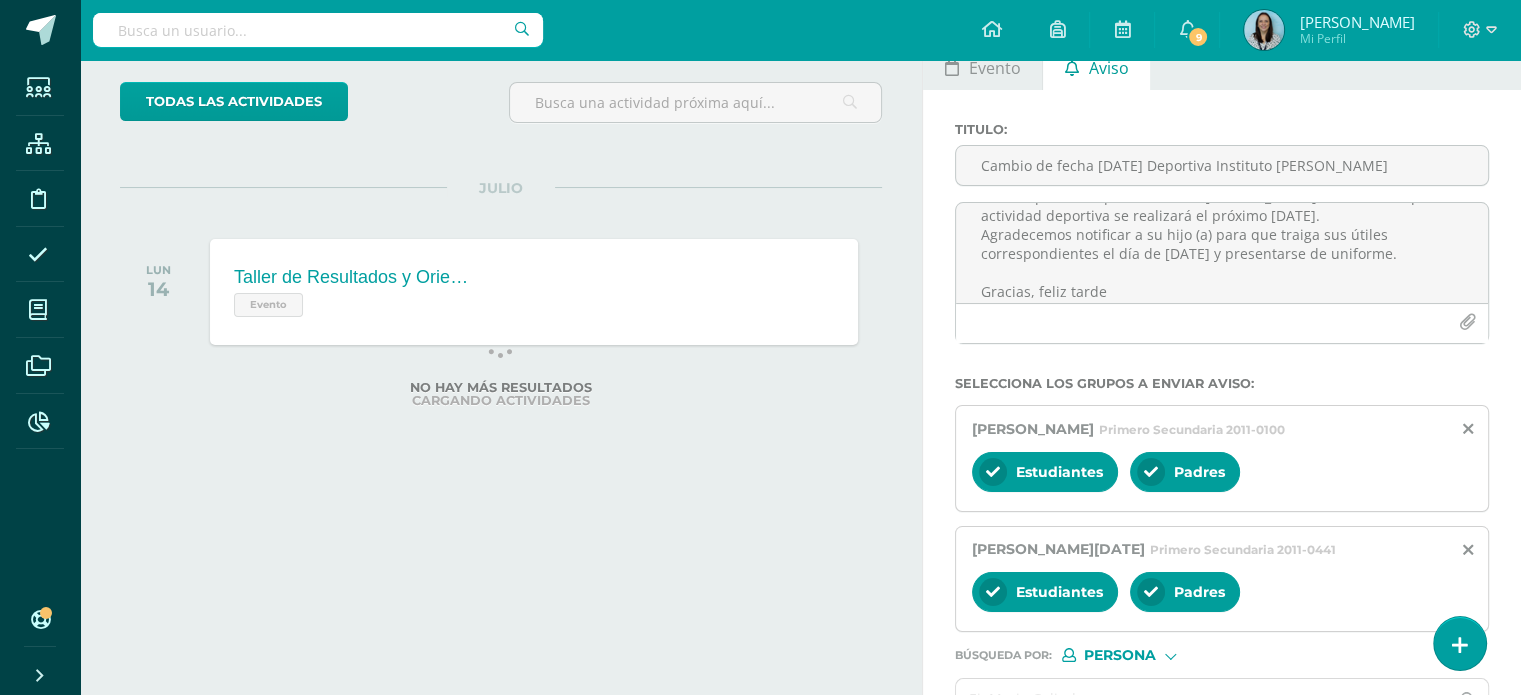 scroll, scrollTop: 229, scrollLeft: 0, axis: vertical 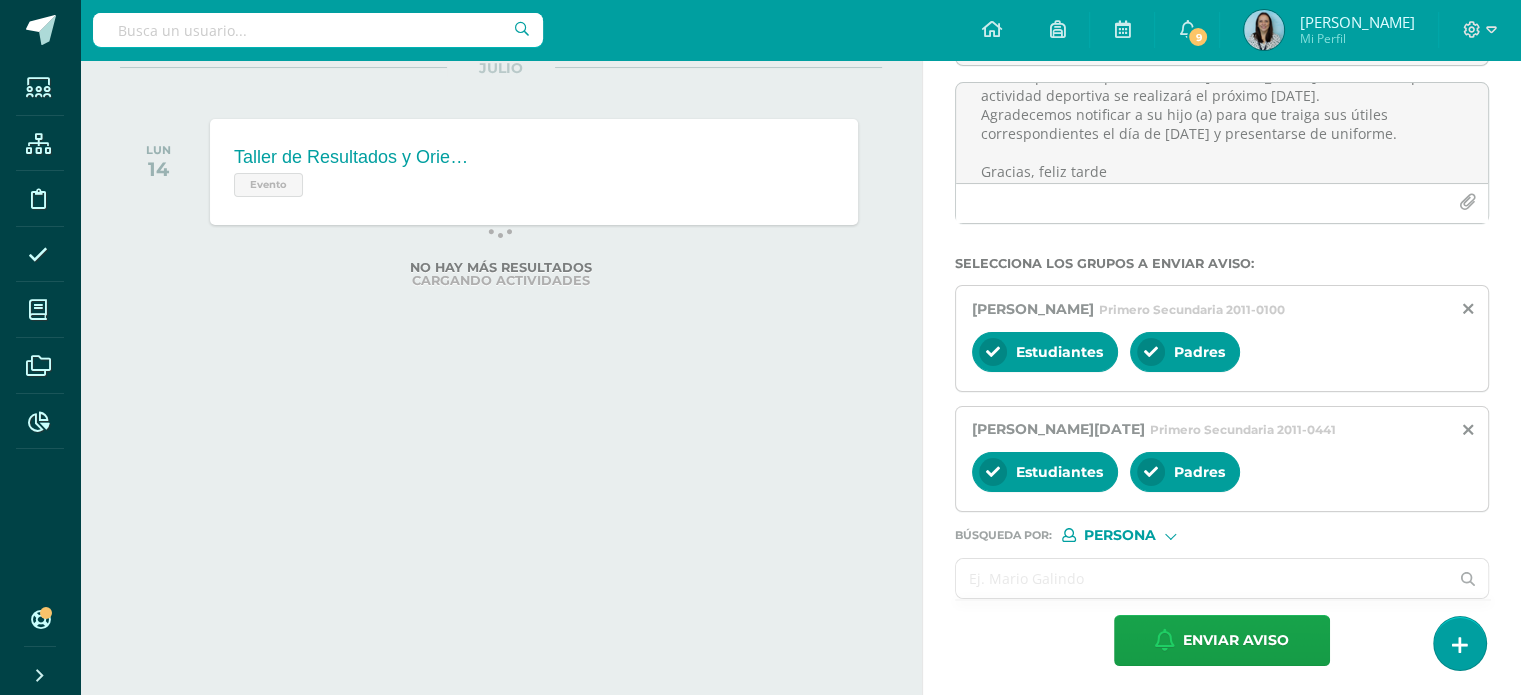 click at bounding box center [1202, 578] 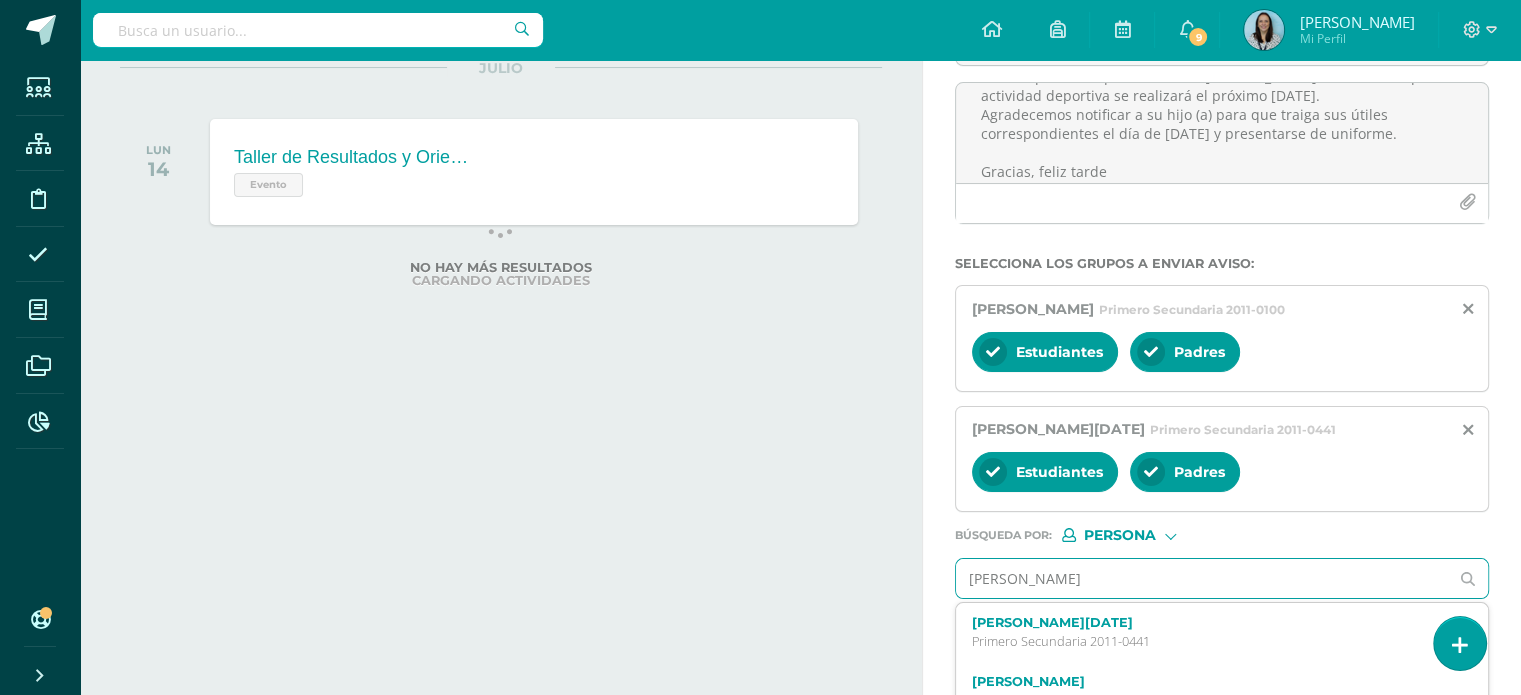 type on "[PERSON_NAME]" 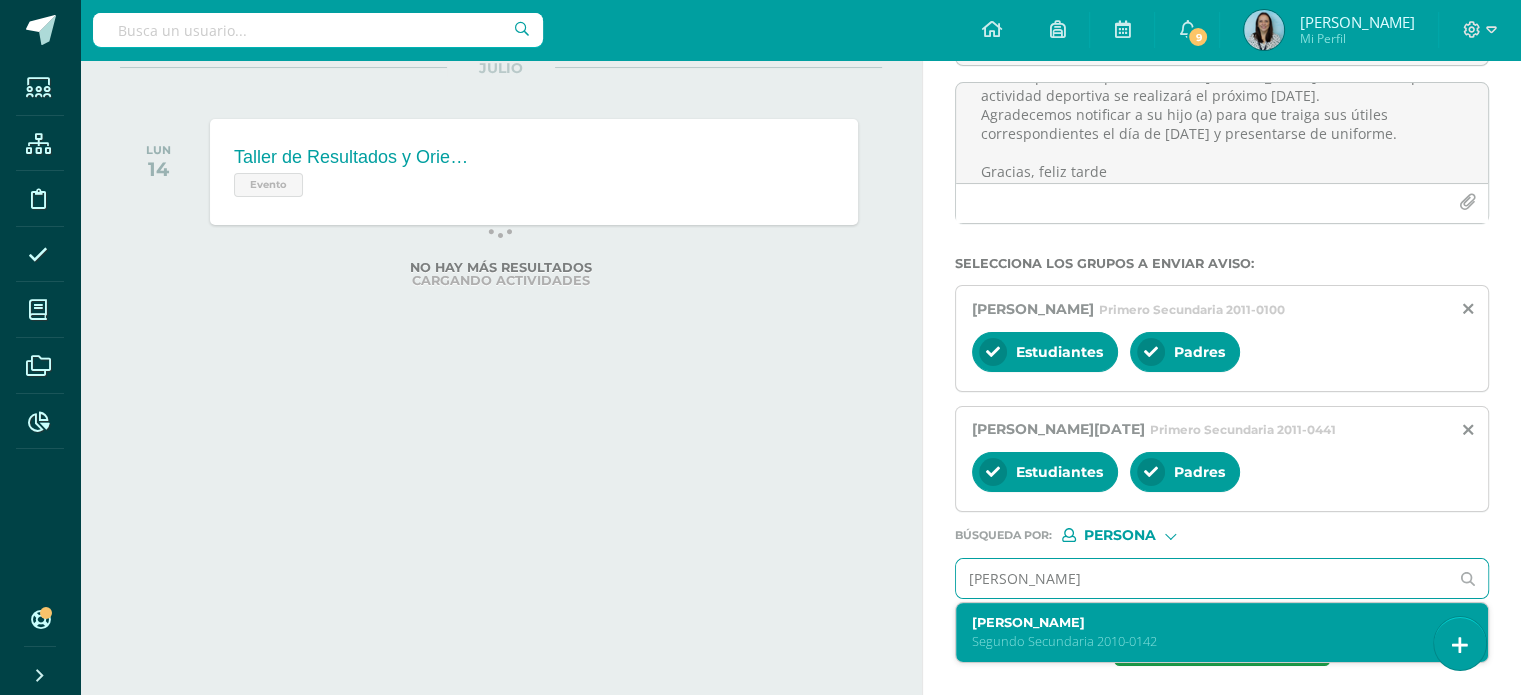 click on "Segundo Secundaria 2010-0142" at bounding box center (1211, 641) 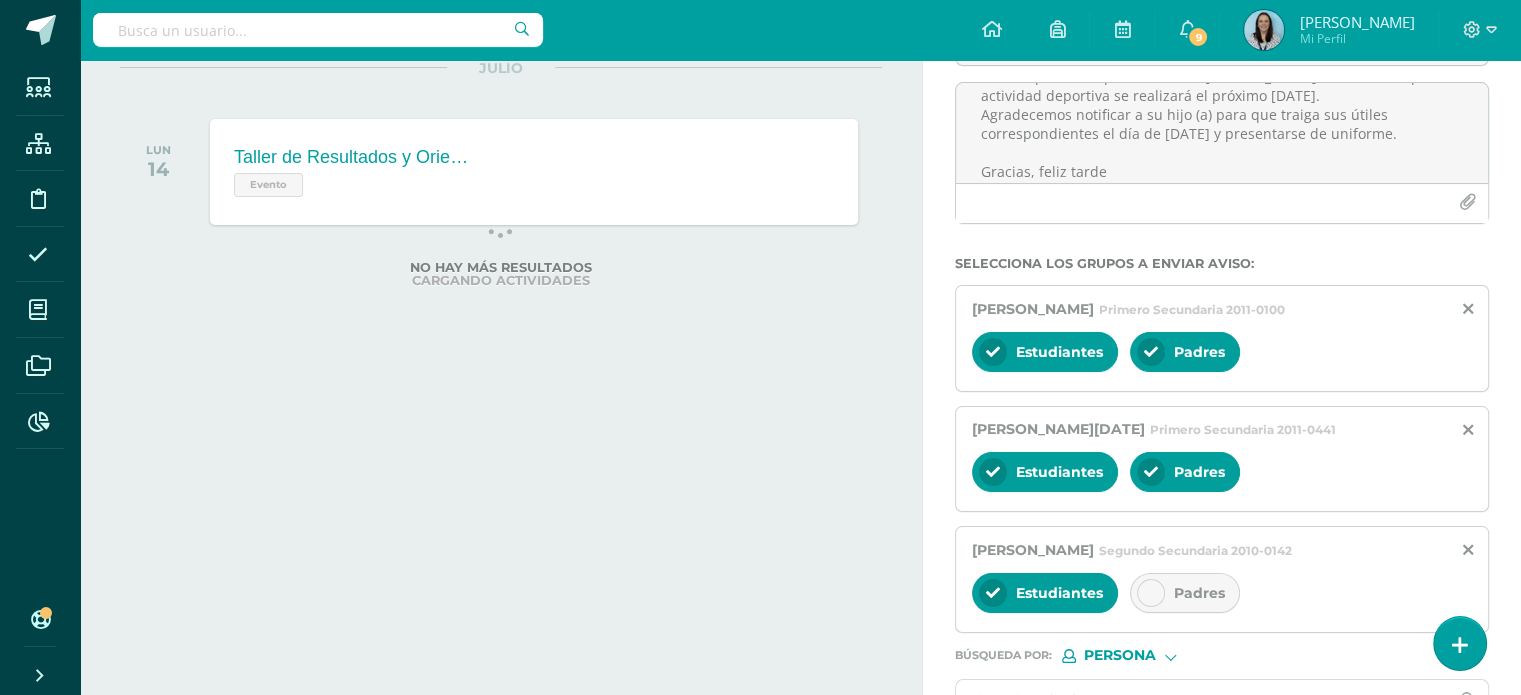 click at bounding box center (1151, 593) 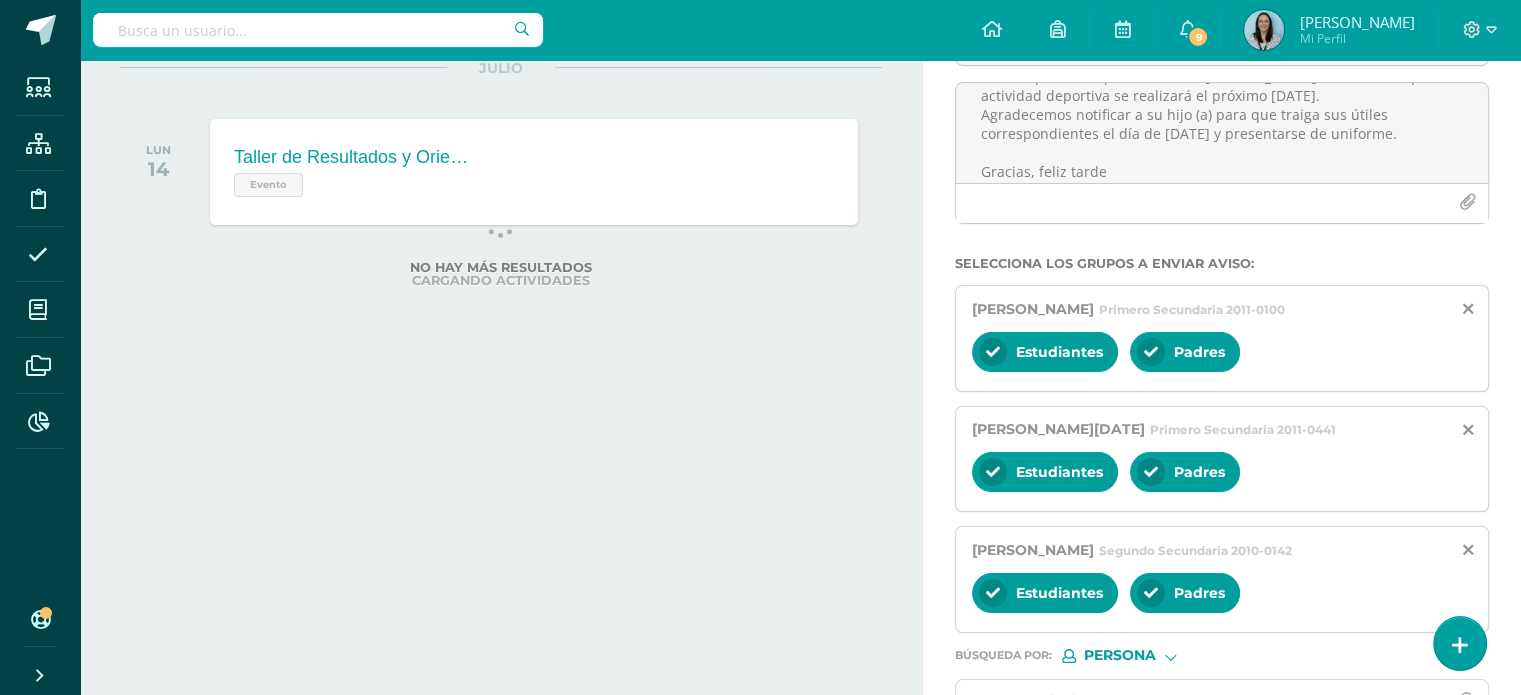 scroll, scrollTop: 349, scrollLeft: 0, axis: vertical 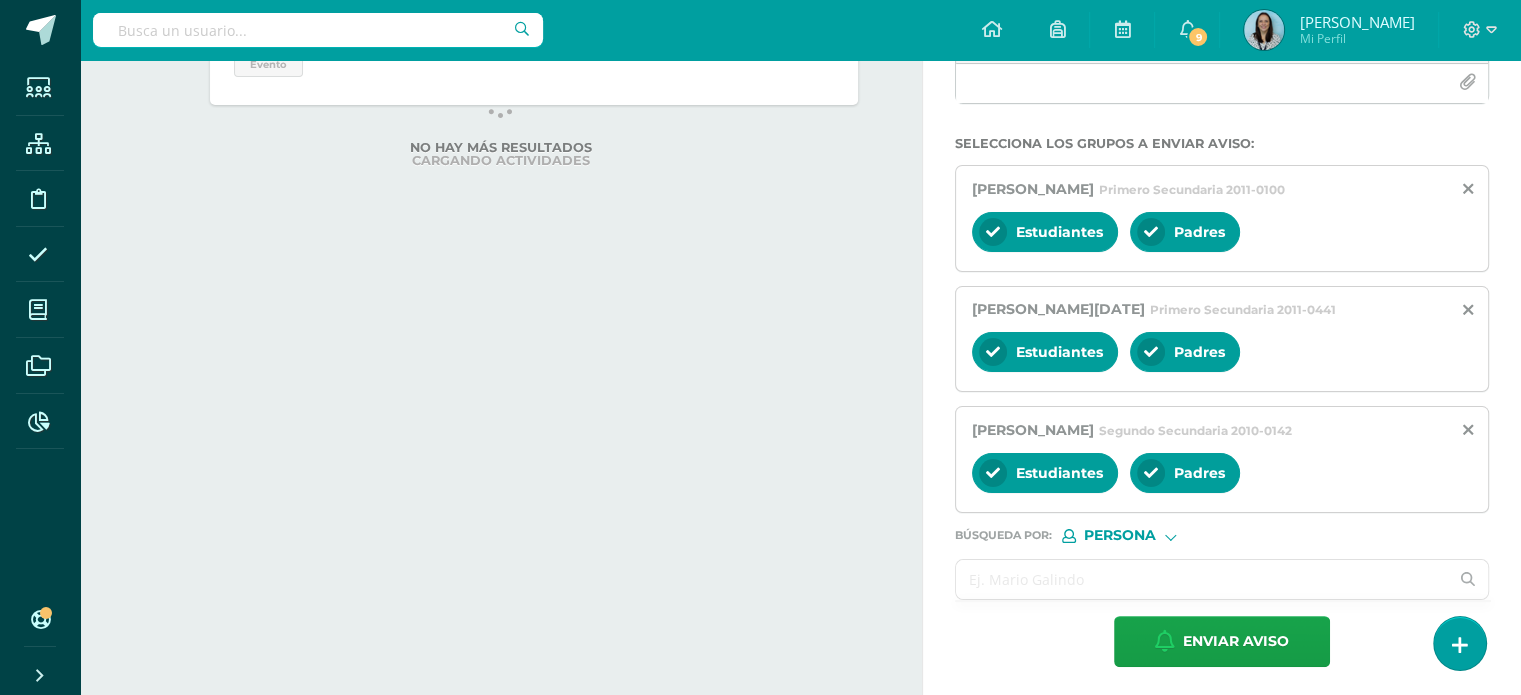 click at bounding box center (1202, 579) 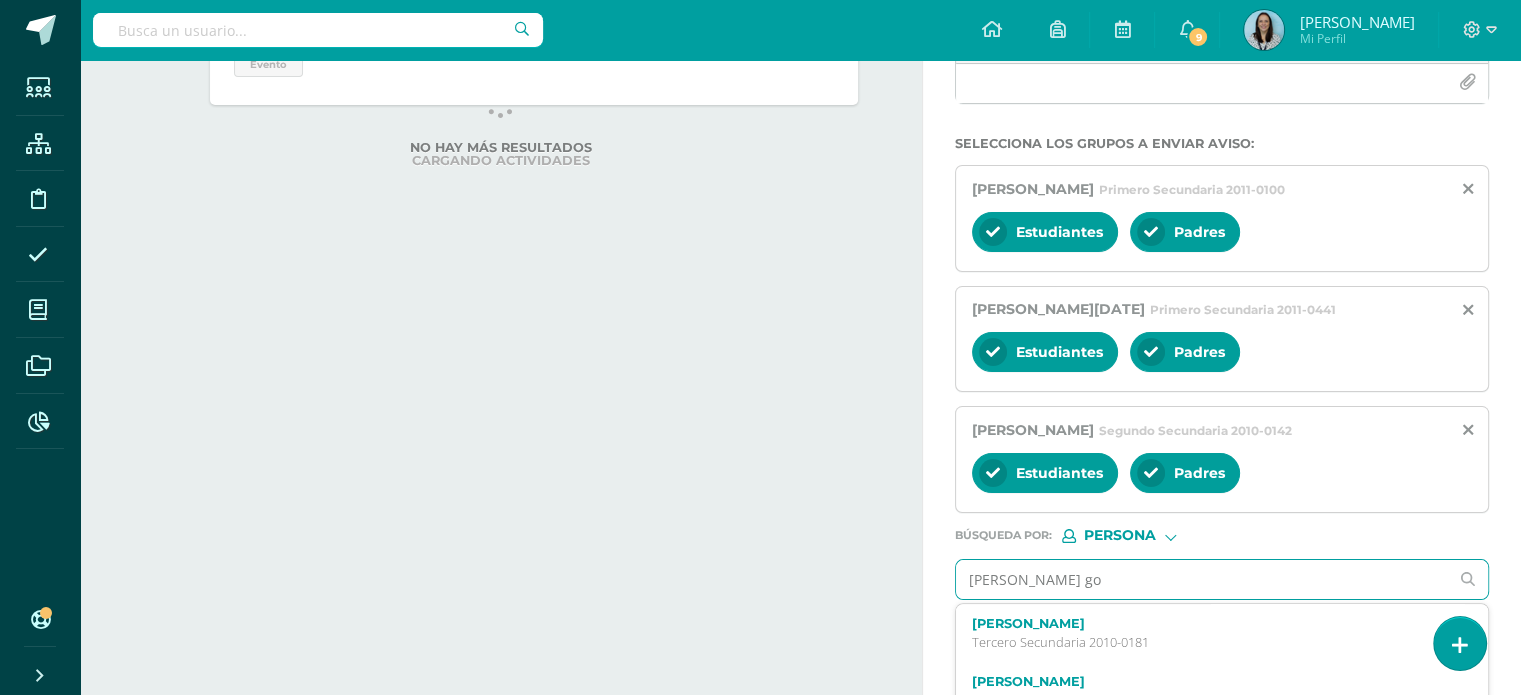 type on "[PERSON_NAME]" 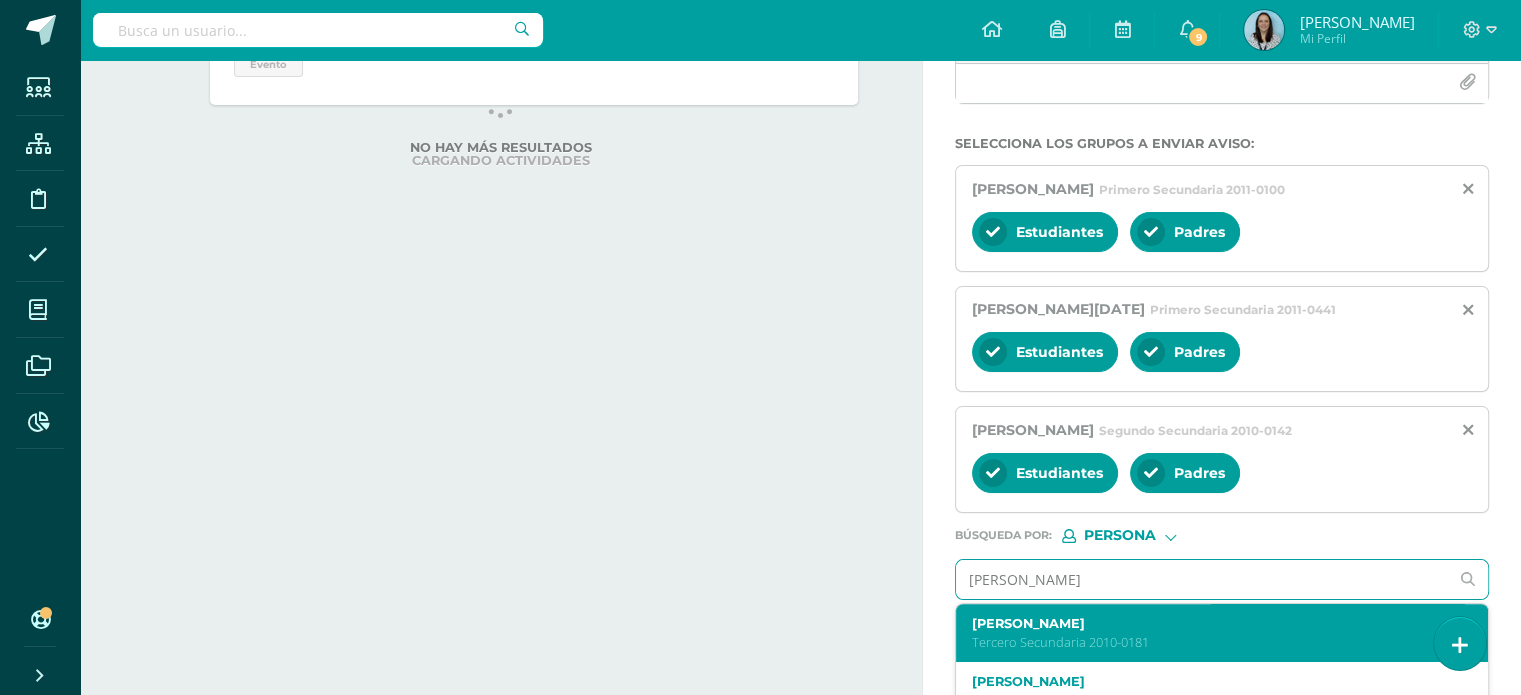 click on "[PERSON_NAME] Tercero Secundaria 2010-0181" at bounding box center (1211, 633) 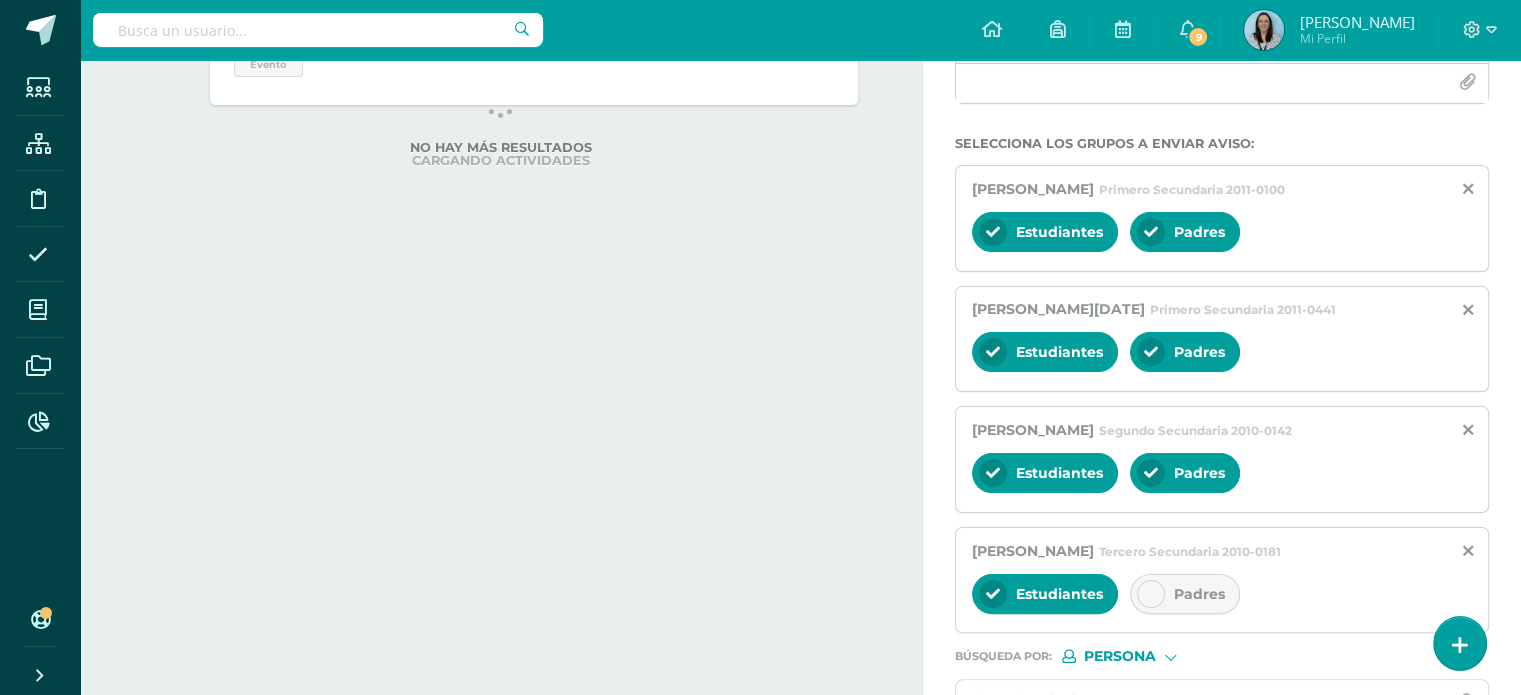 click at bounding box center (1151, 594) 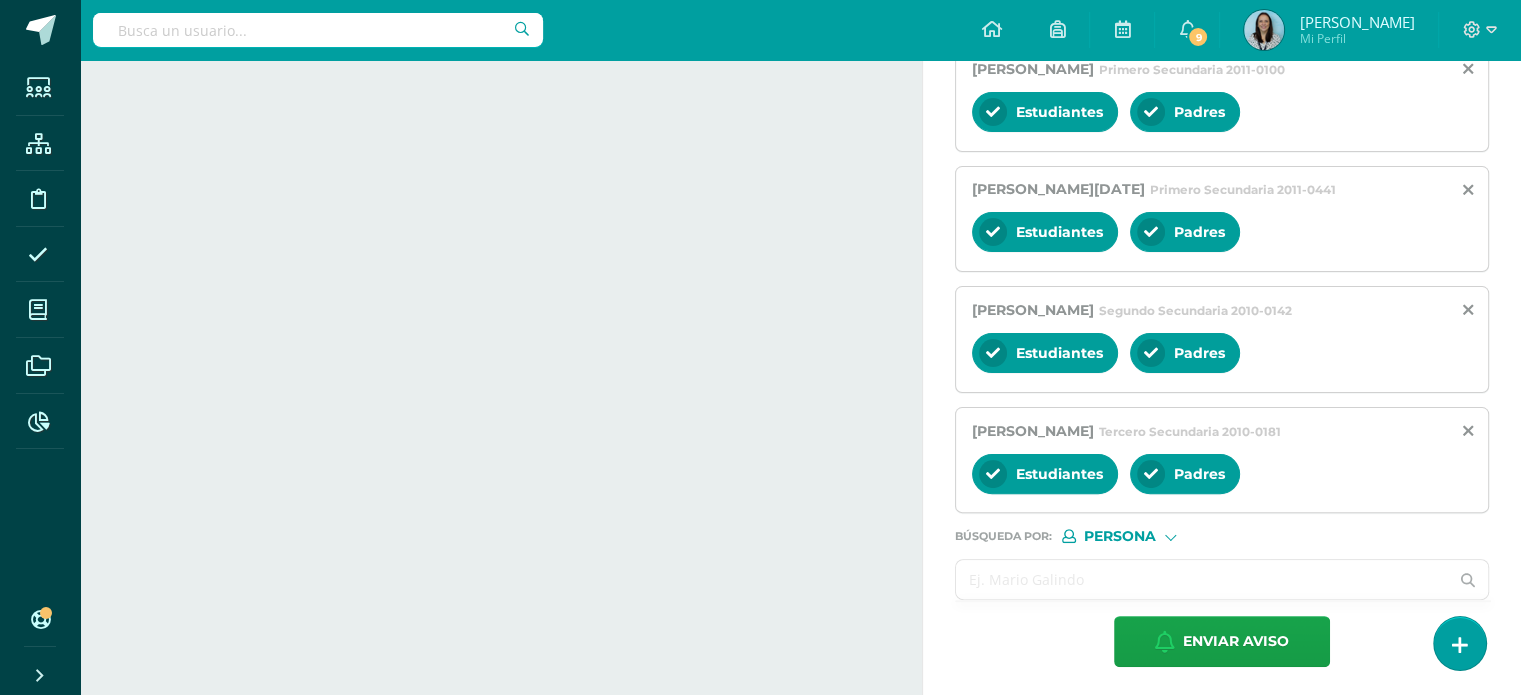 click at bounding box center [1202, 579] 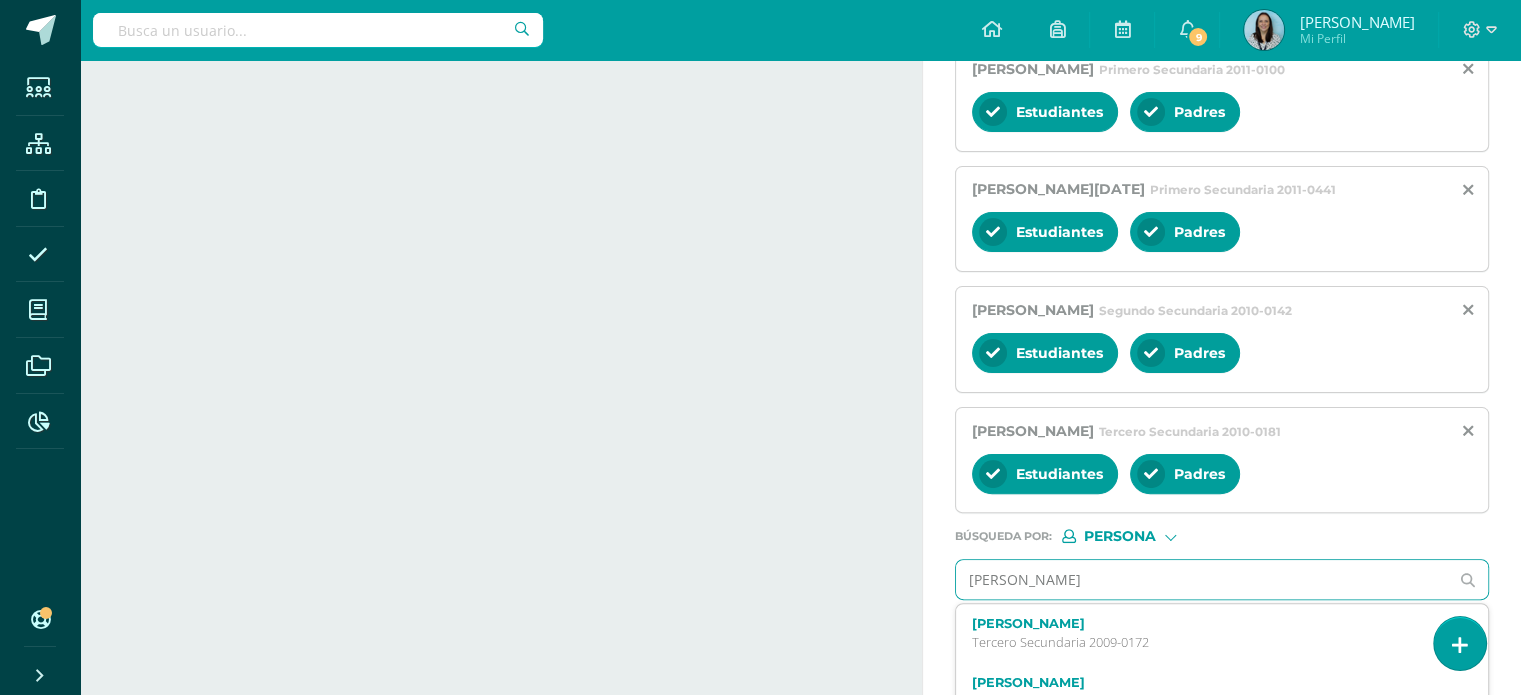 type on "[PERSON_NAME]" 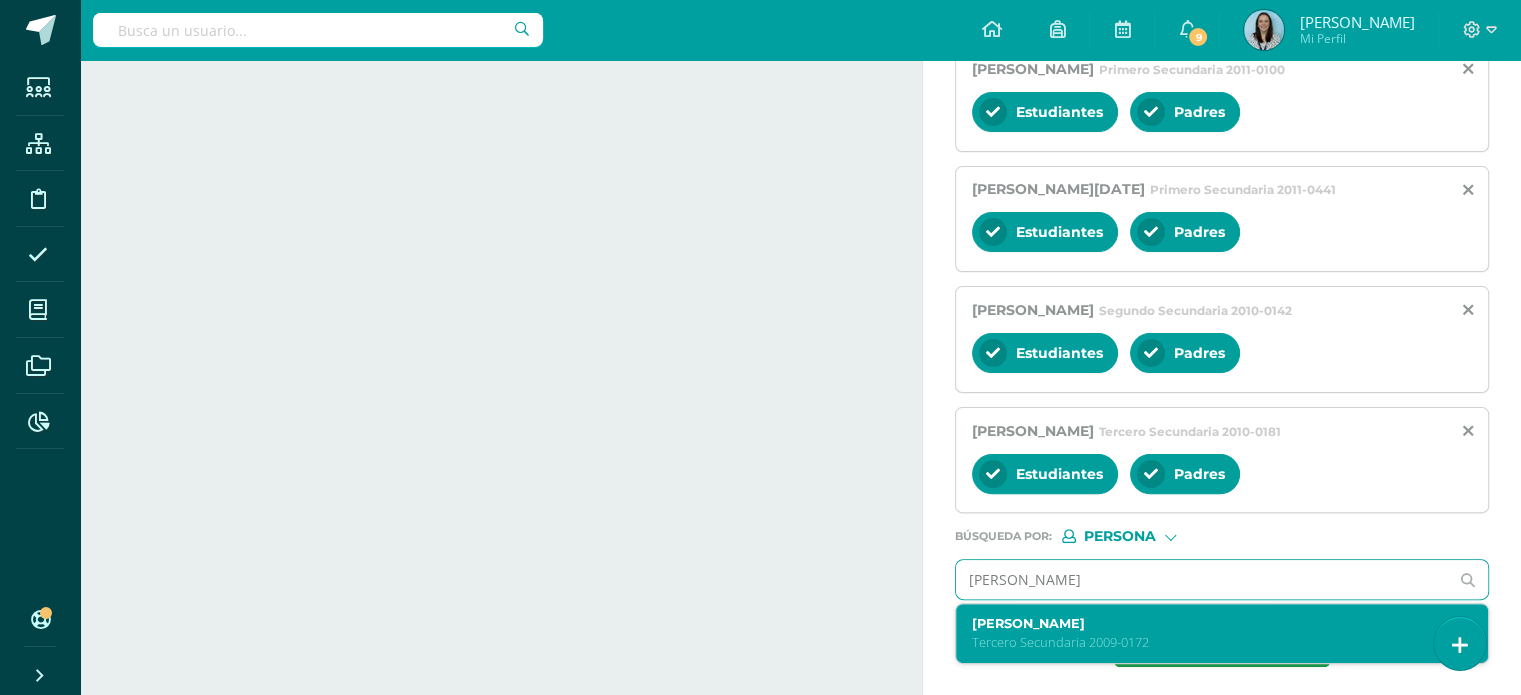 click on "[PERSON_NAME]" at bounding box center [1211, 623] 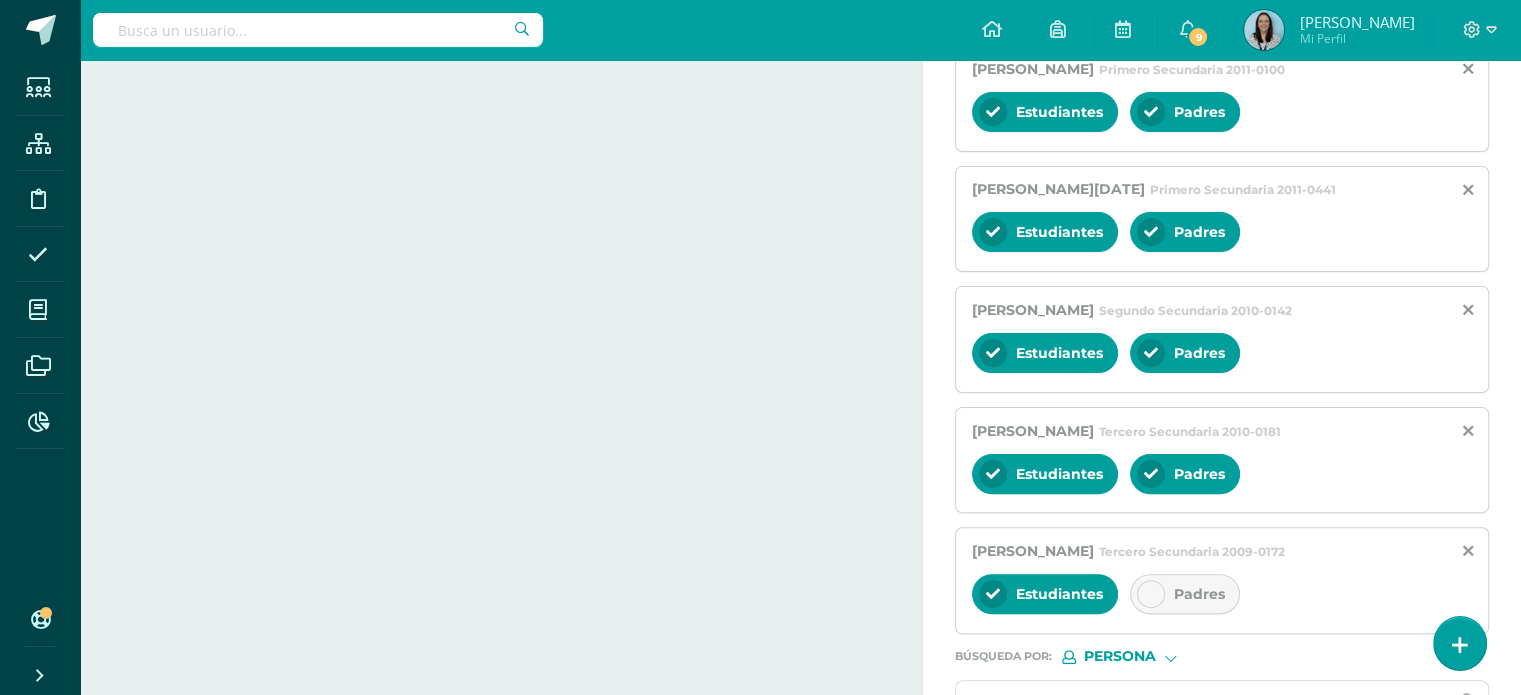 click on "Padres" at bounding box center [1185, 594] 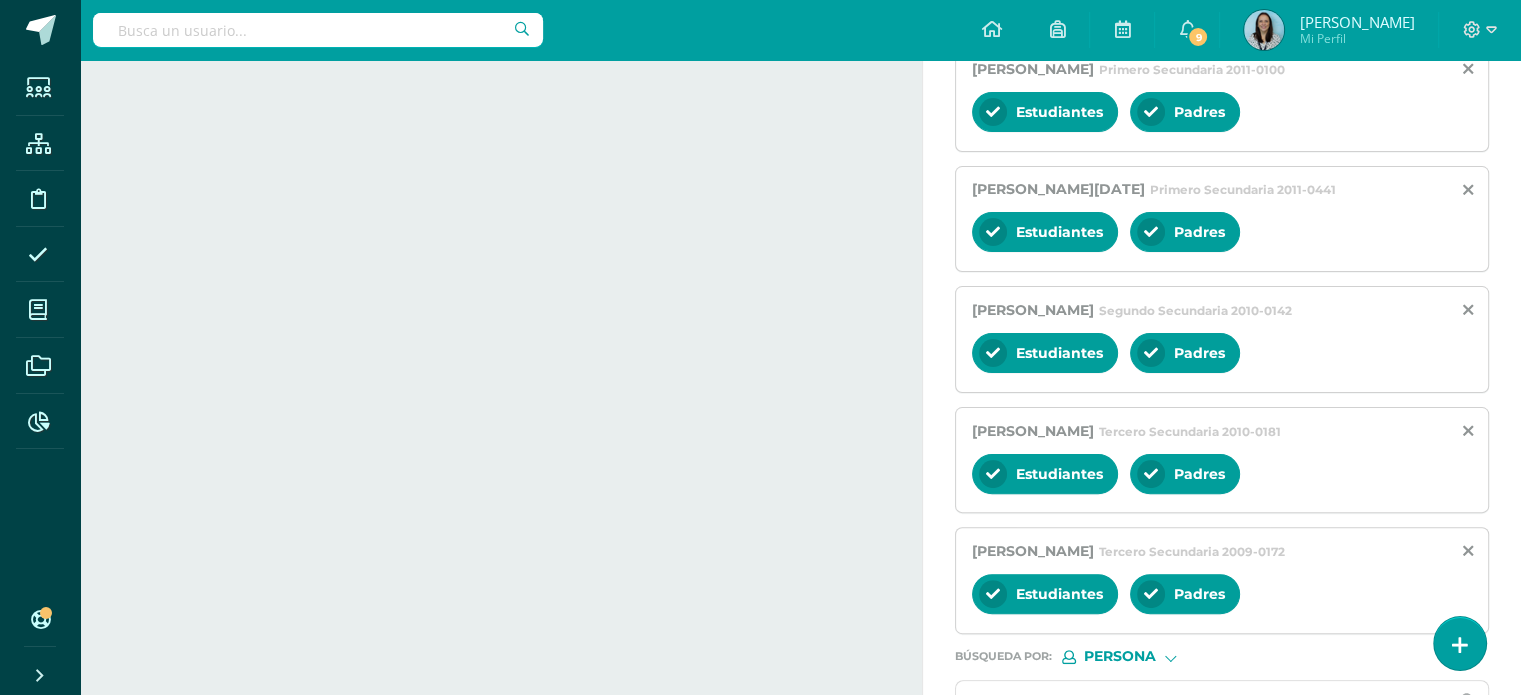 scroll, scrollTop: 589, scrollLeft: 0, axis: vertical 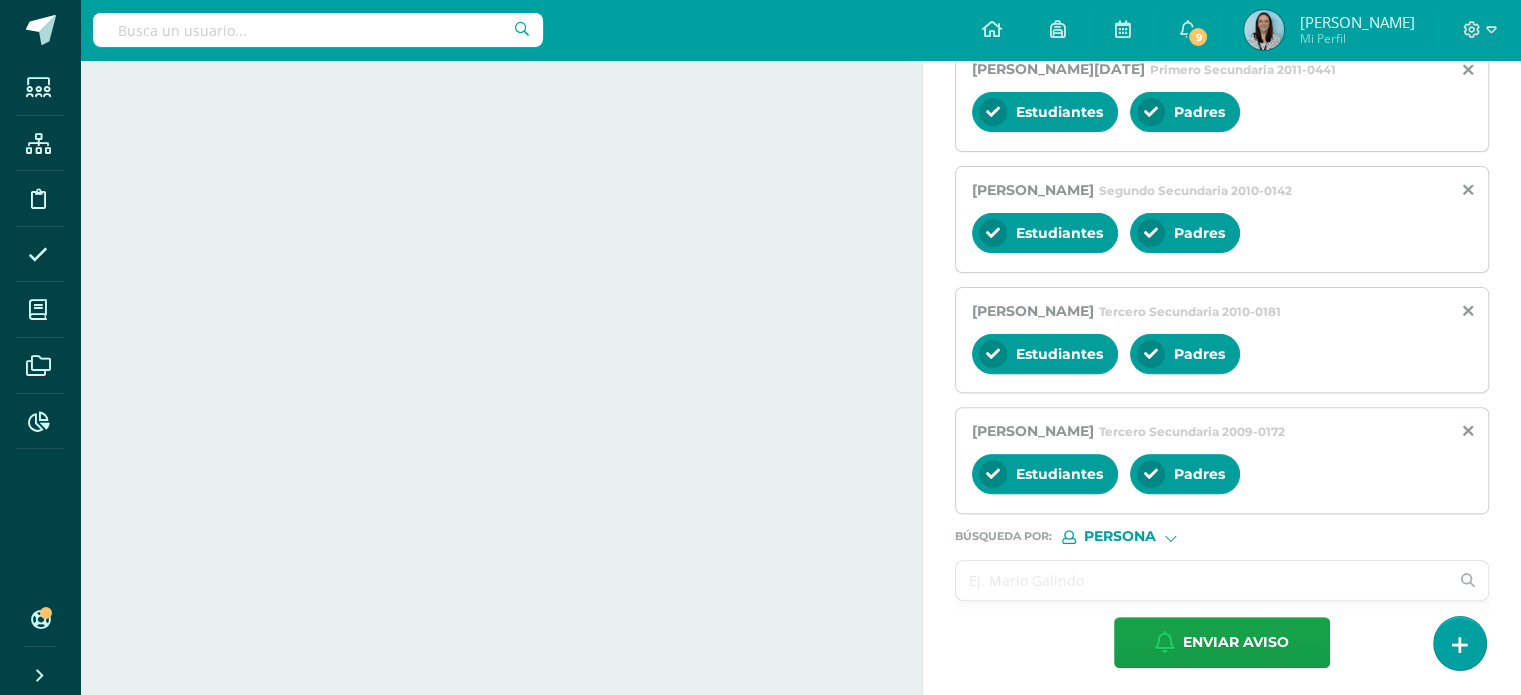 click at bounding box center (1202, 580) 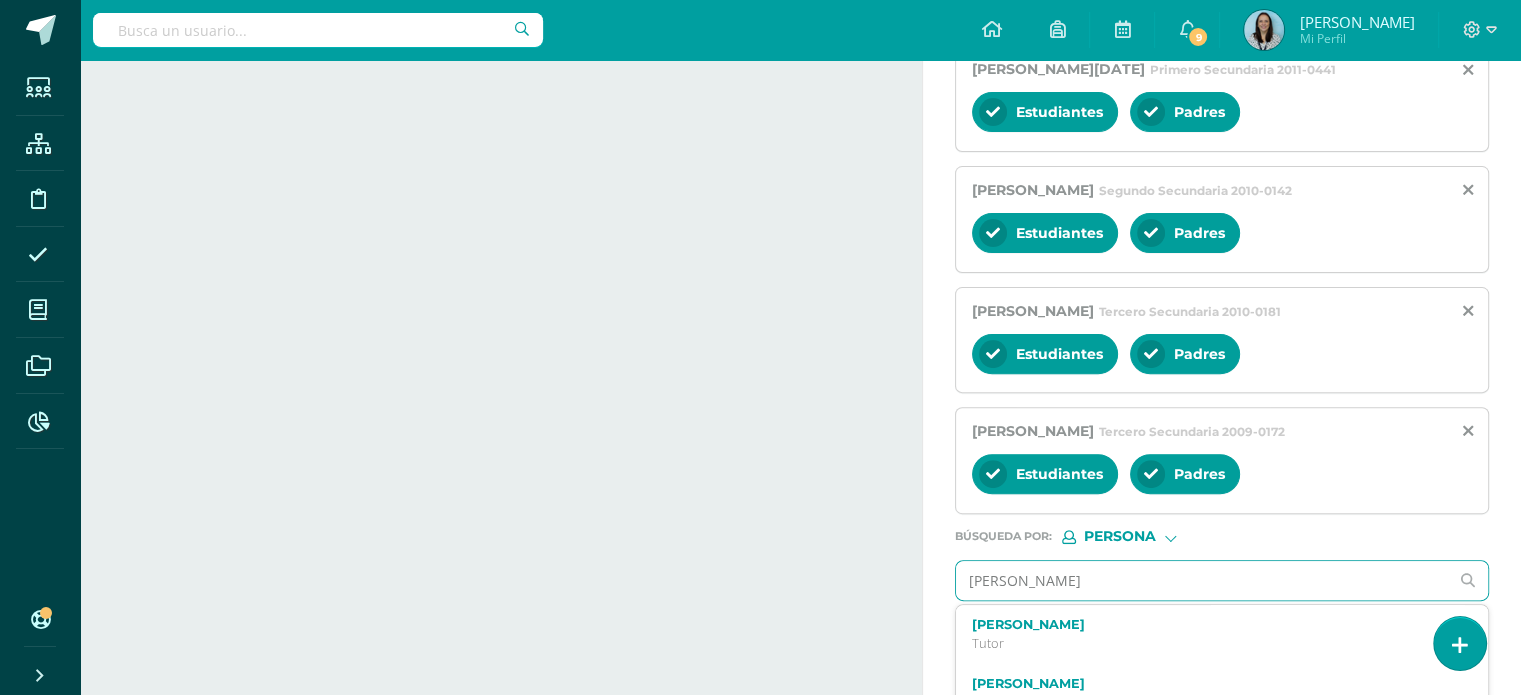 type on "[PERSON_NAME]" 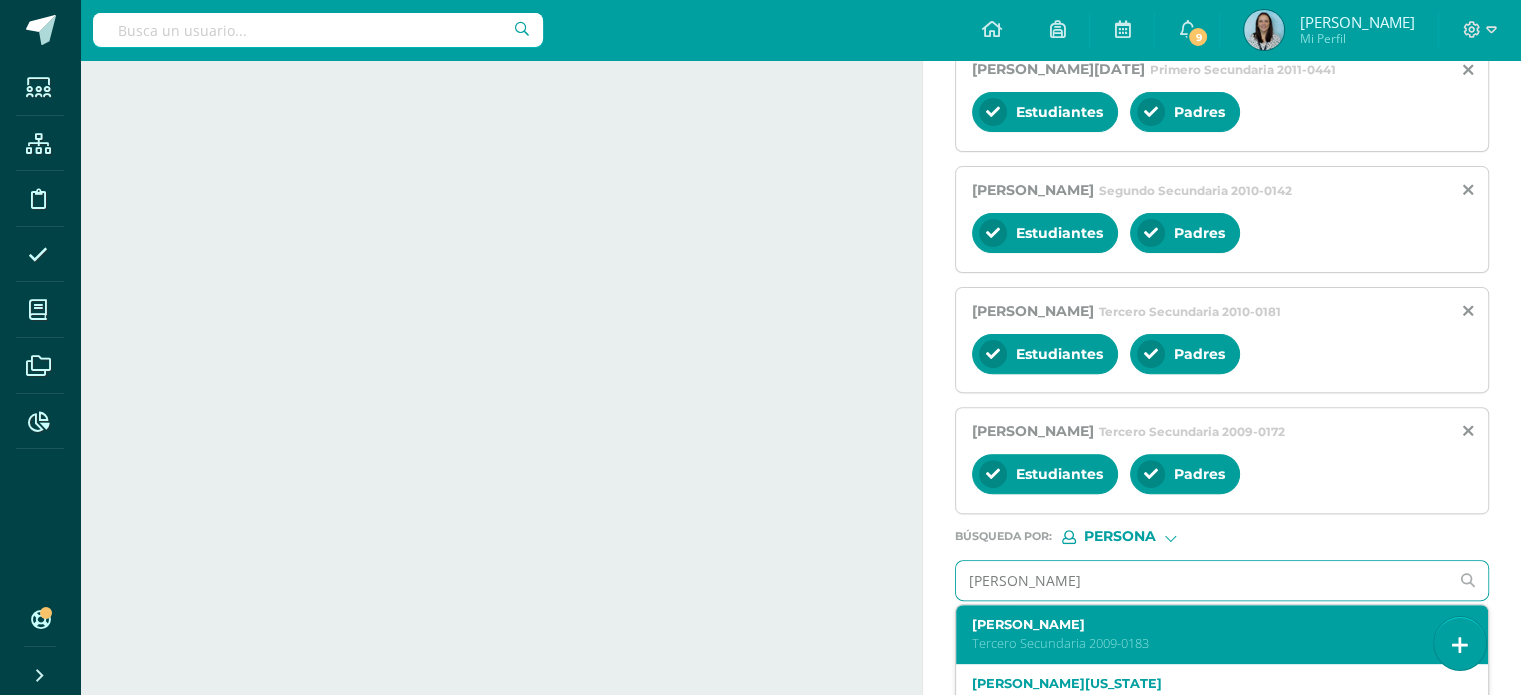 click on "[PERSON_NAME]" at bounding box center (1211, 624) 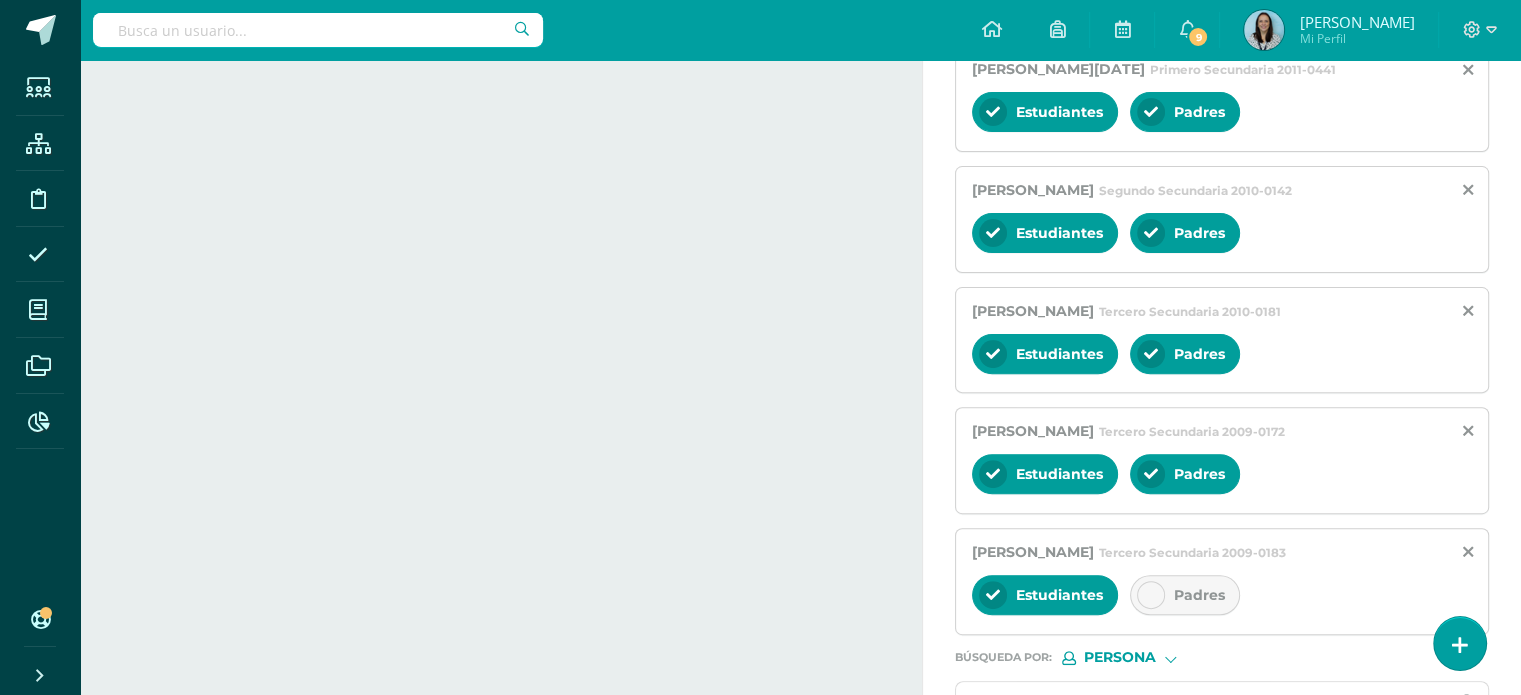 click at bounding box center (1151, 595) 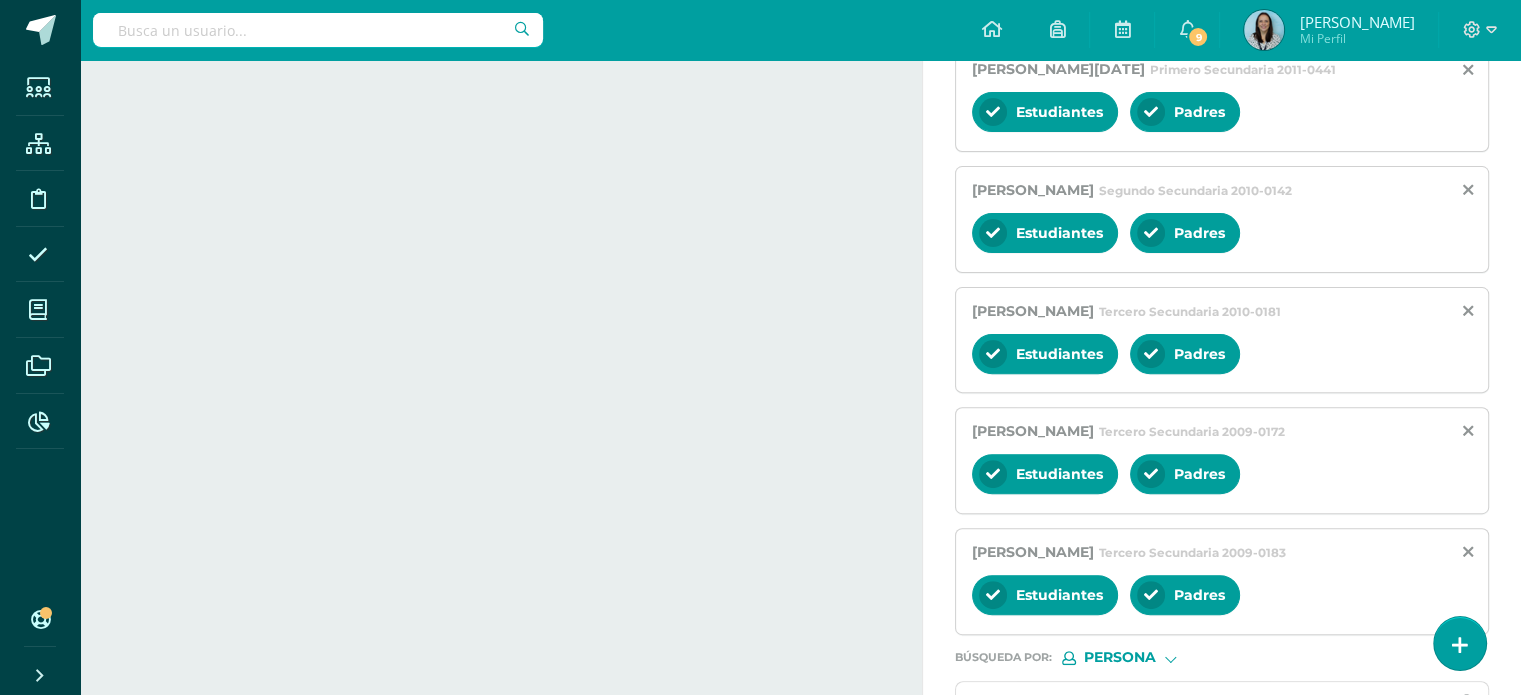 scroll, scrollTop: 709, scrollLeft: 0, axis: vertical 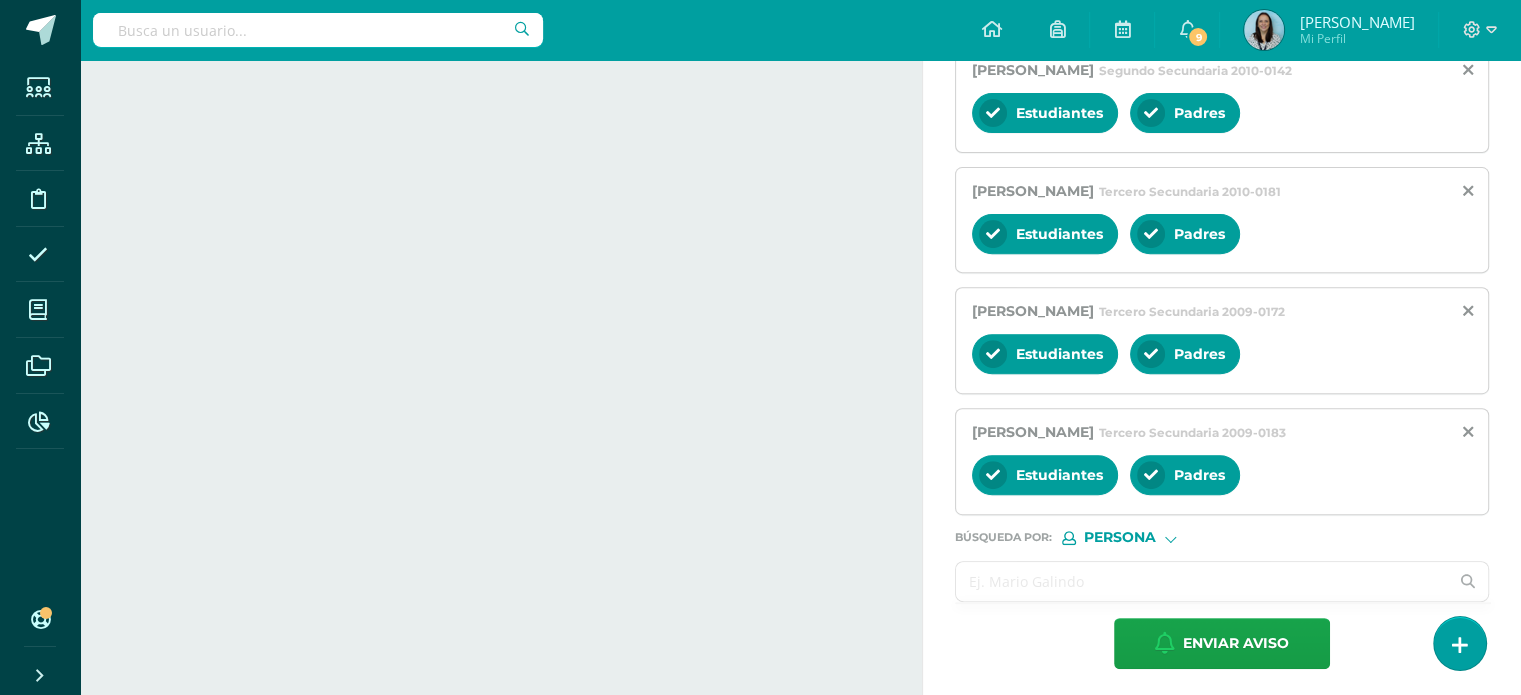 click at bounding box center [1202, 581] 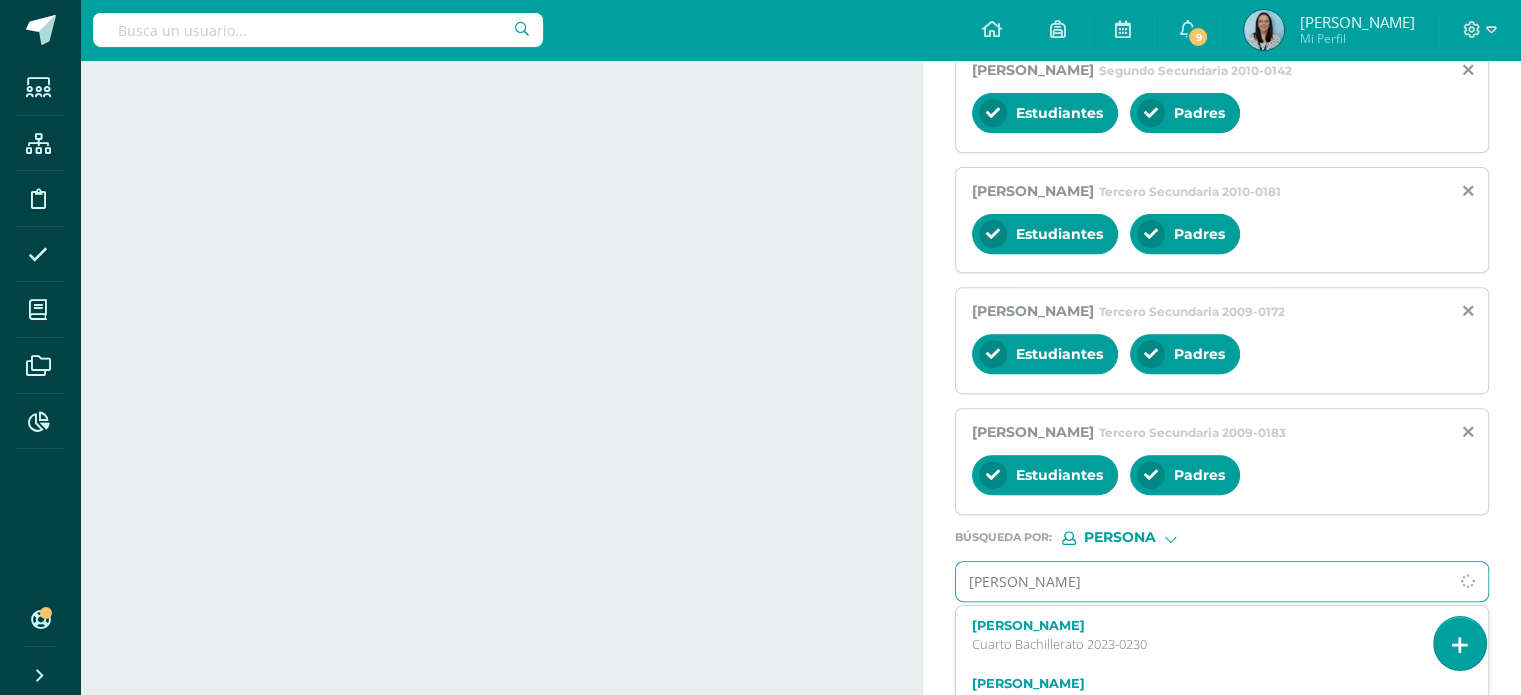 type on "[PERSON_NAME]" 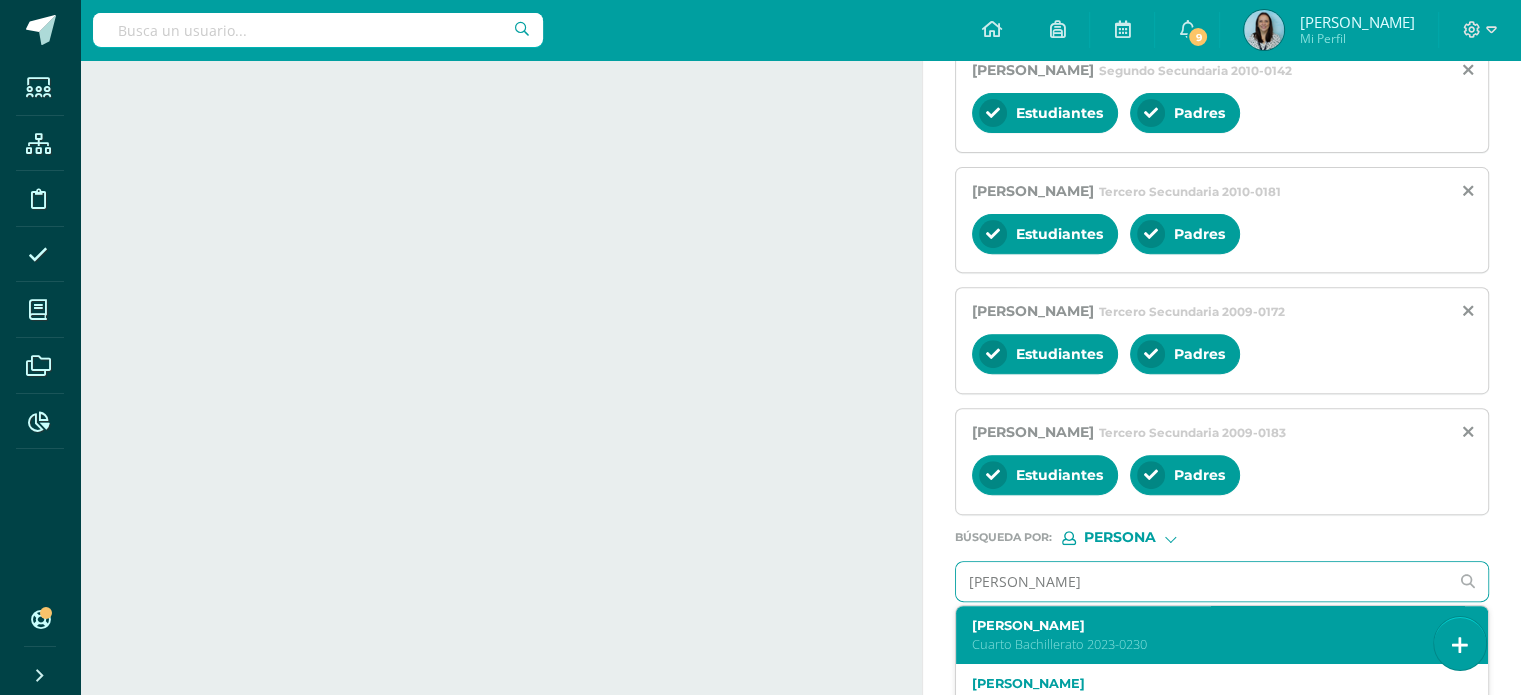 click on "[PERSON_NAME]" at bounding box center (1211, 625) 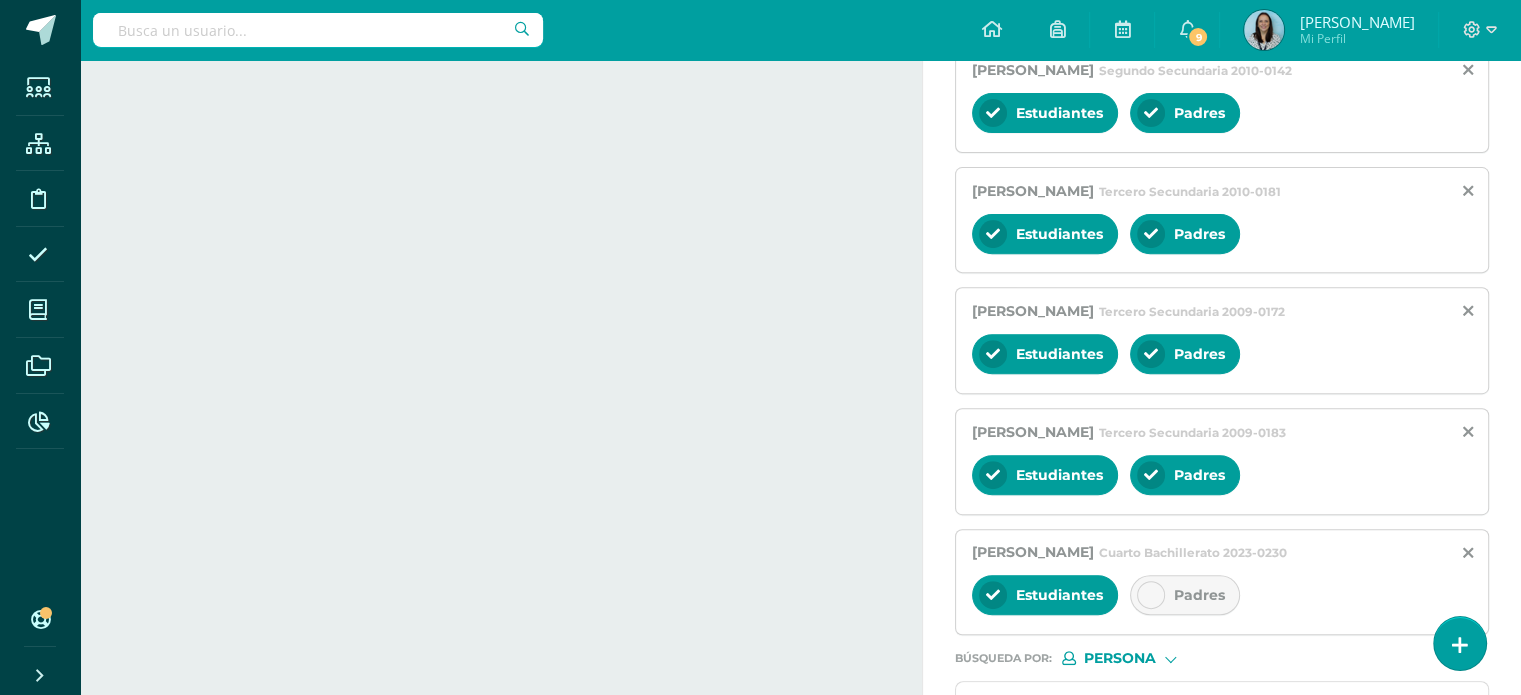 click at bounding box center [1151, 595] 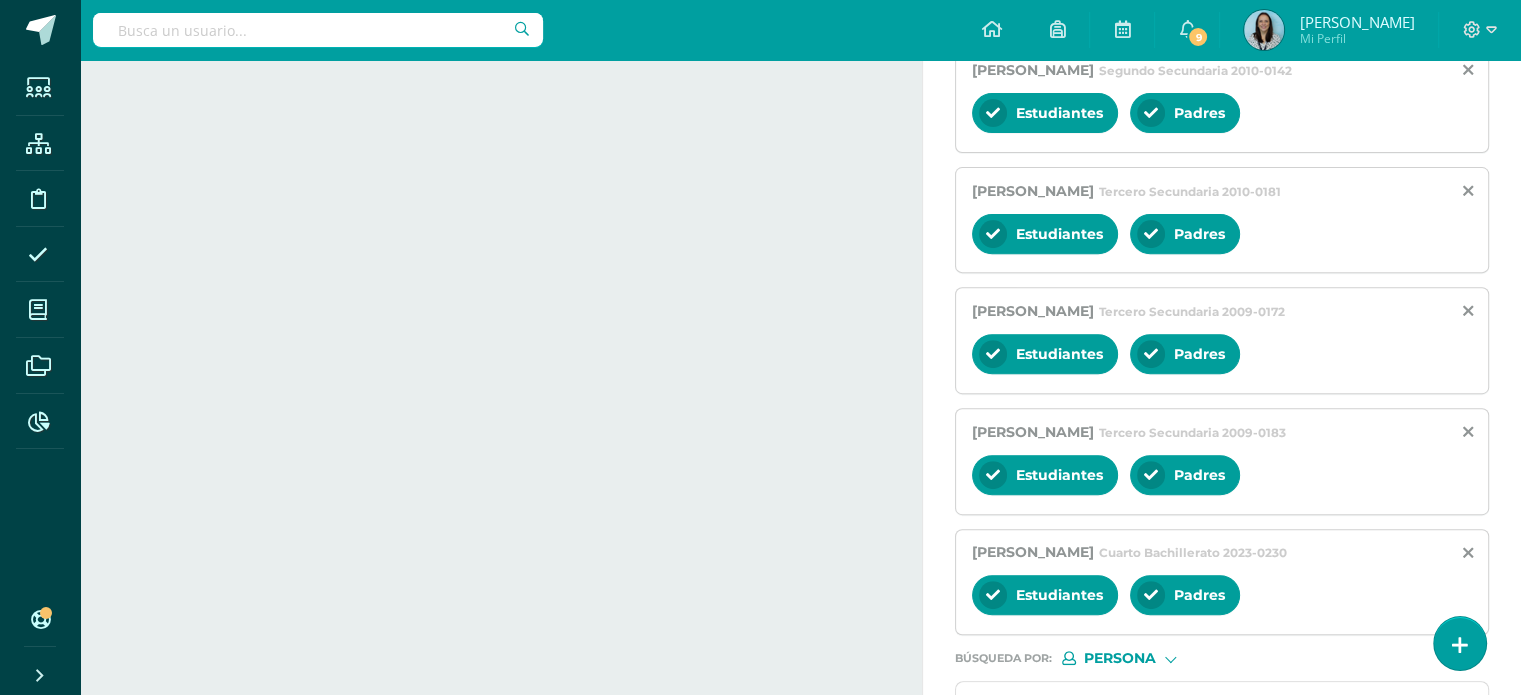 scroll, scrollTop: 829, scrollLeft: 0, axis: vertical 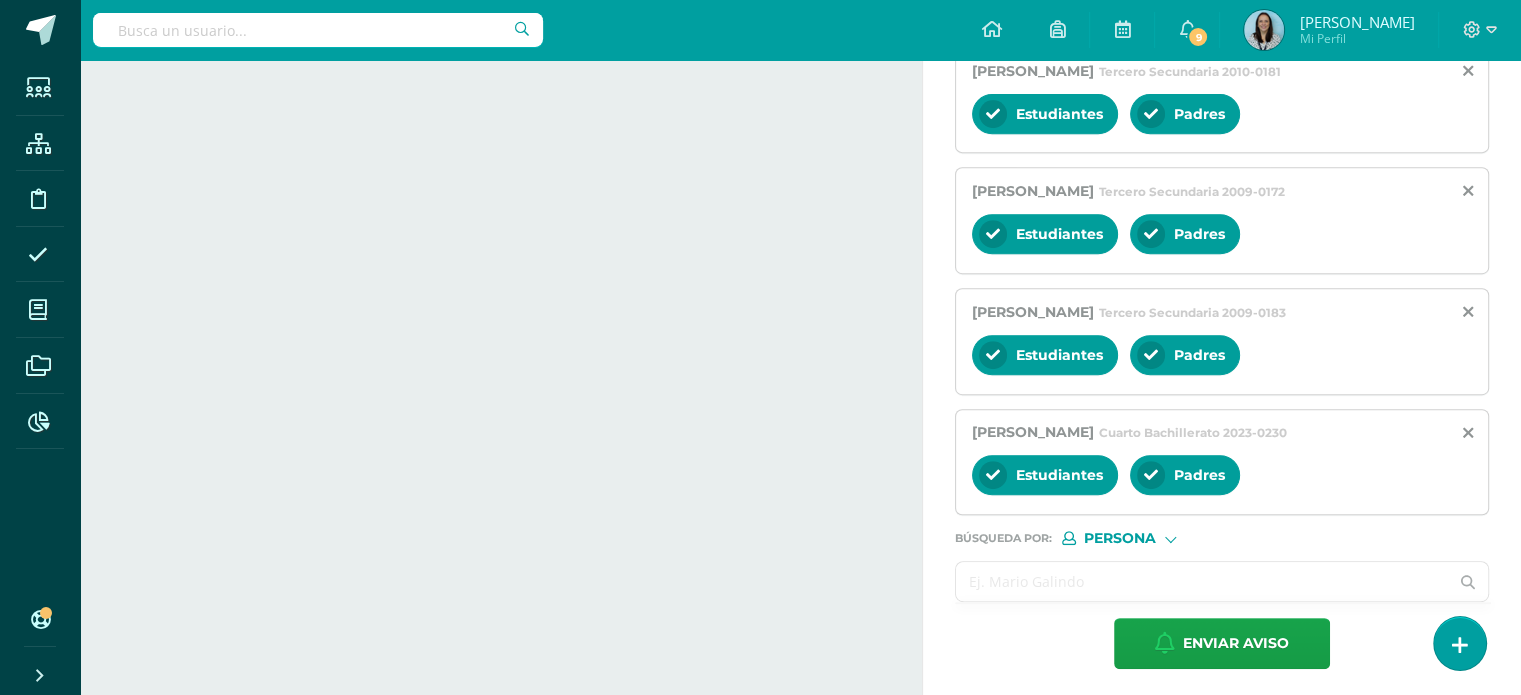 click at bounding box center (1202, 581) 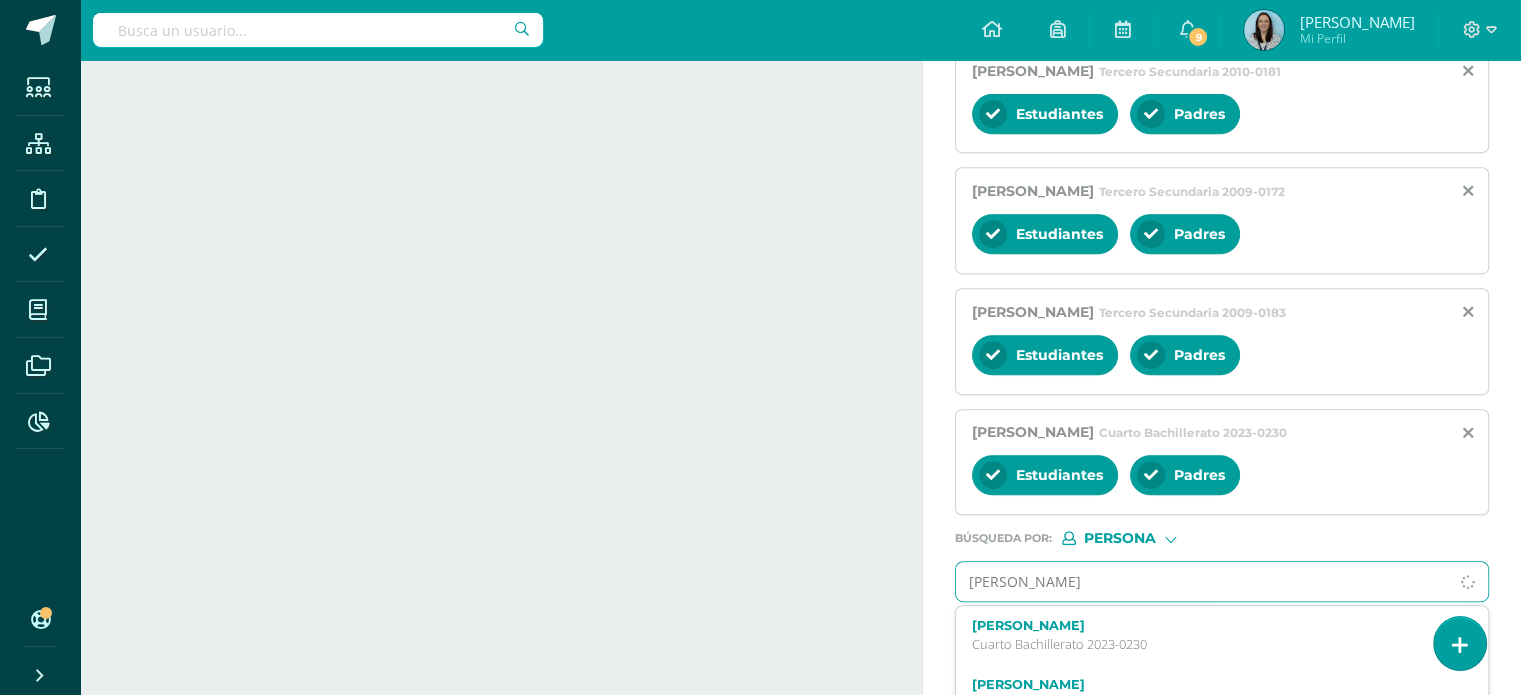 type on "[PERSON_NAME]" 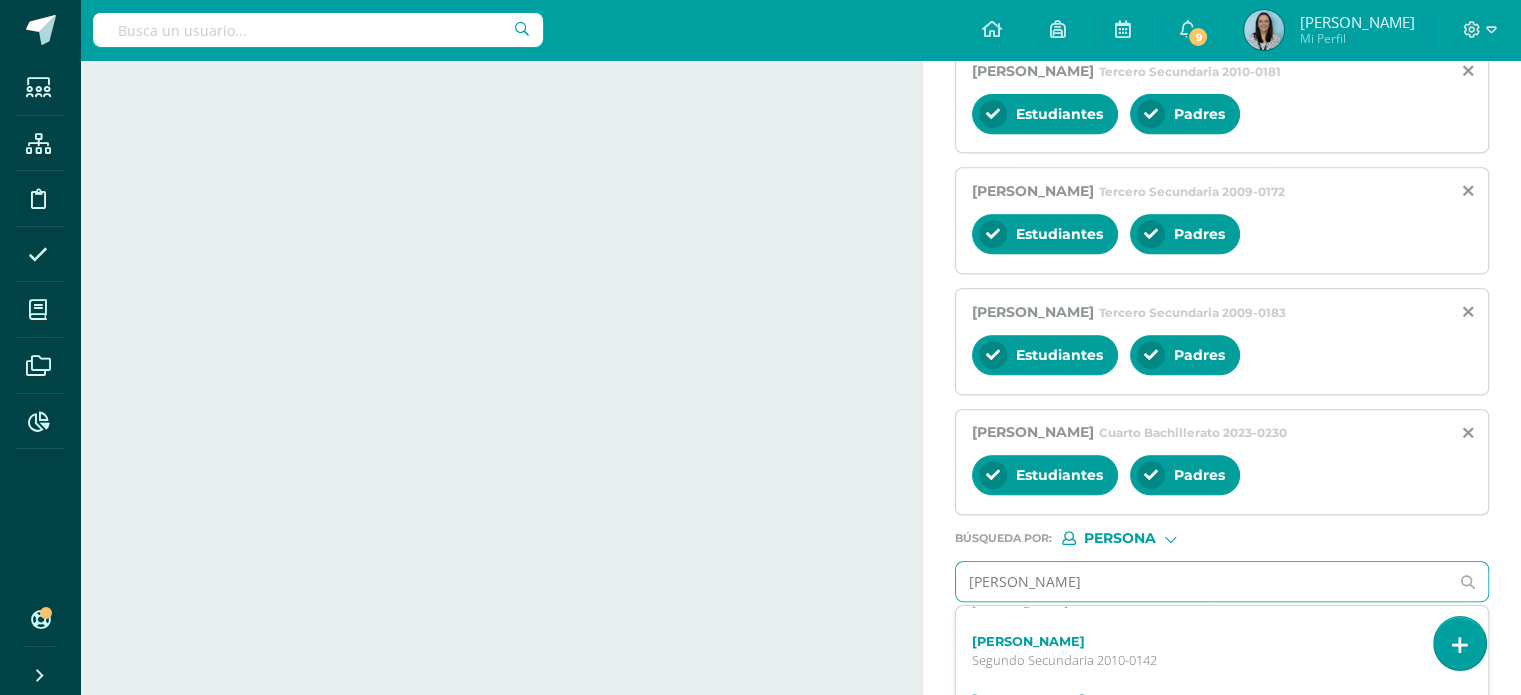 scroll, scrollTop: 464, scrollLeft: 0, axis: vertical 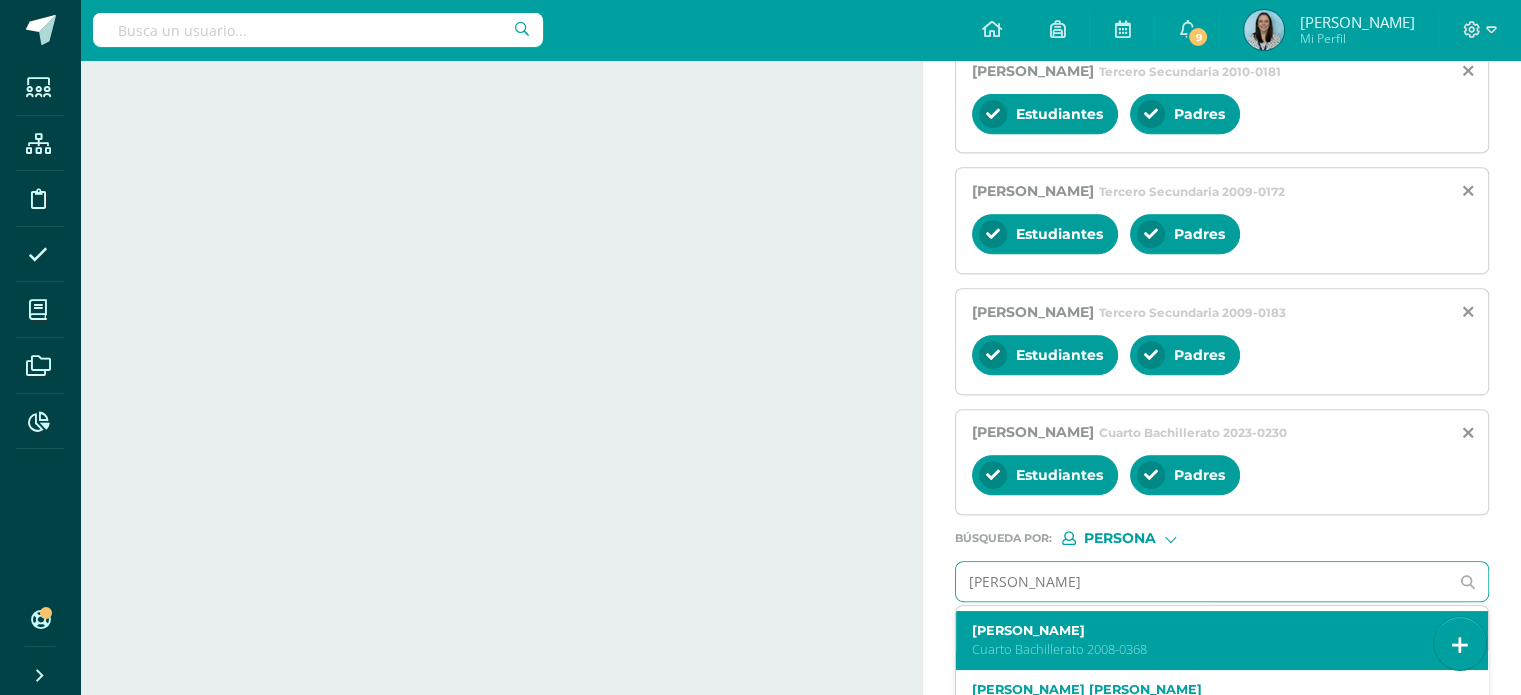 click on "Cuarto Bachillerato 2008-0368" at bounding box center [1211, 649] 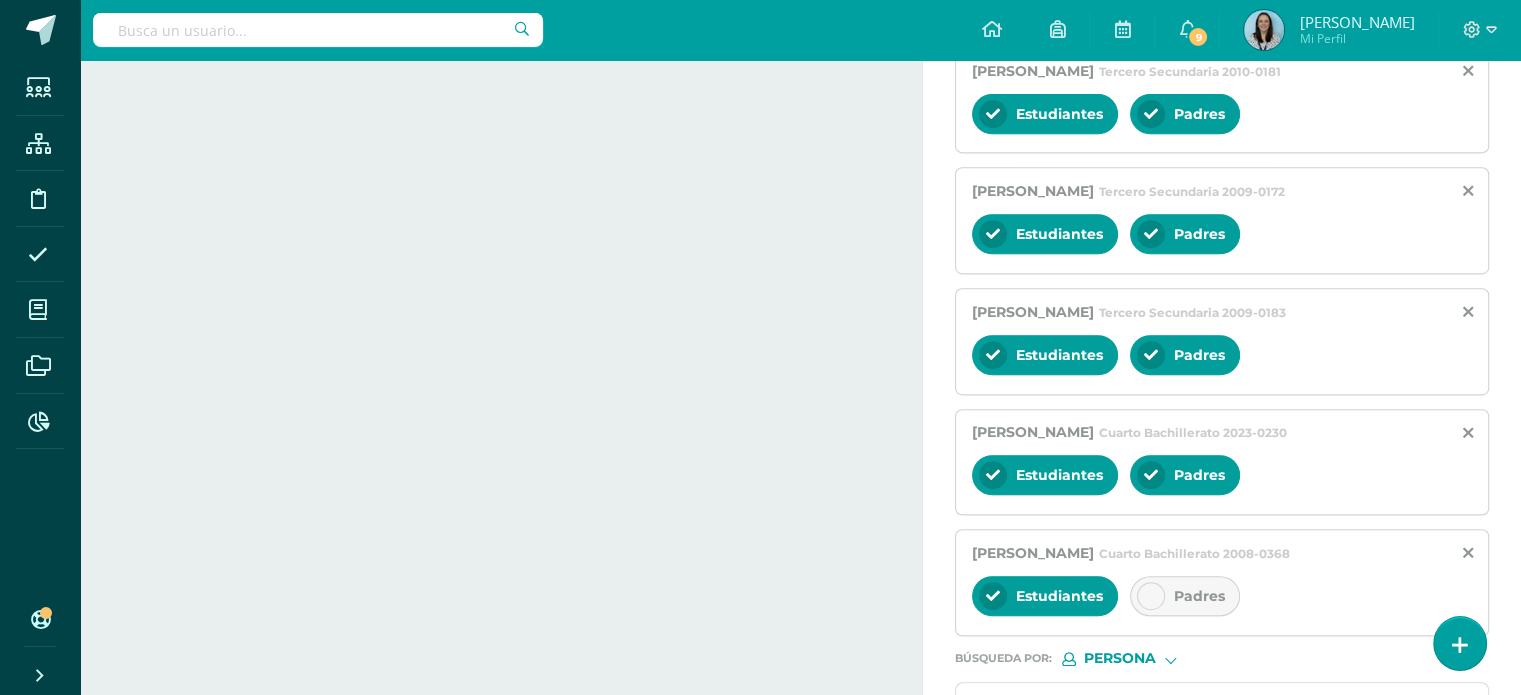 scroll, scrollTop: 0, scrollLeft: 0, axis: both 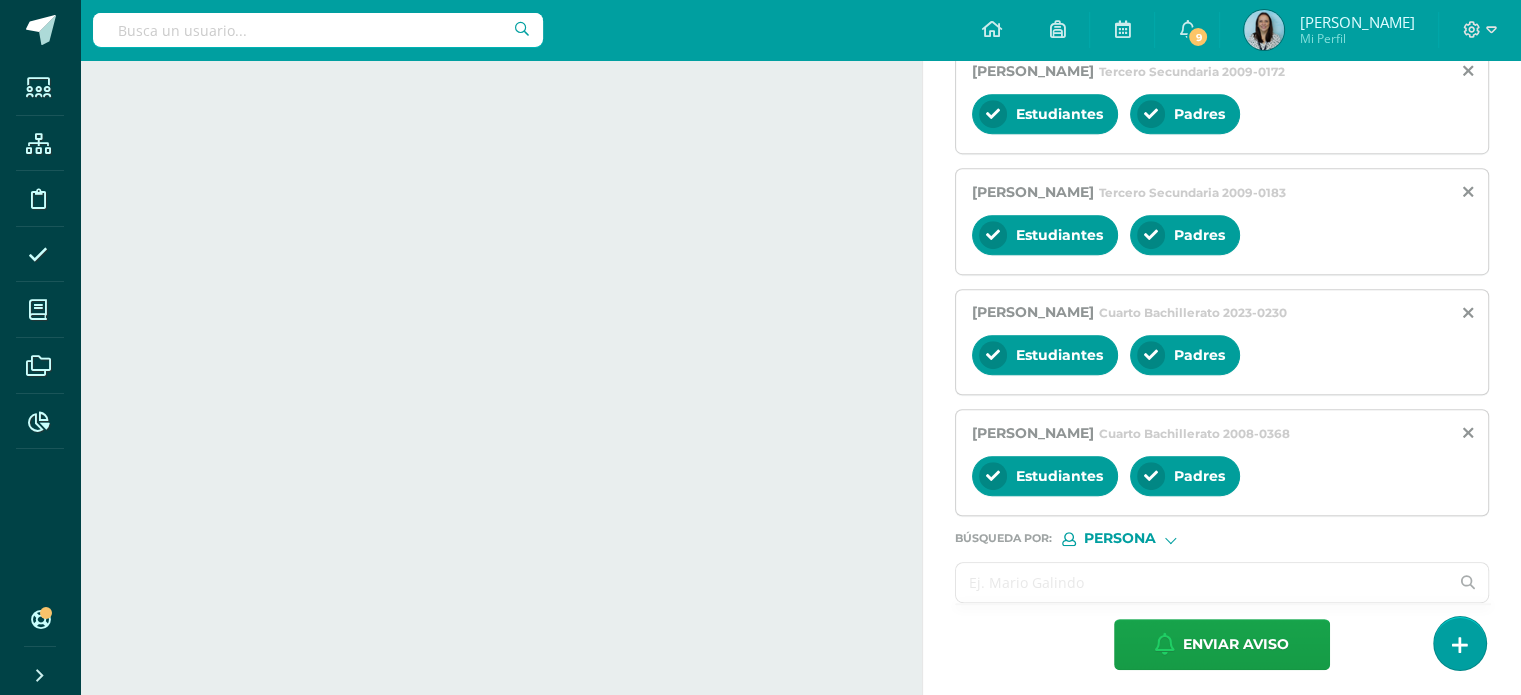click at bounding box center (1202, 582) 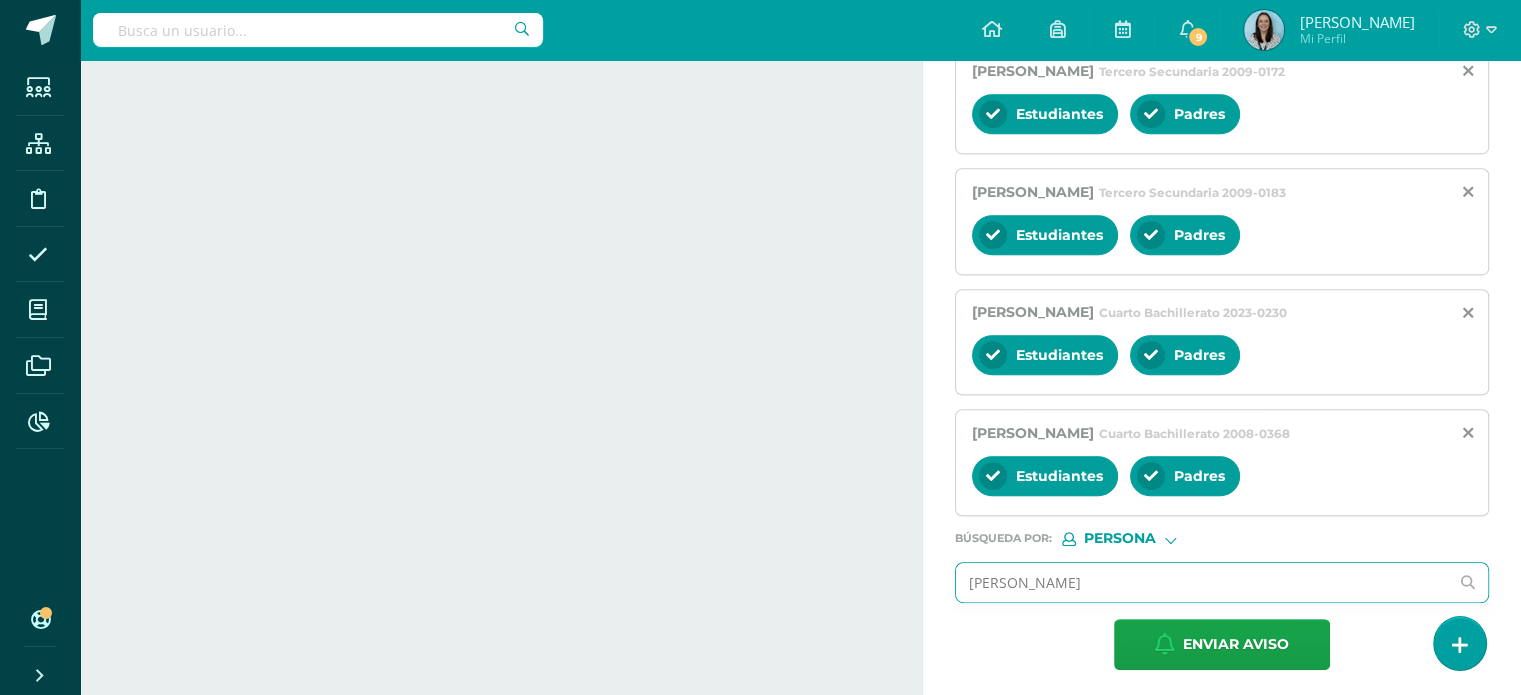 type on "[PERSON_NAME]" 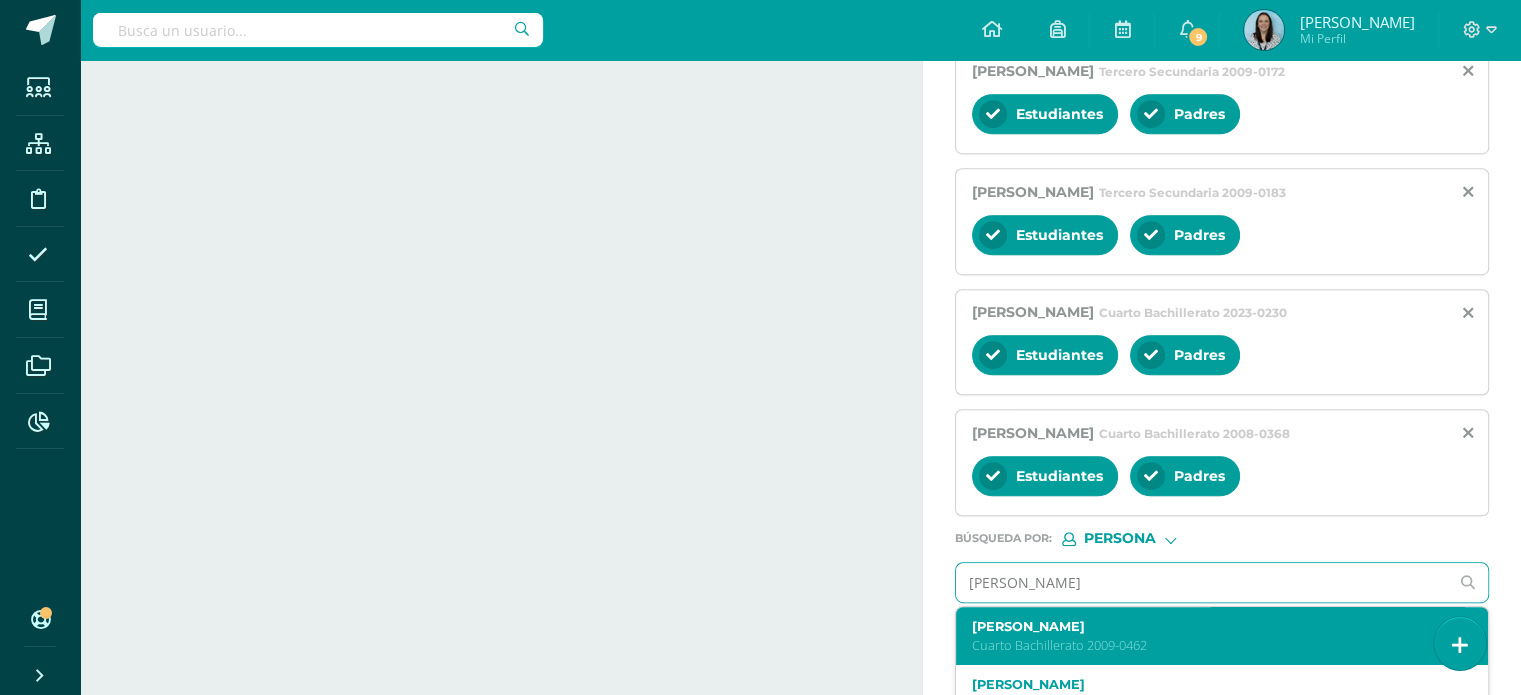 click on "[PERSON_NAME] Cuarto Bachillerato 2009-0462" at bounding box center (1211, 636) 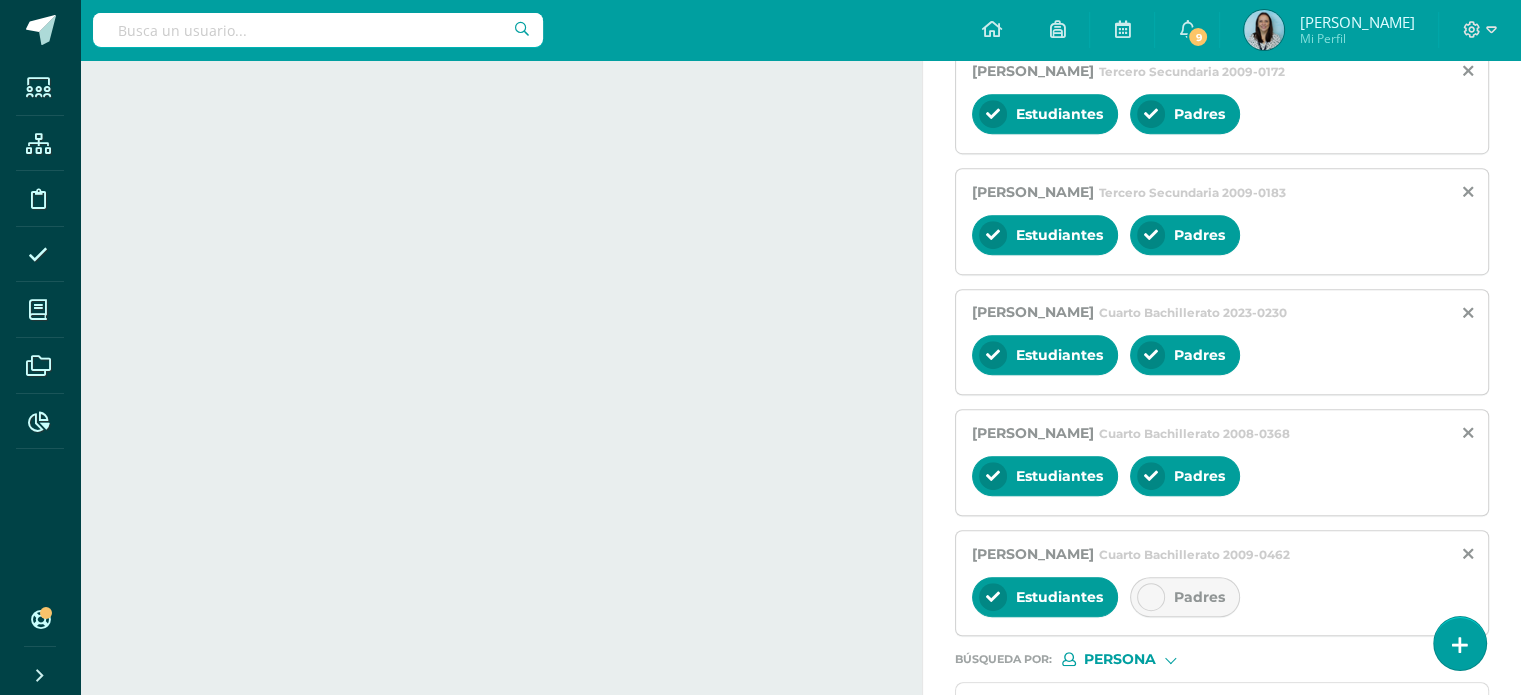 click at bounding box center [1151, 597] 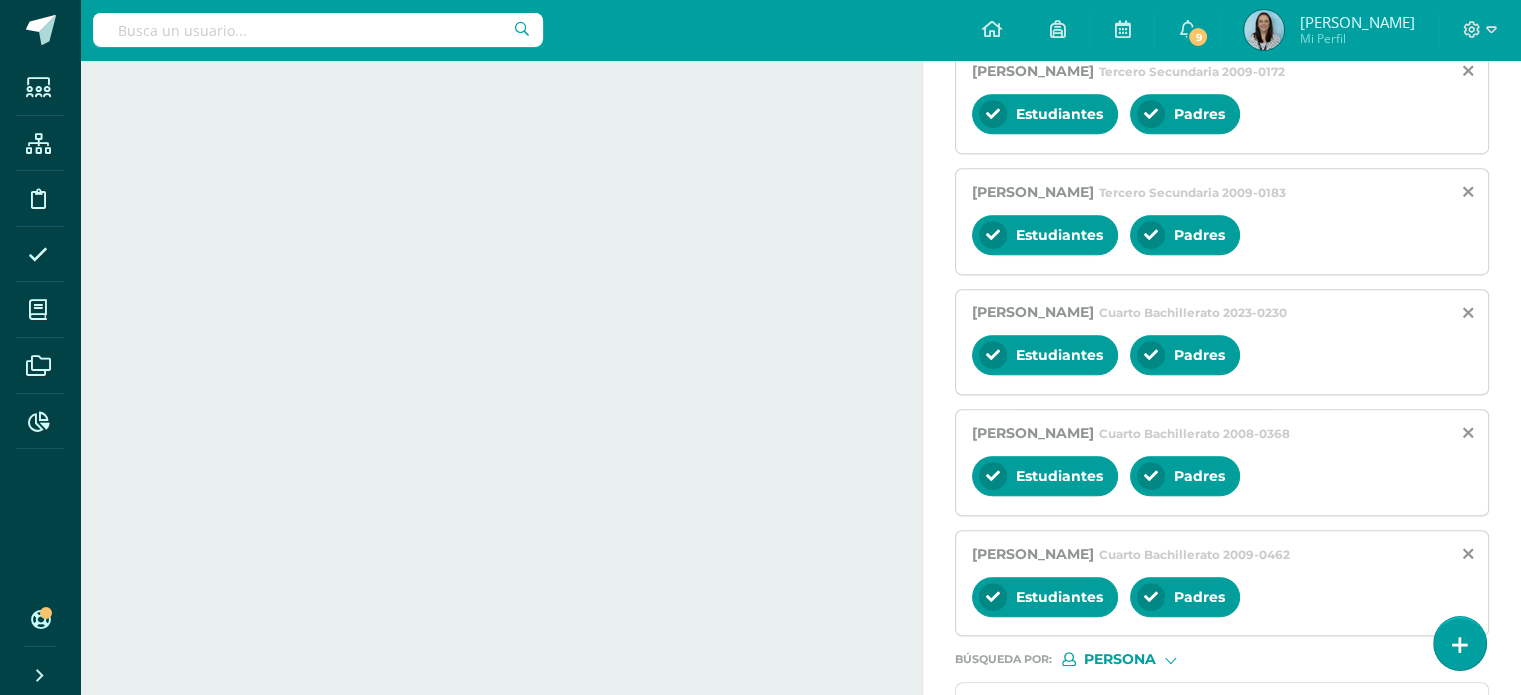 scroll, scrollTop: 1069, scrollLeft: 0, axis: vertical 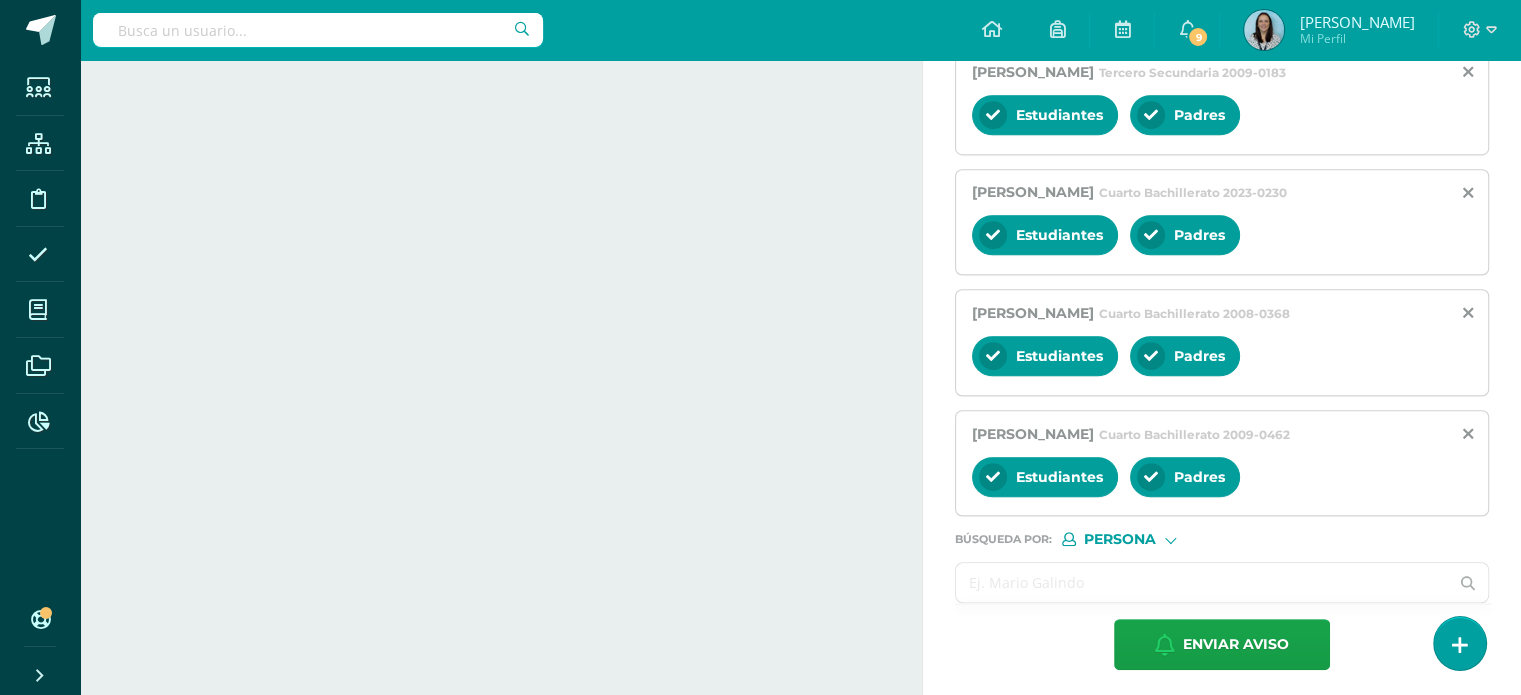click at bounding box center (1202, 582) 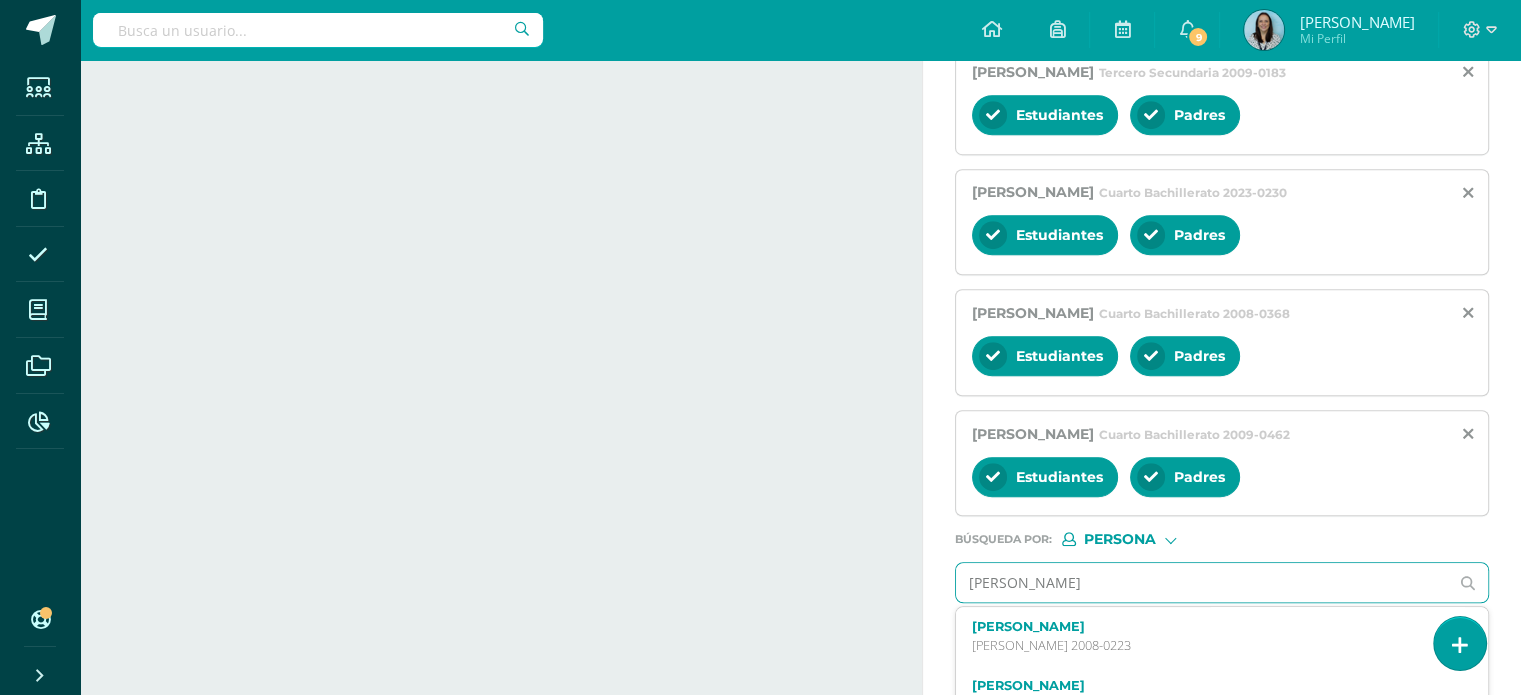 type on "[PERSON_NAME]" 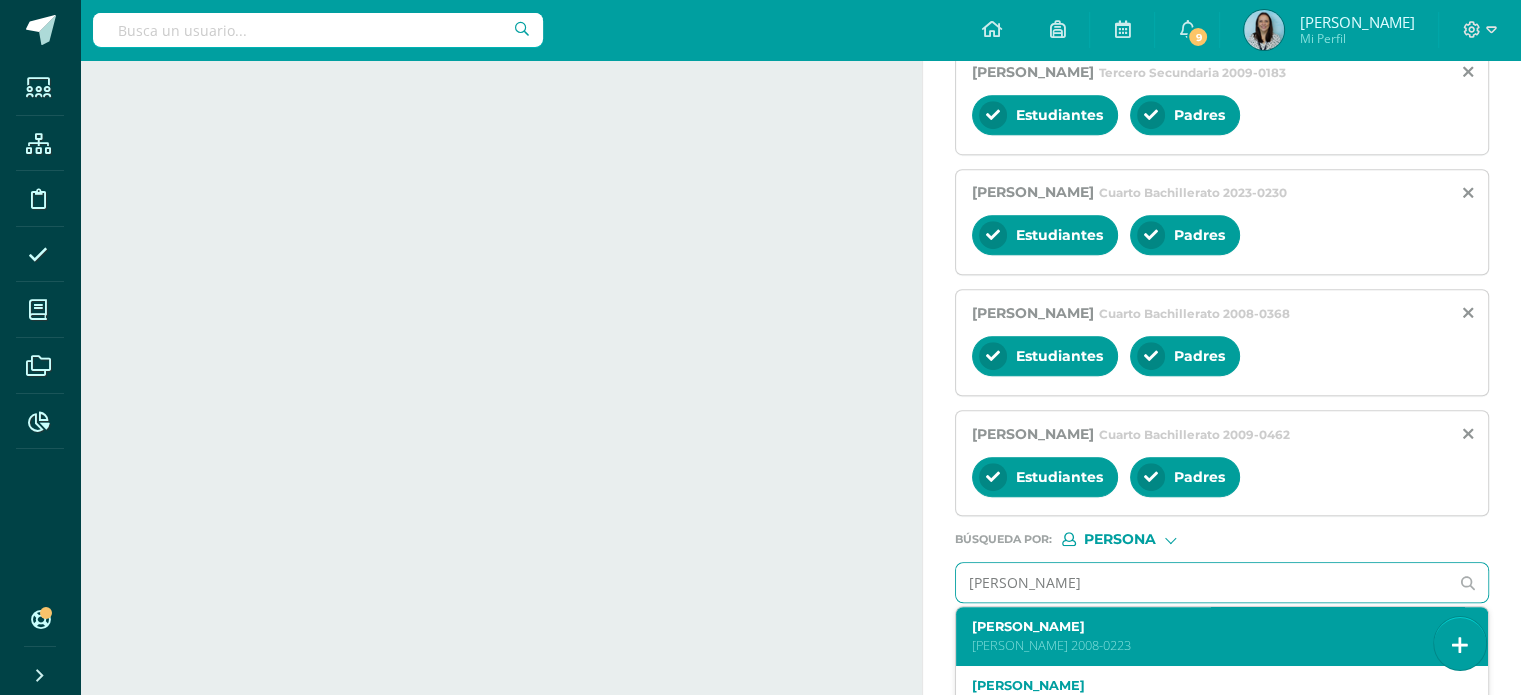 click on "[PERSON_NAME]" at bounding box center [1211, 626] 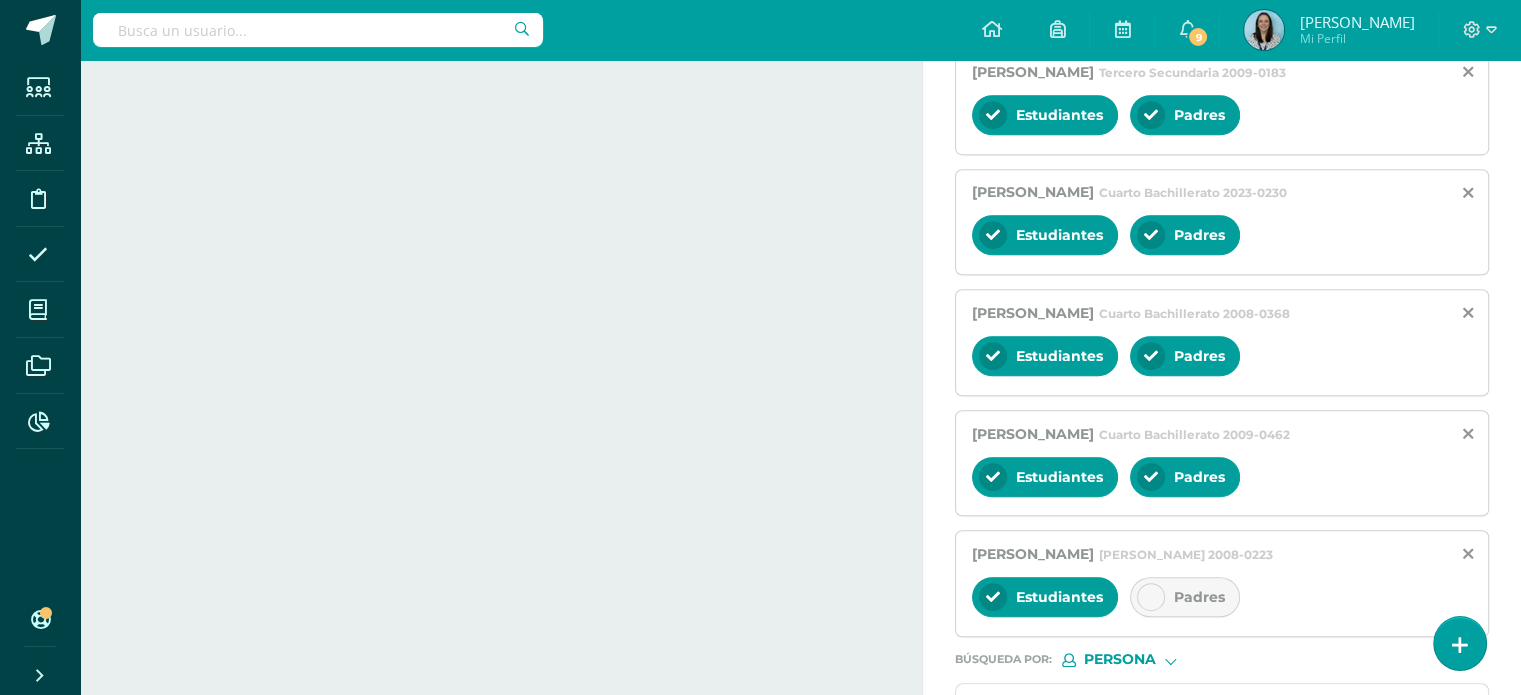 click at bounding box center (1151, 597) 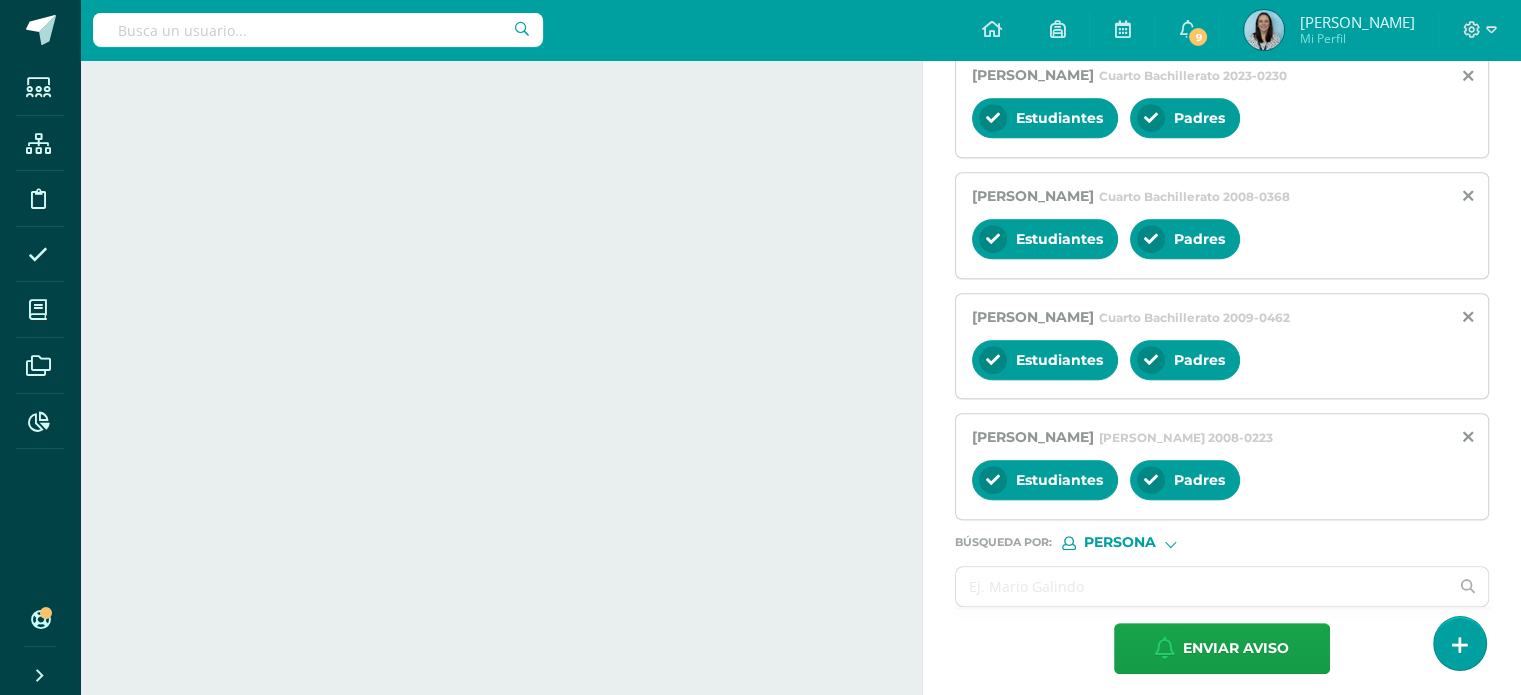 scroll, scrollTop: 1189, scrollLeft: 0, axis: vertical 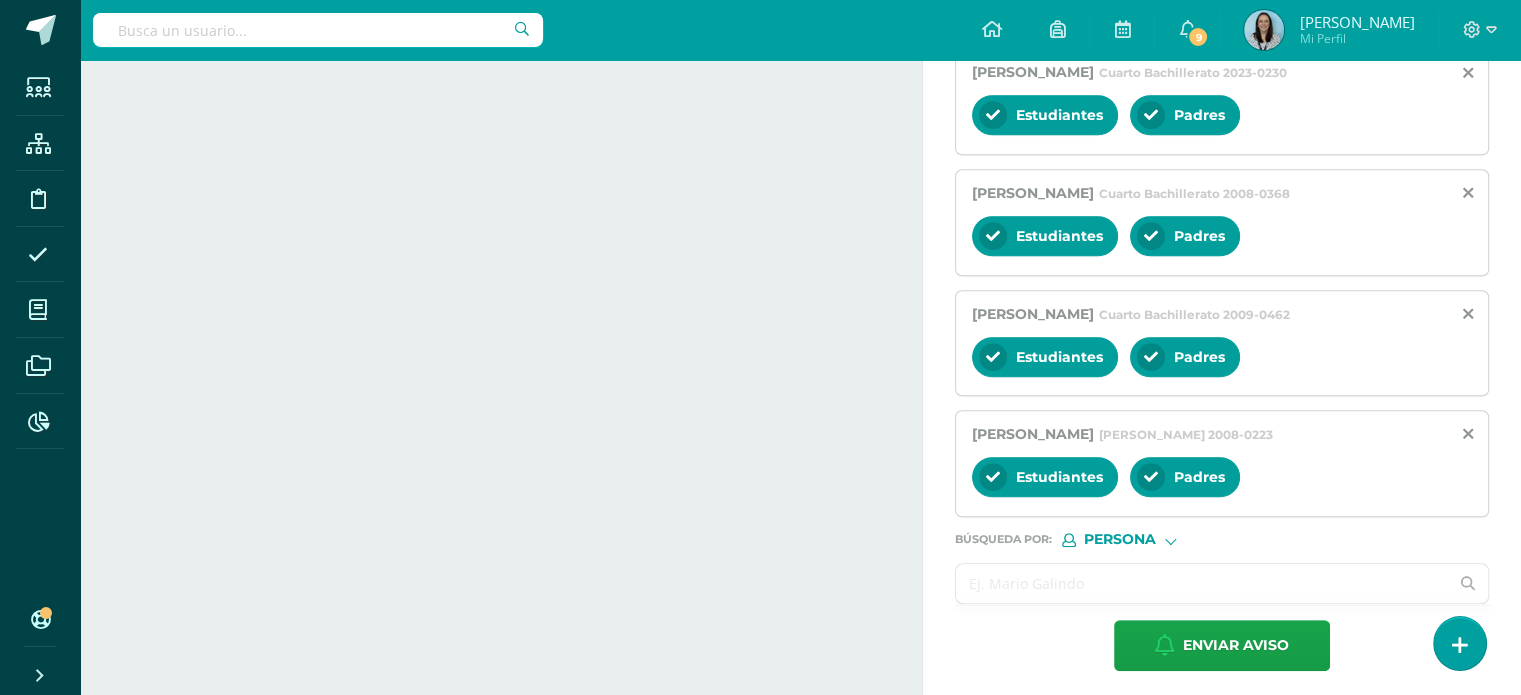 click at bounding box center [1202, 583] 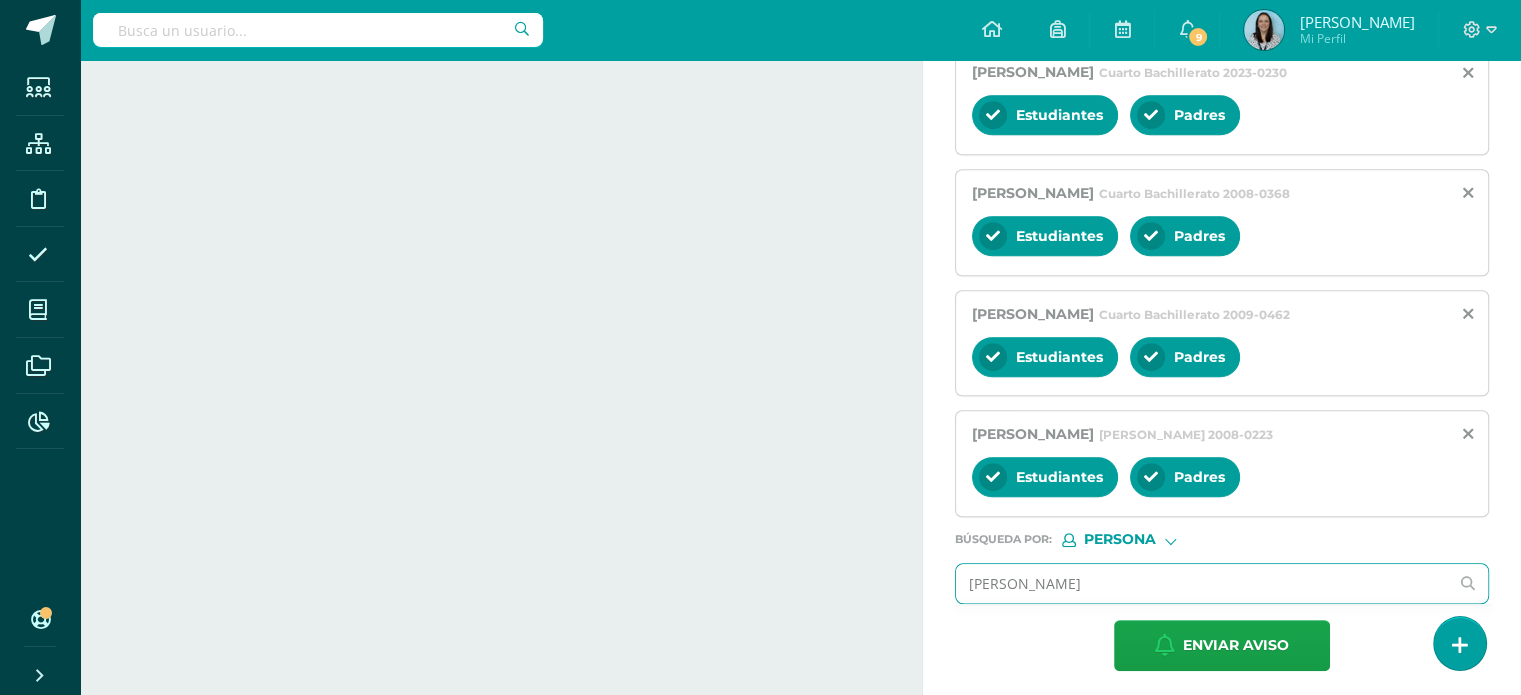 type on "[PERSON_NAME]" 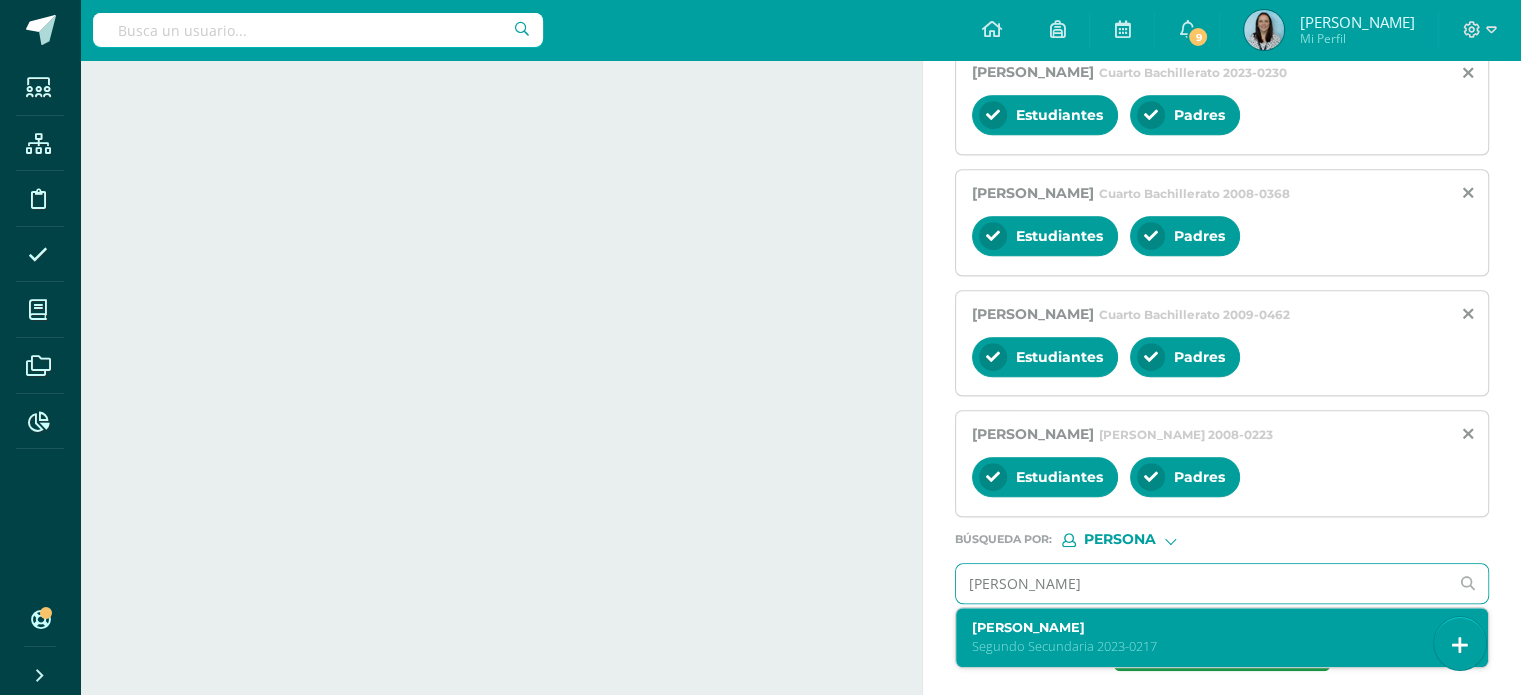 click on "Segundo Secundaria 2023-0217" at bounding box center [1211, 646] 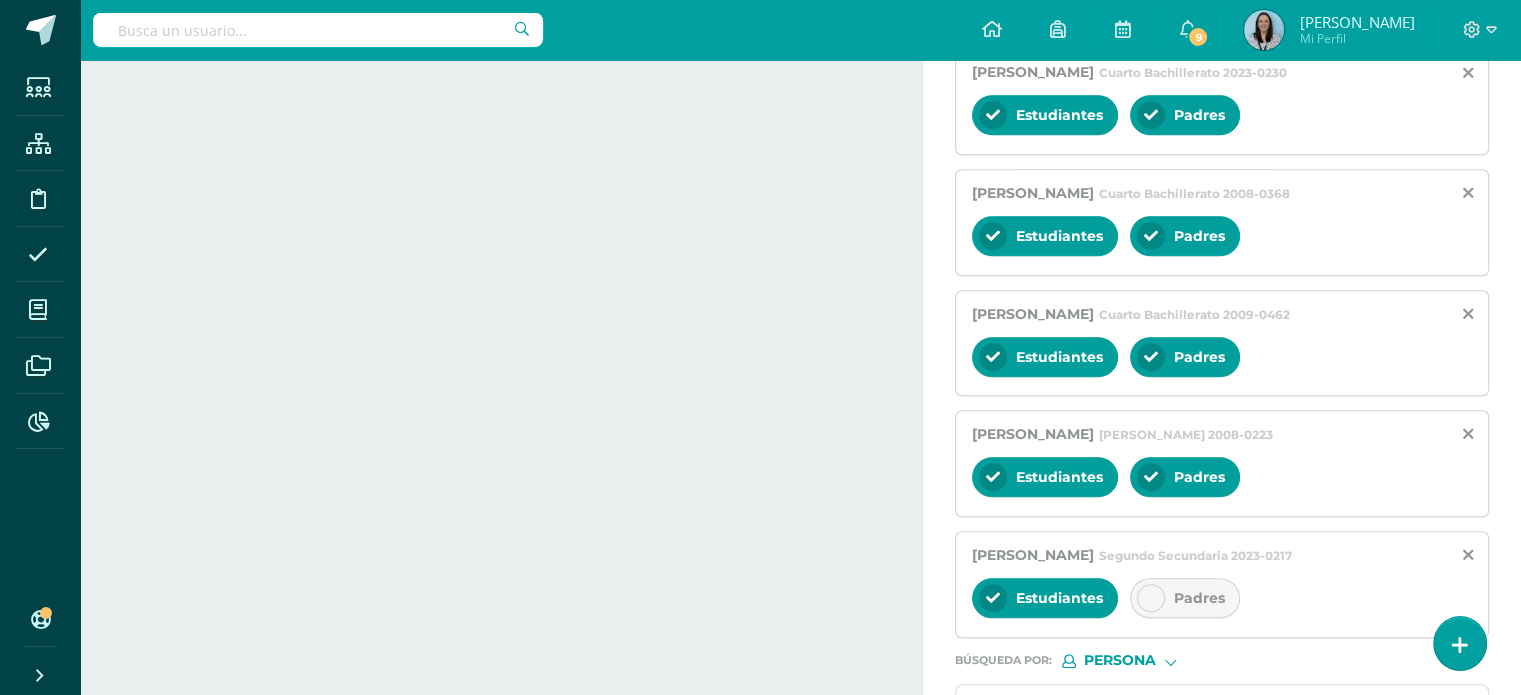 click at bounding box center [1151, 598] 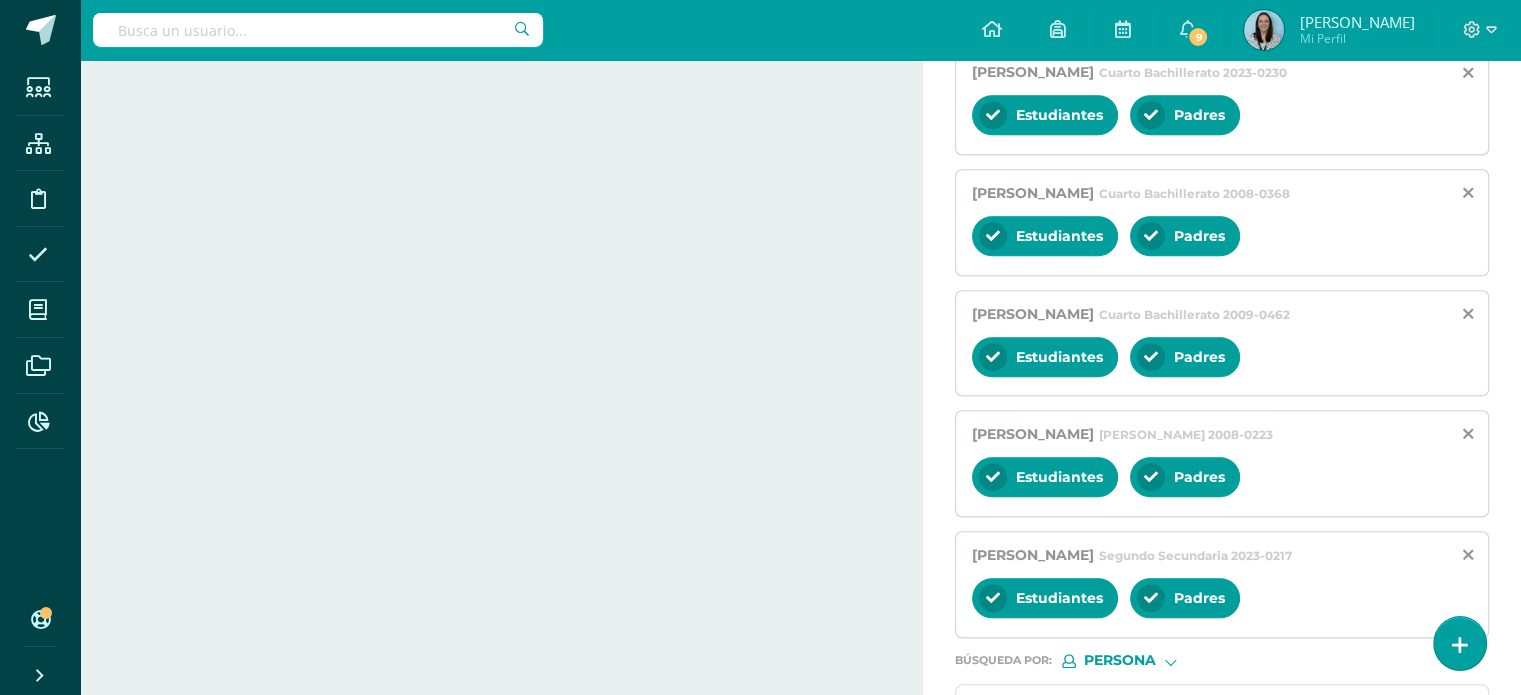 scroll, scrollTop: 1309, scrollLeft: 0, axis: vertical 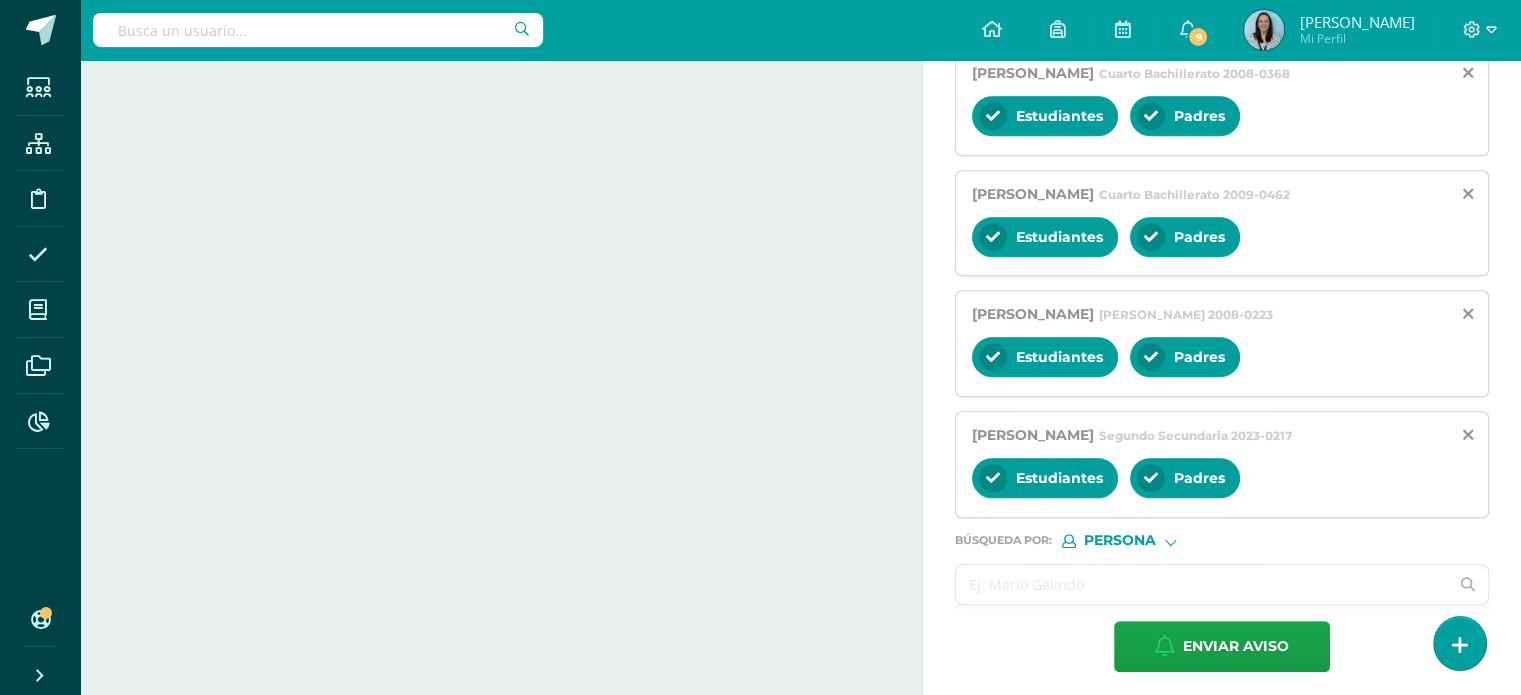 click at bounding box center (1202, 584) 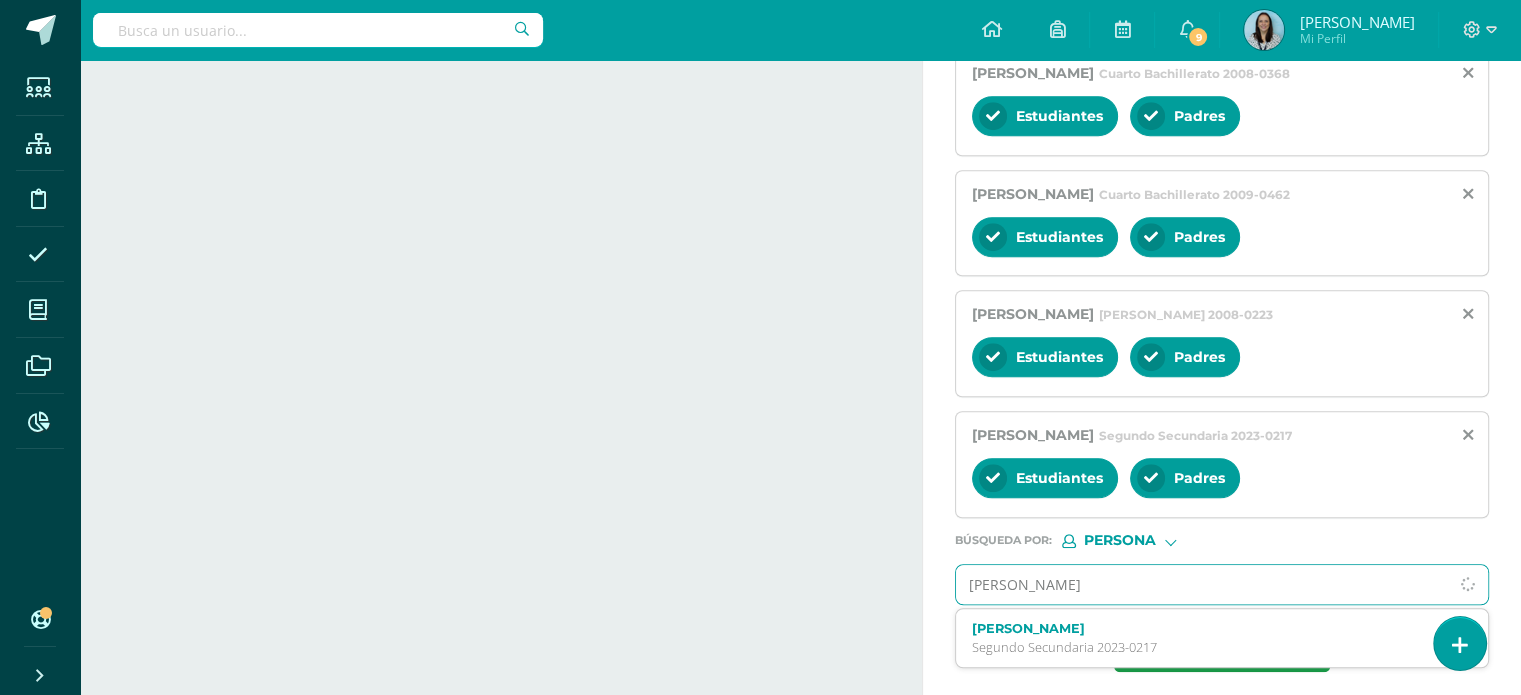 type on "[PERSON_NAME]" 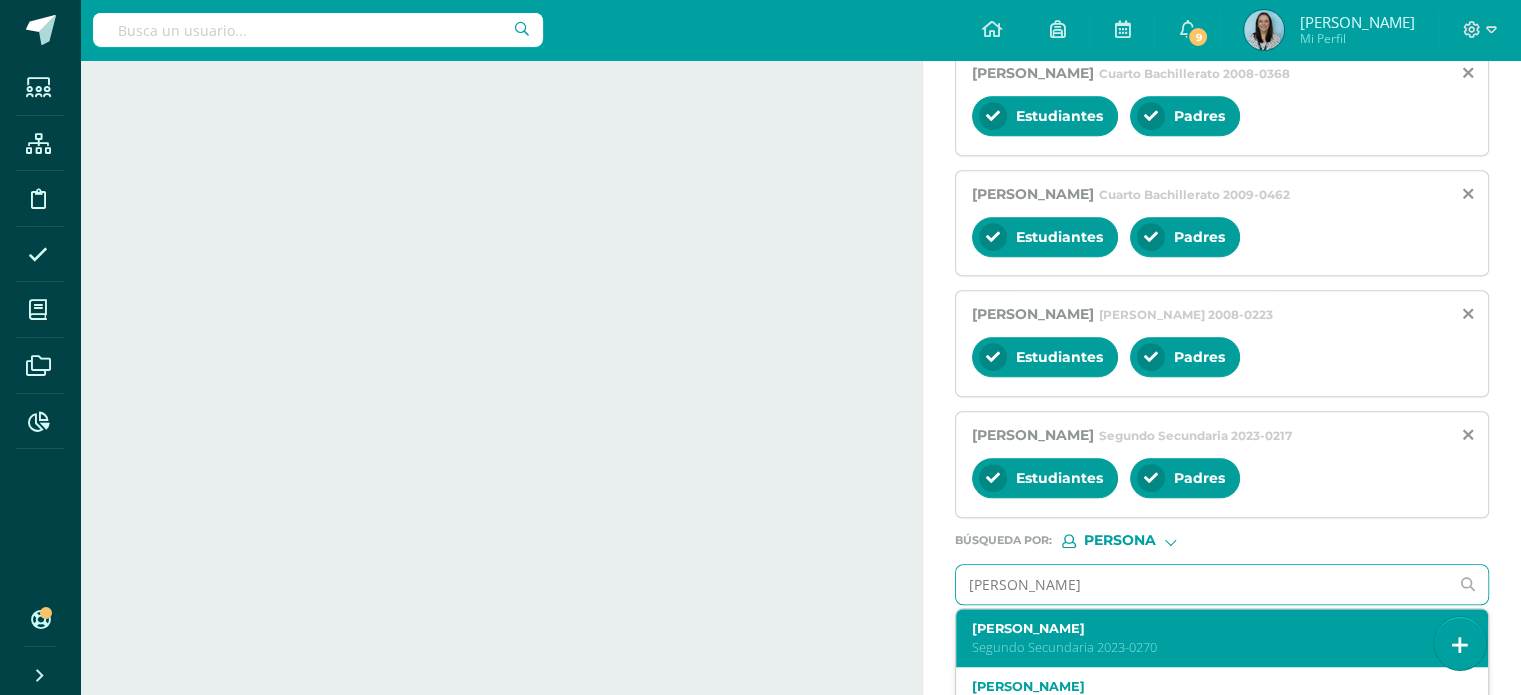 click on "[PERSON_NAME]" at bounding box center (1211, 628) 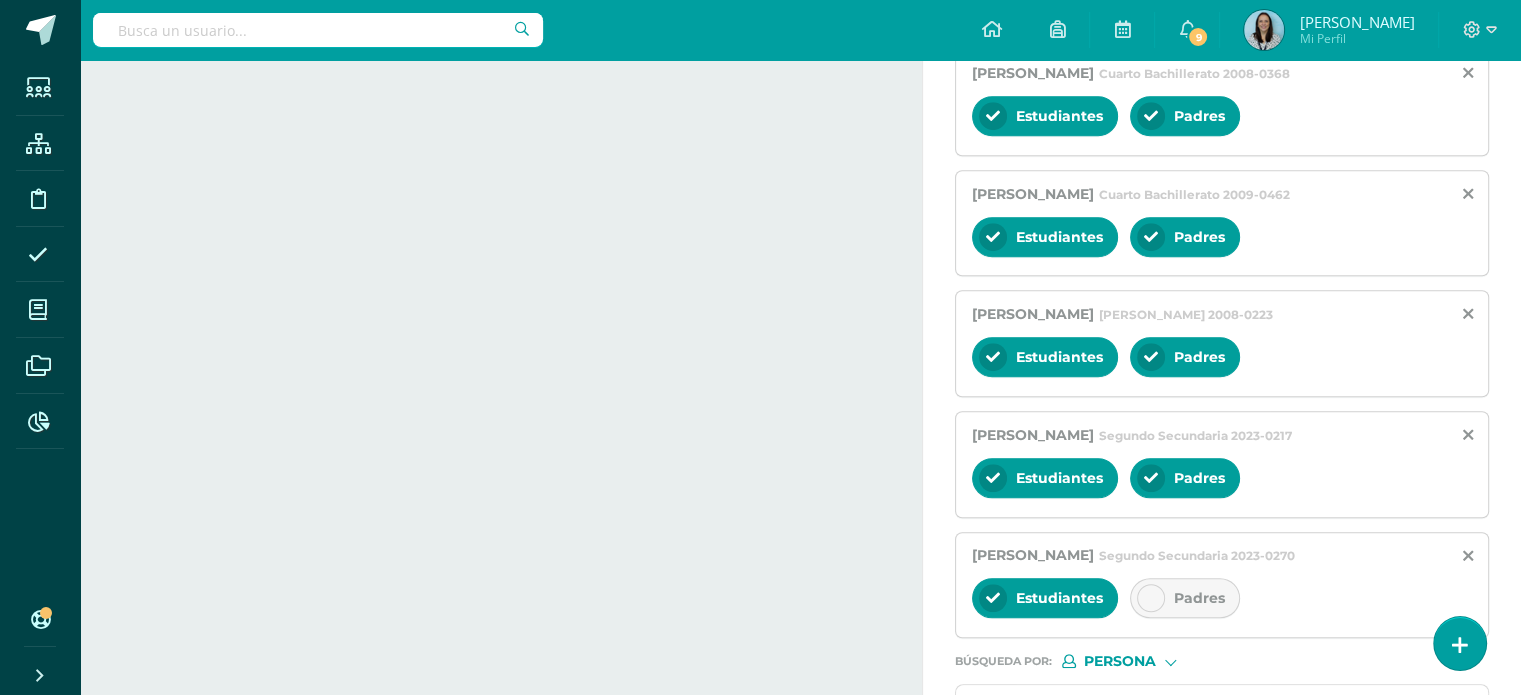 click at bounding box center [1151, 598] 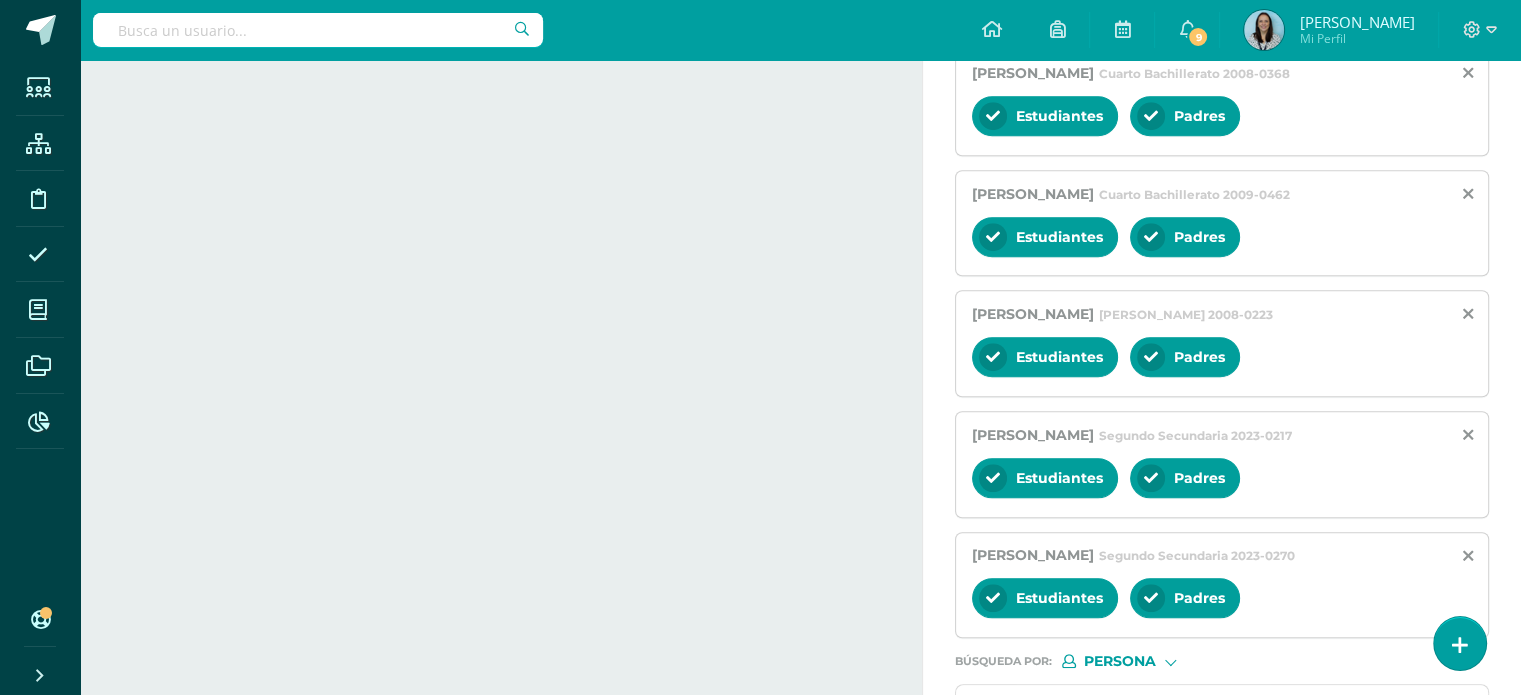 scroll, scrollTop: 1429, scrollLeft: 0, axis: vertical 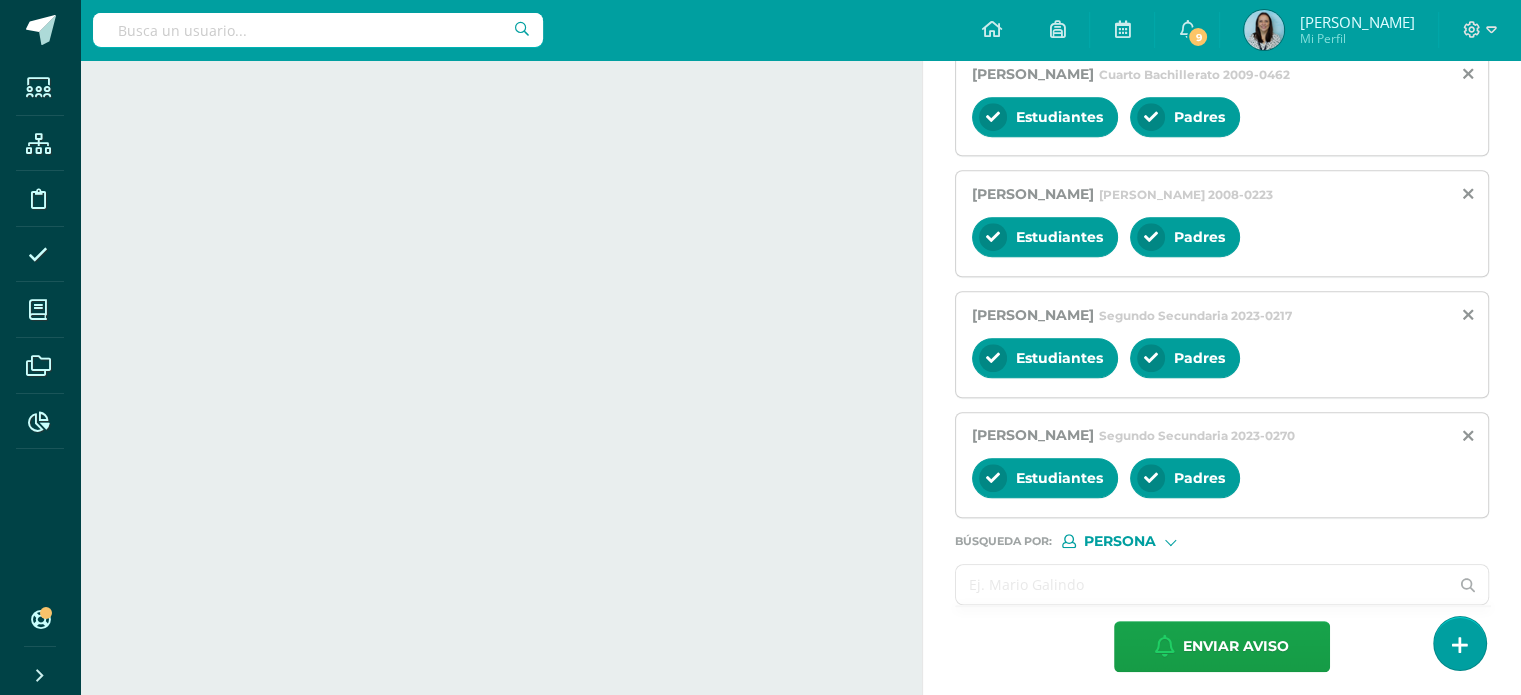 click at bounding box center [1202, 584] 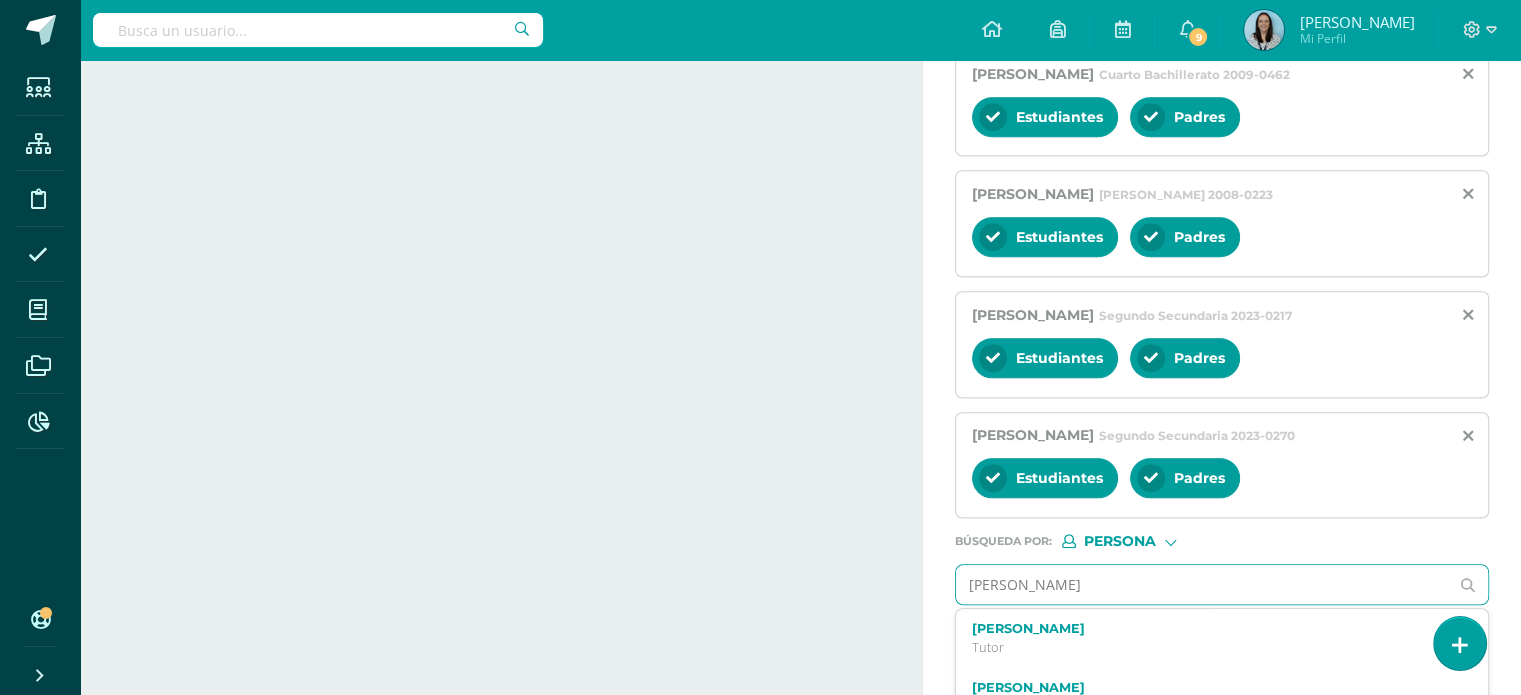 type on "[PERSON_NAME]" 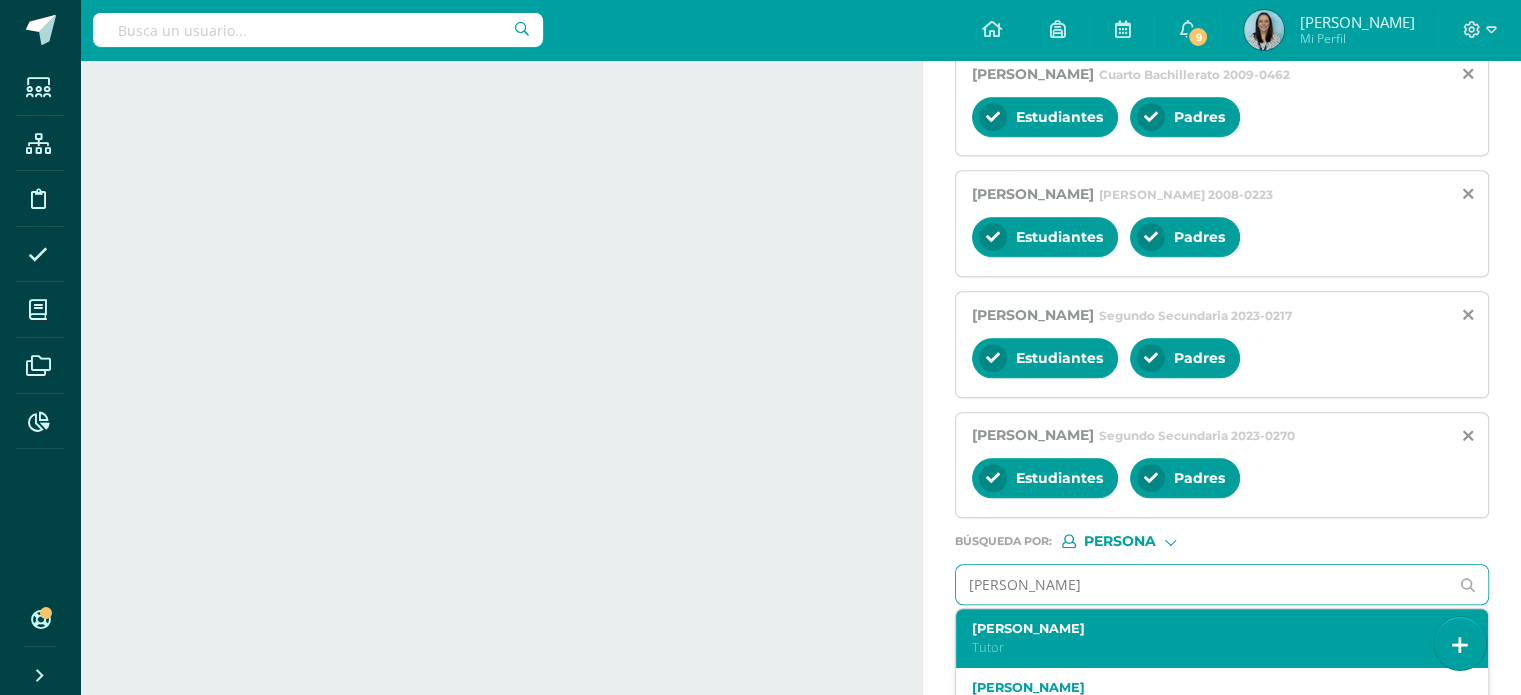 scroll, scrollTop: 56, scrollLeft: 0, axis: vertical 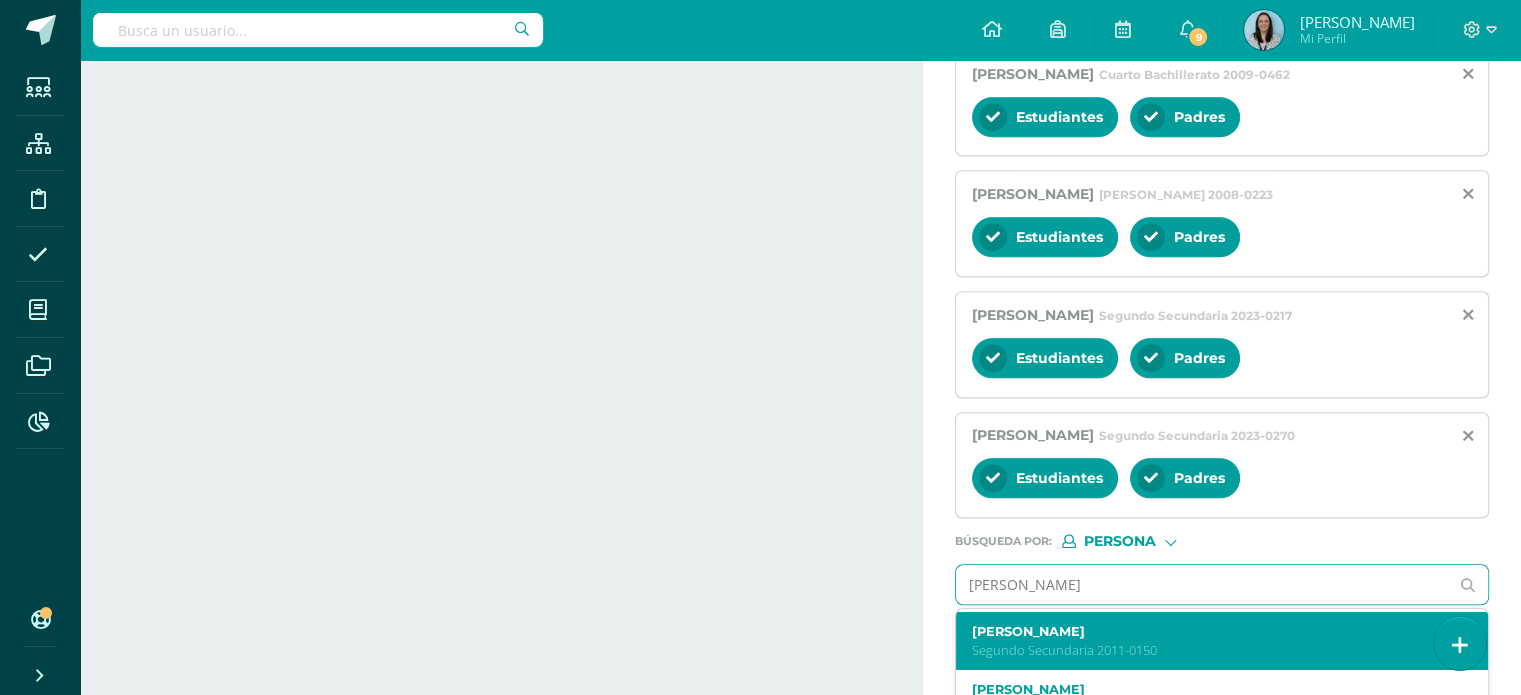 click on "Segundo Secundaria 2011-0150" at bounding box center (1211, 650) 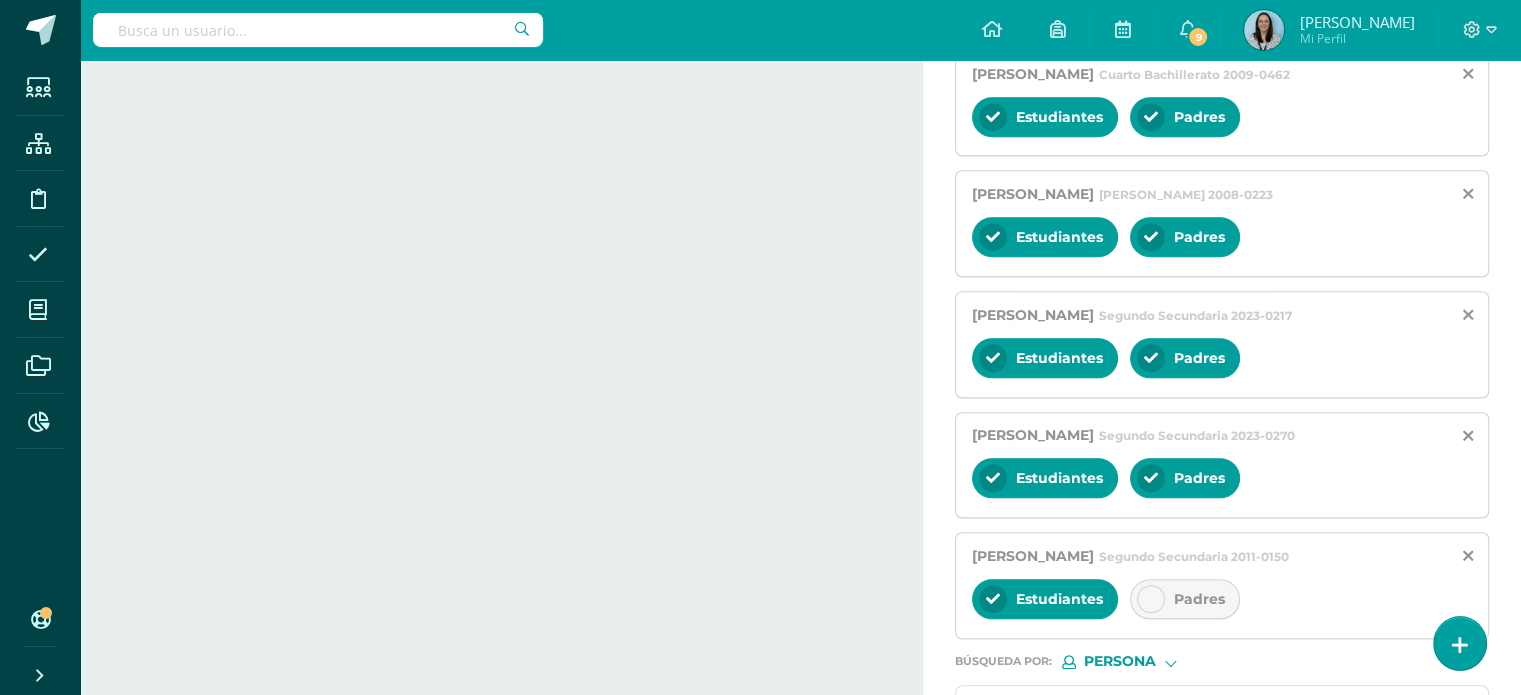 scroll, scrollTop: 0, scrollLeft: 0, axis: both 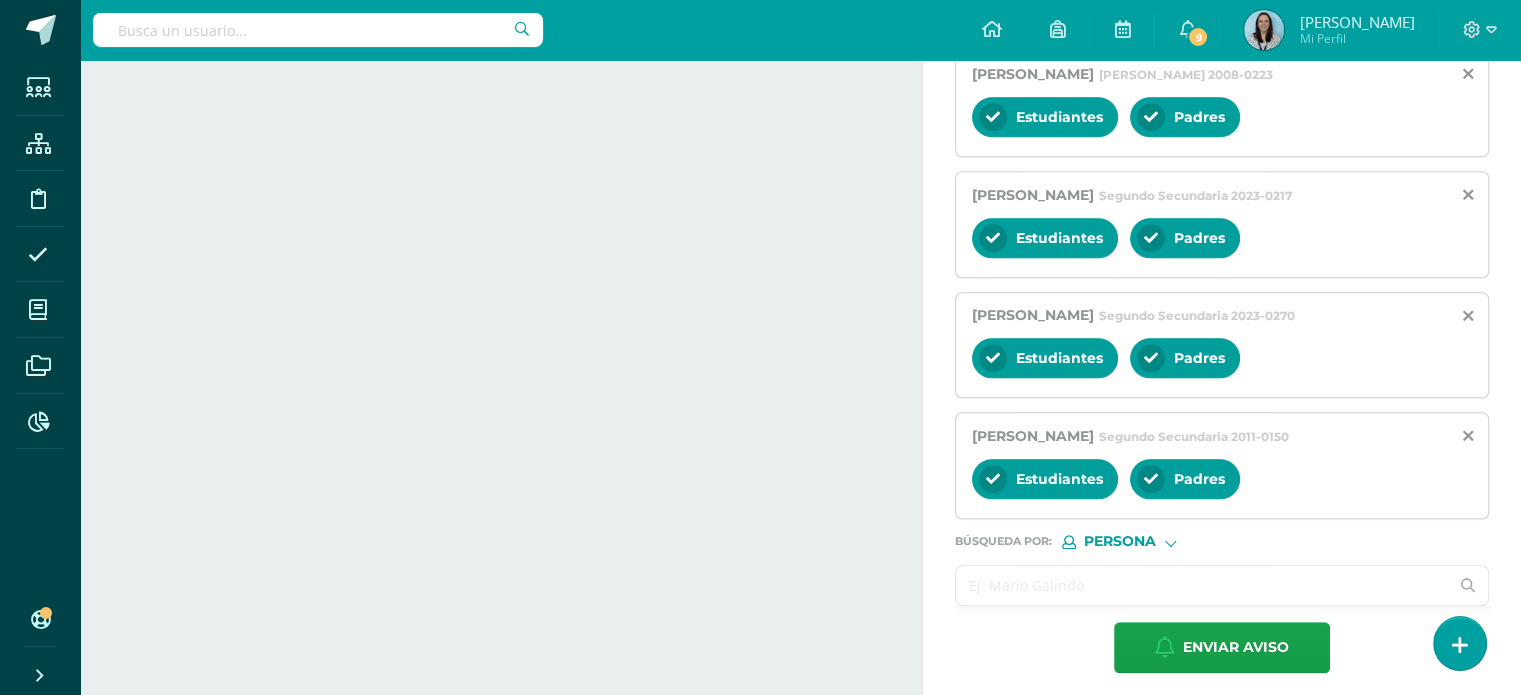 click at bounding box center [1202, 585] 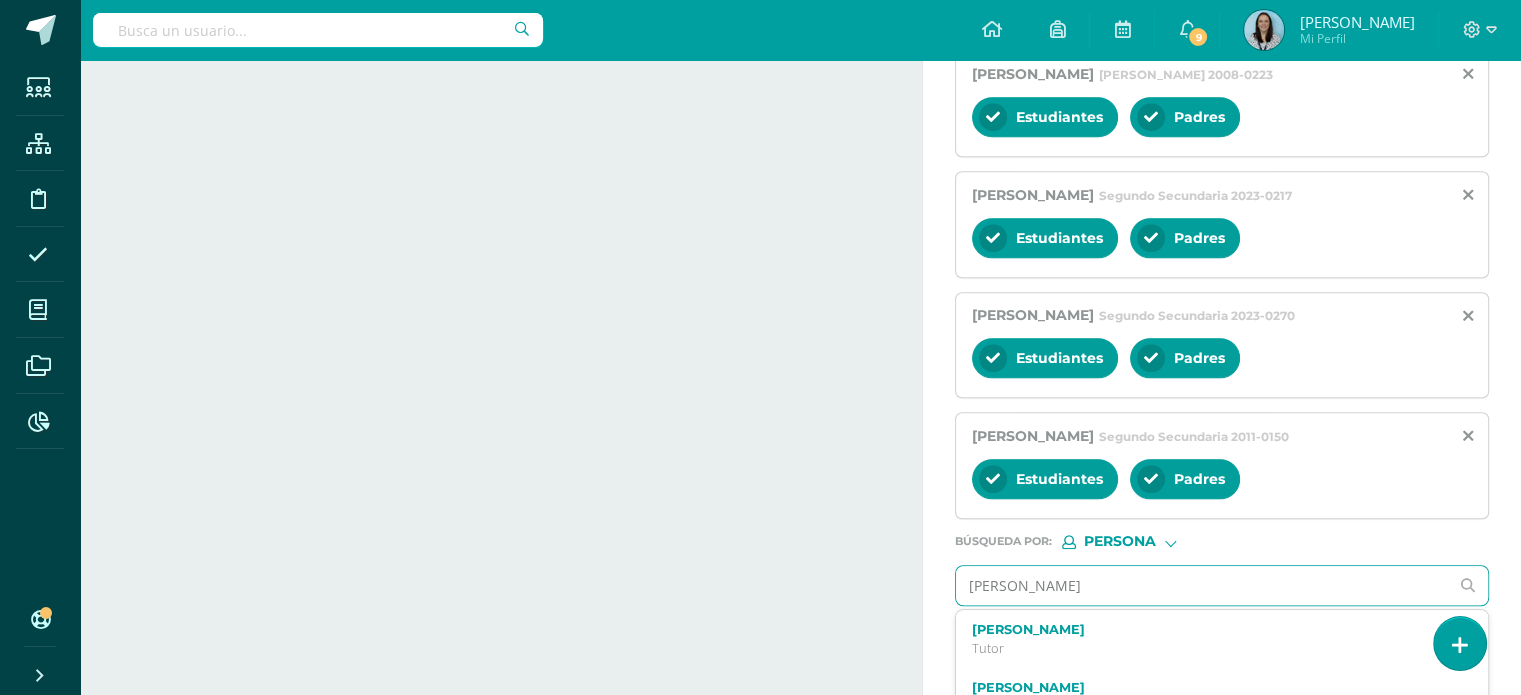 type on "[PERSON_NAME]" 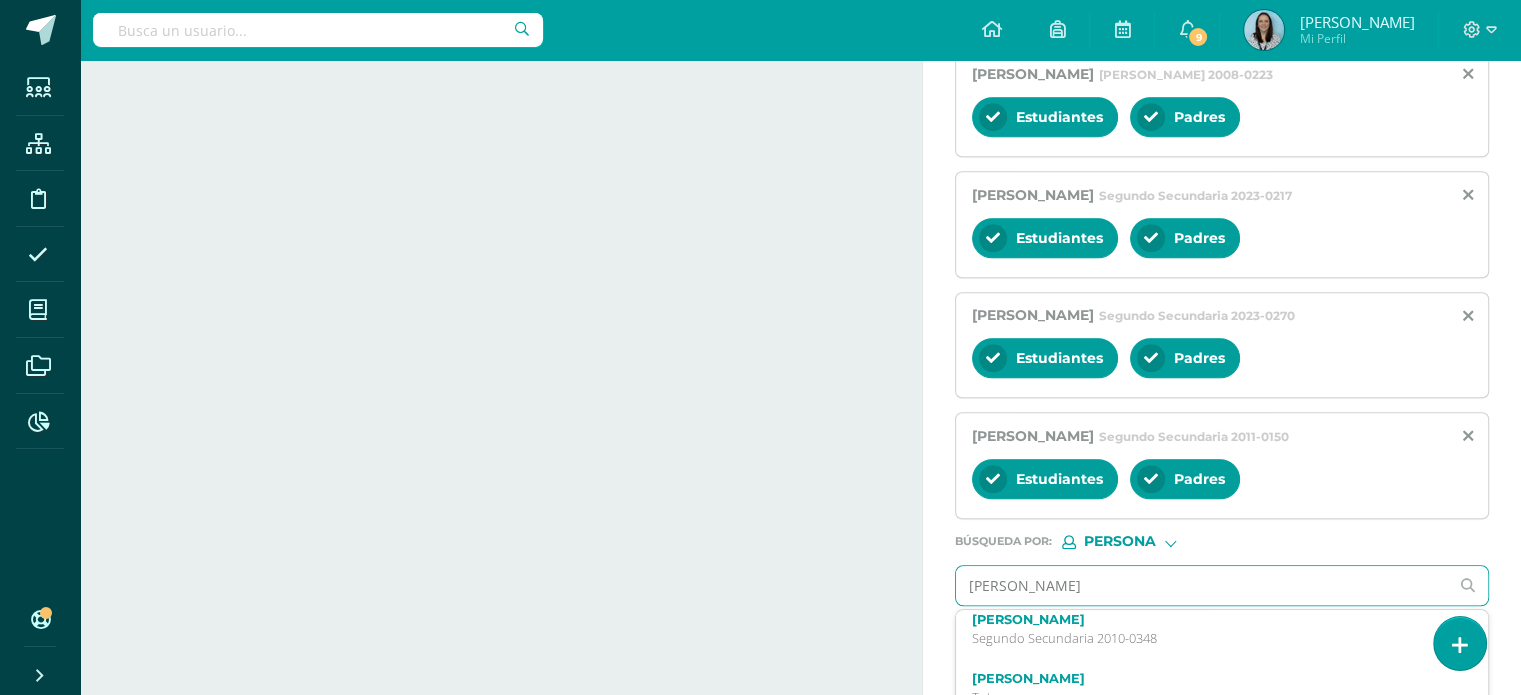 scroll, scrollTop: 127, scrollLeft: 0, axis: vertical 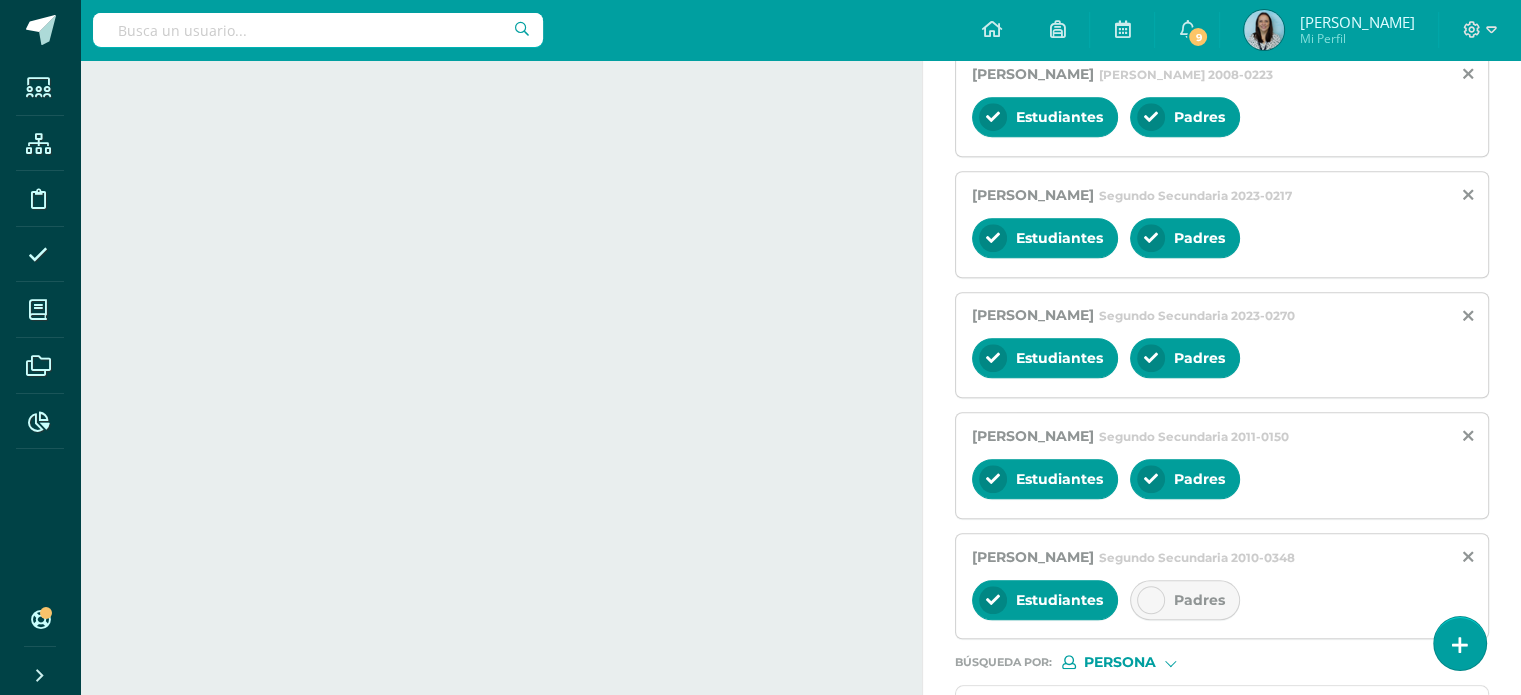 click at bounding box center [1151, 600] 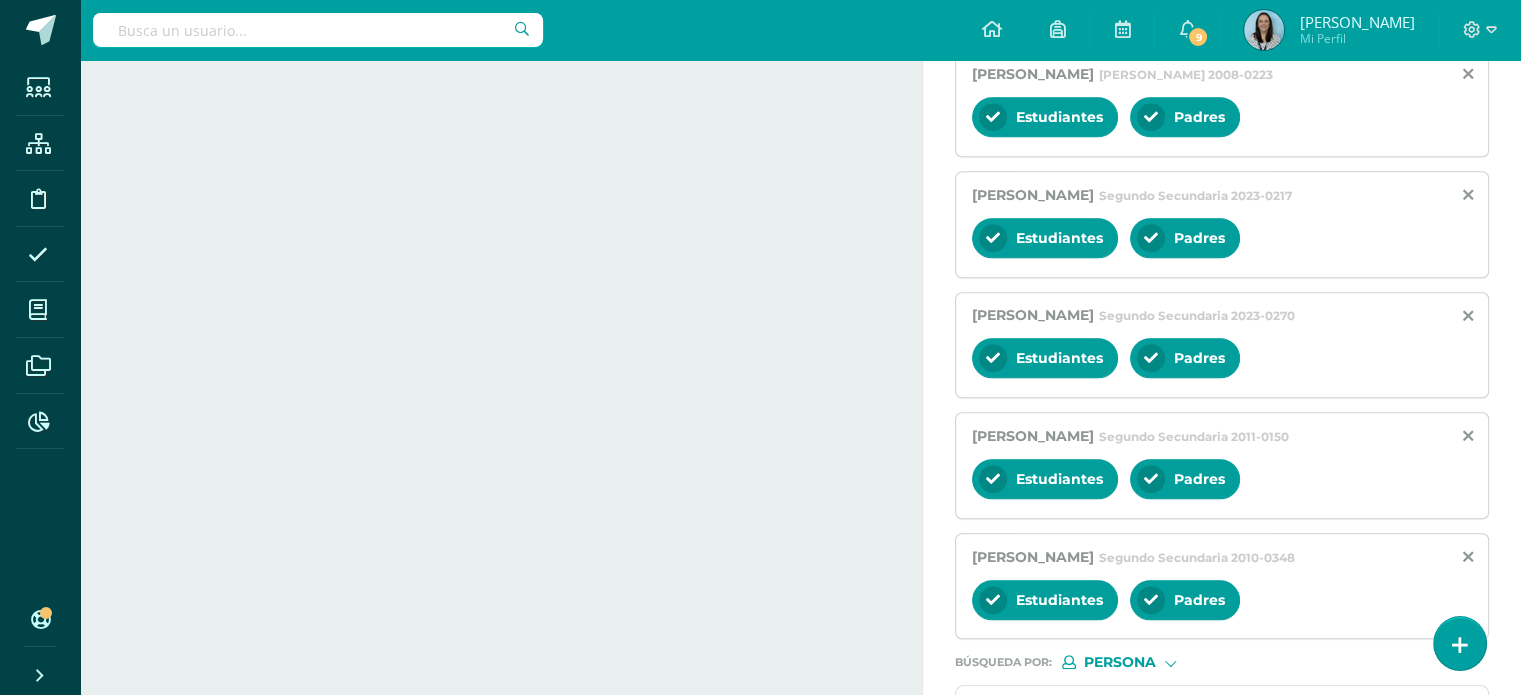 scroll, scrollTop: 1669, scrollLeft: 0, axis: vertical 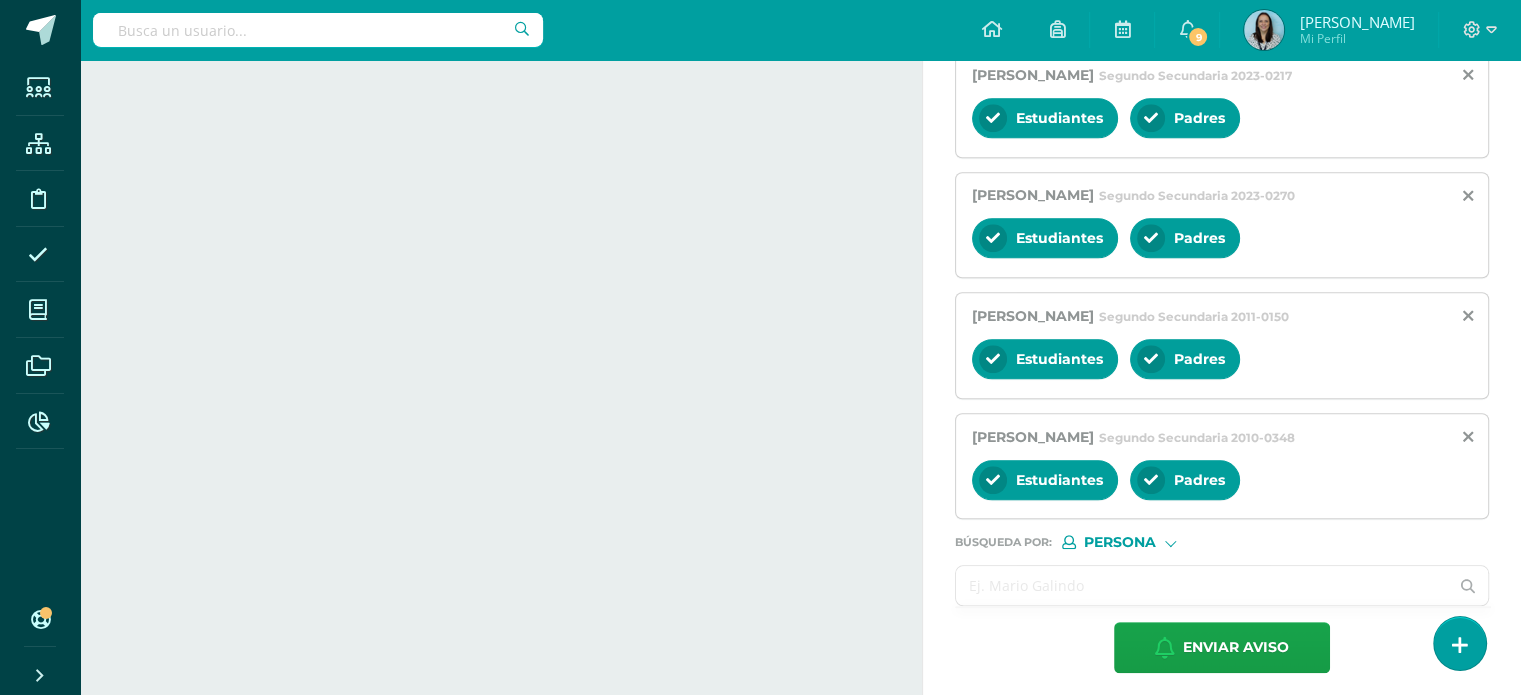 click at bounding box center [1202, 585] 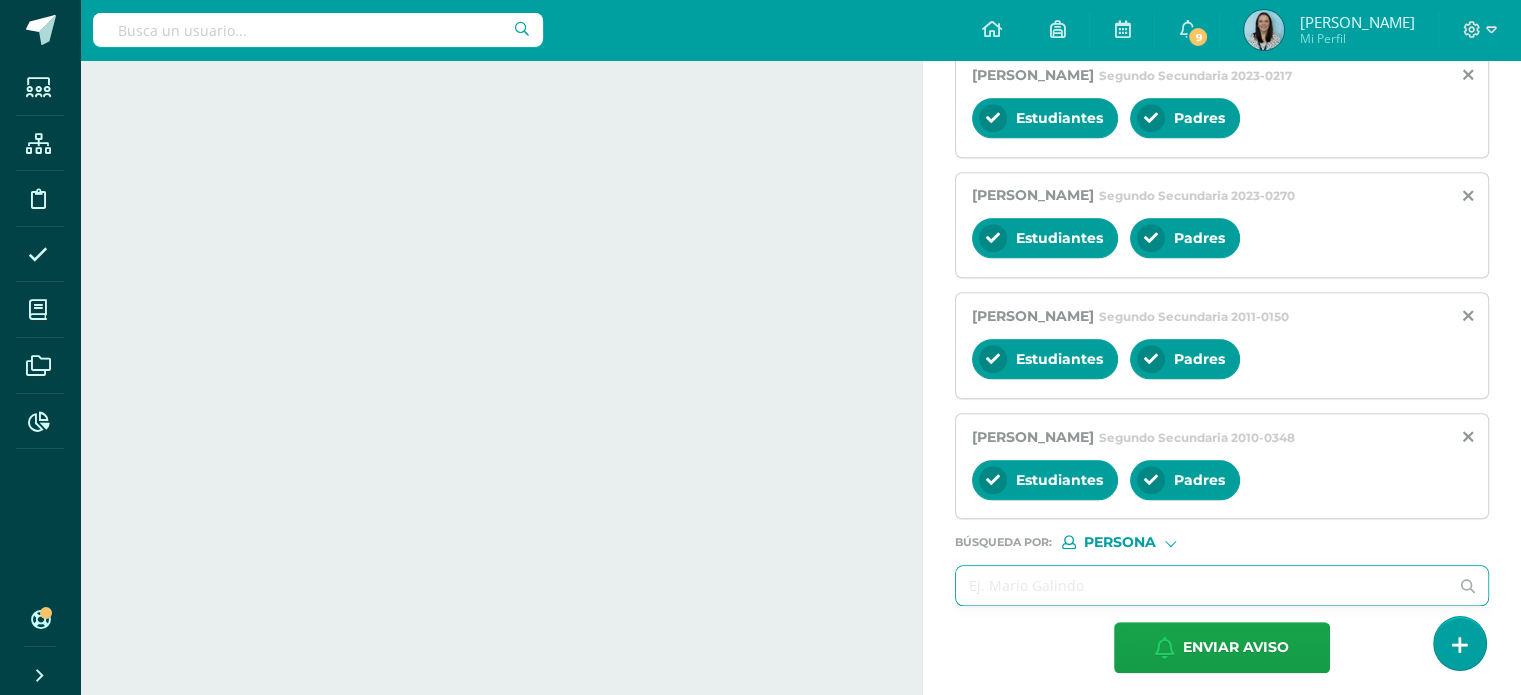 click at bounding box center (1202, 585) 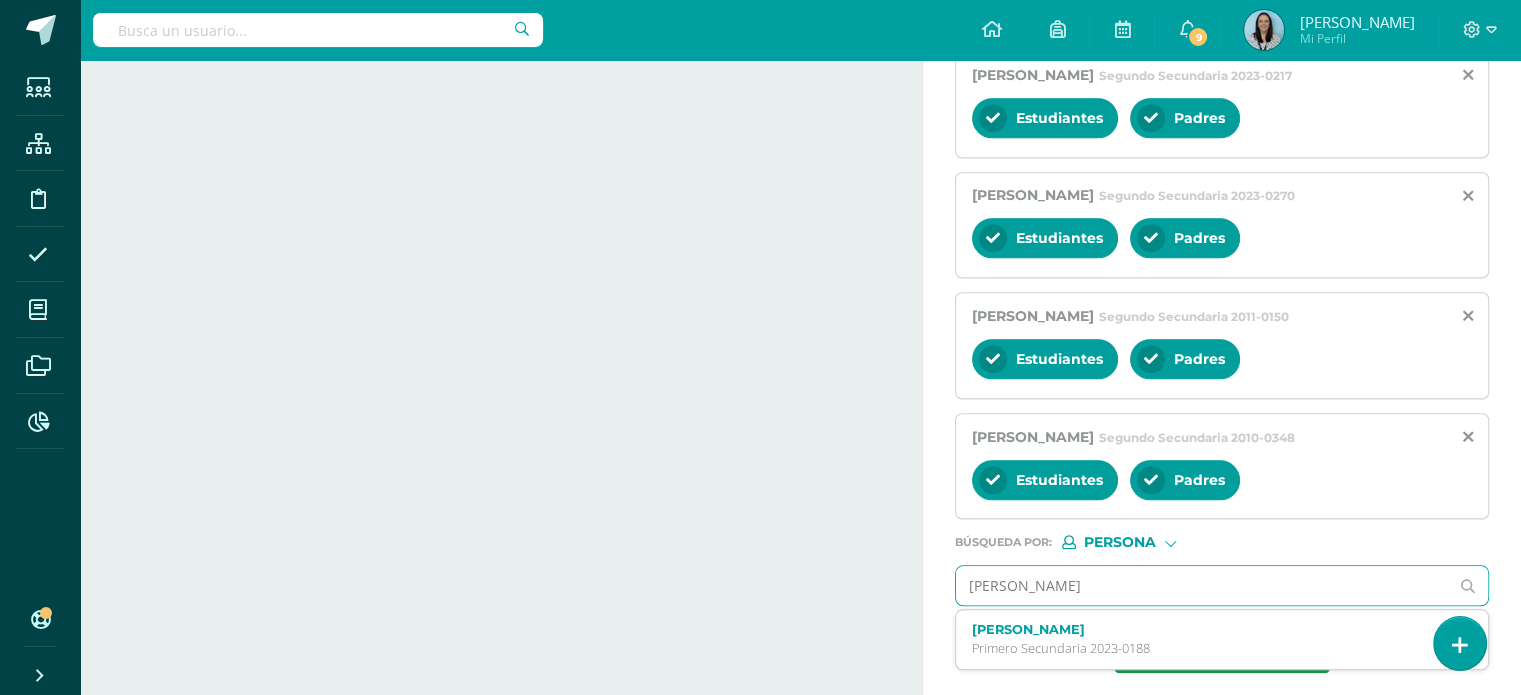 type on "[PERSON_NAME]" 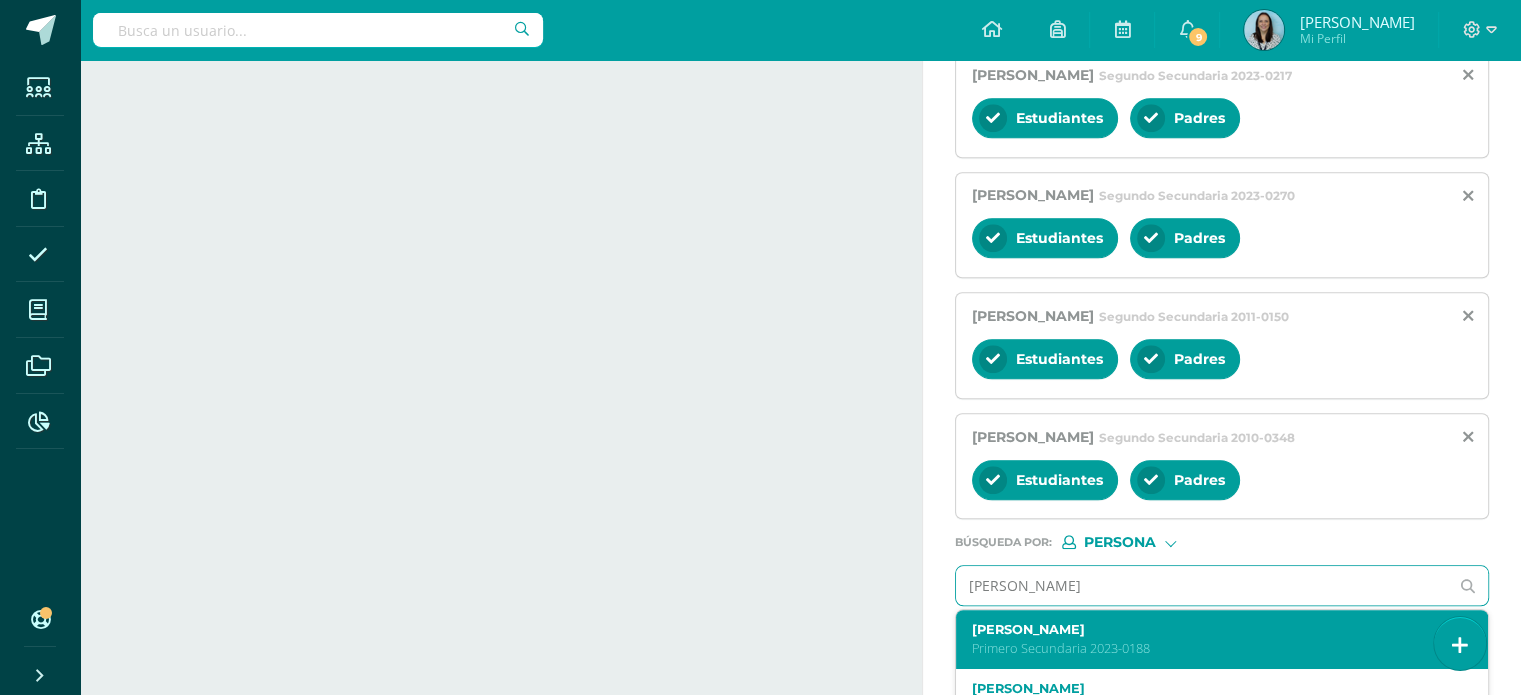 click on "Primero Secundaria 2023-0188" at bounding box center (1211, 648) 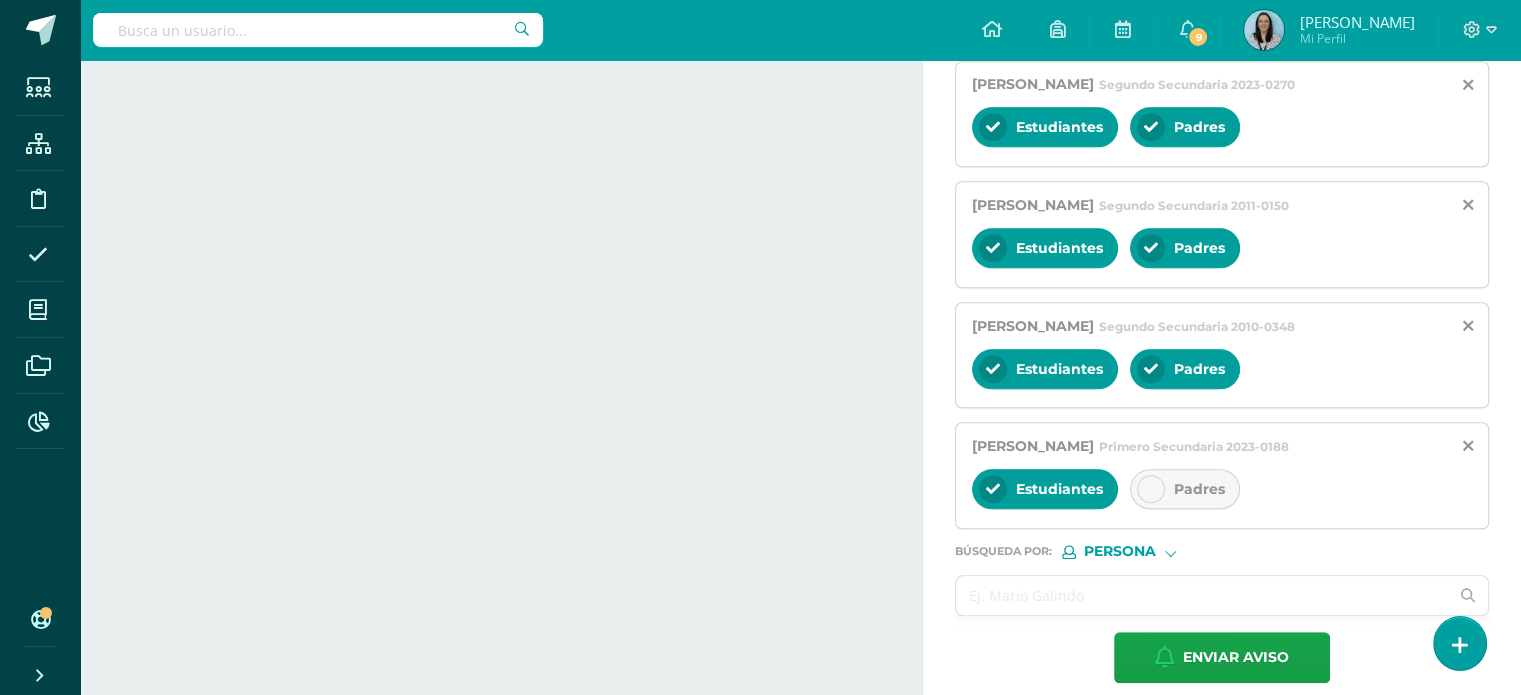 scroll, scrollTop: 1789, scrollLeft: 0, axis: vertical 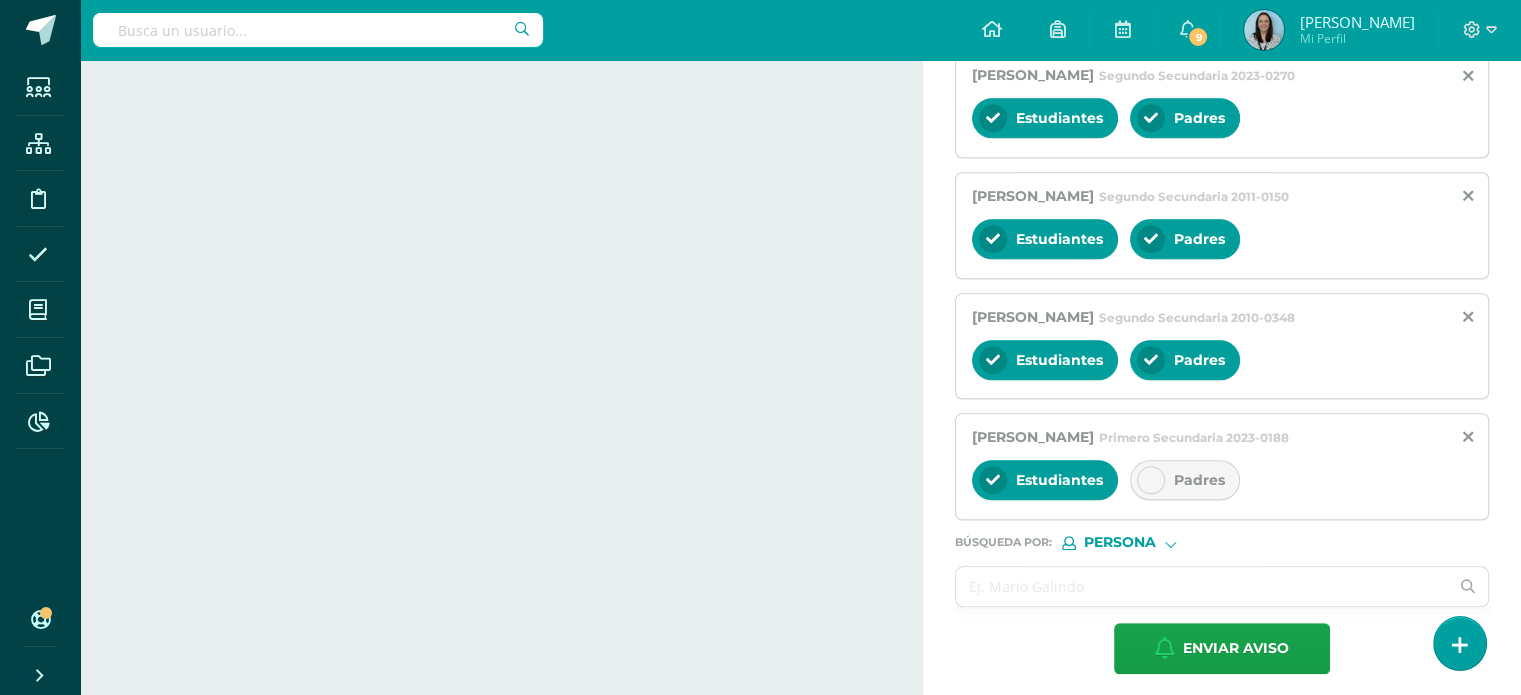 click on "Padres" at bounding box center [1185, 480] 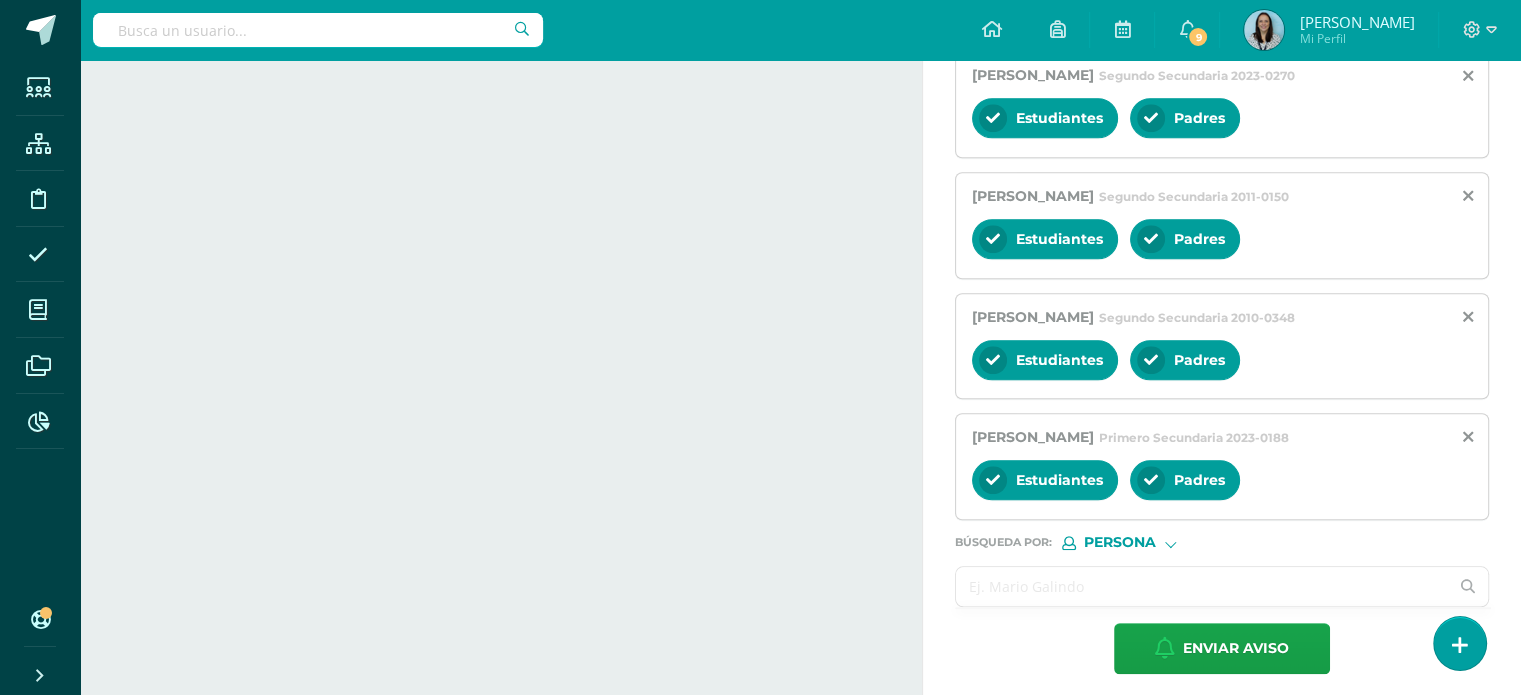 click at bounding box center (1202, 586) 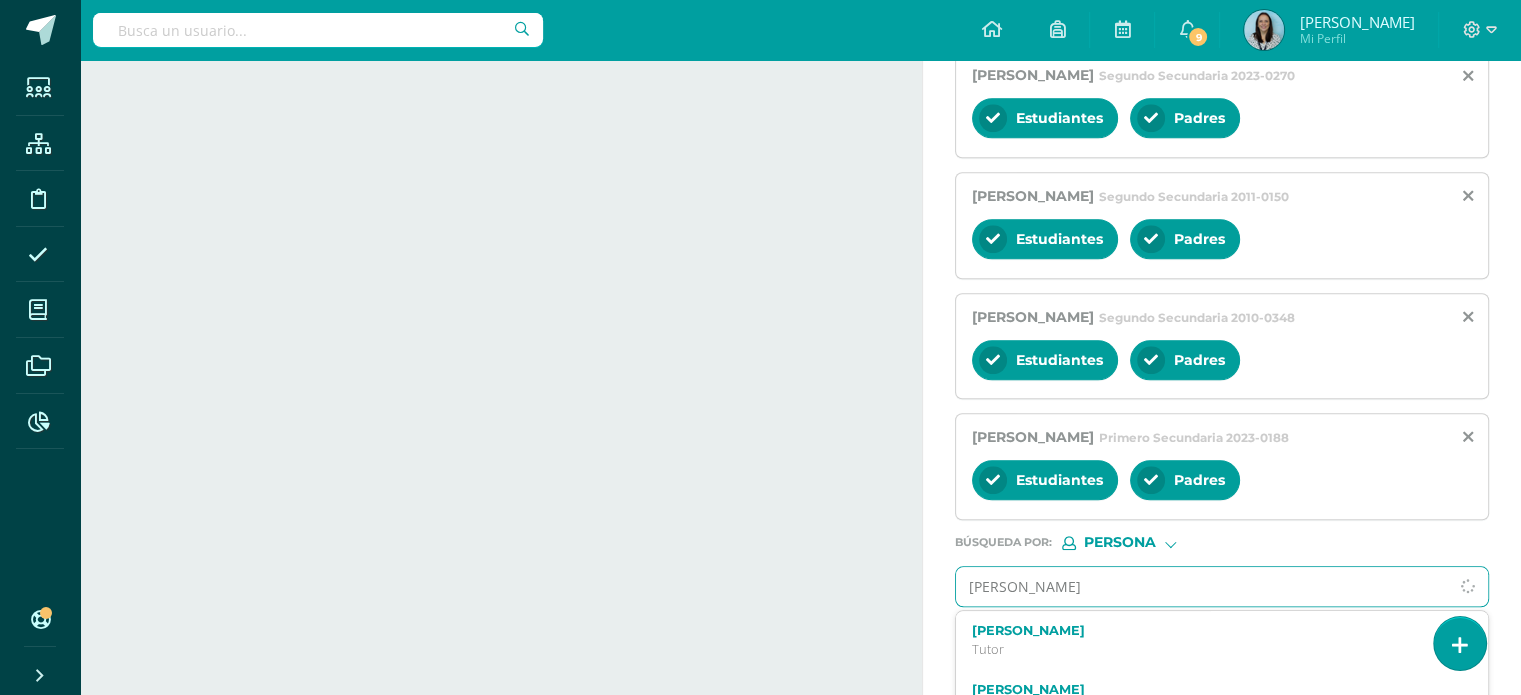 type on "[PERSON_NAME]" 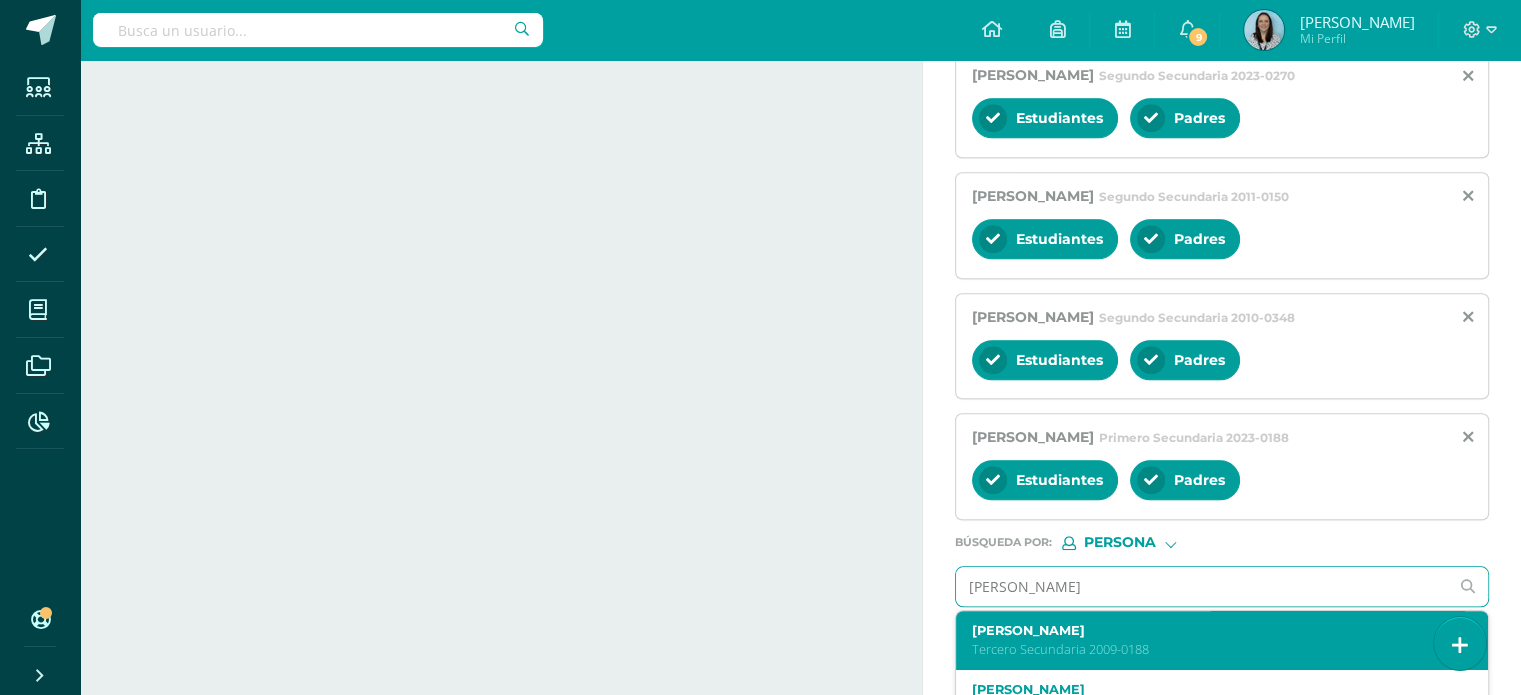 click on "Tercero Secundaria 2009-0188" at bounding box center [1211, 649] 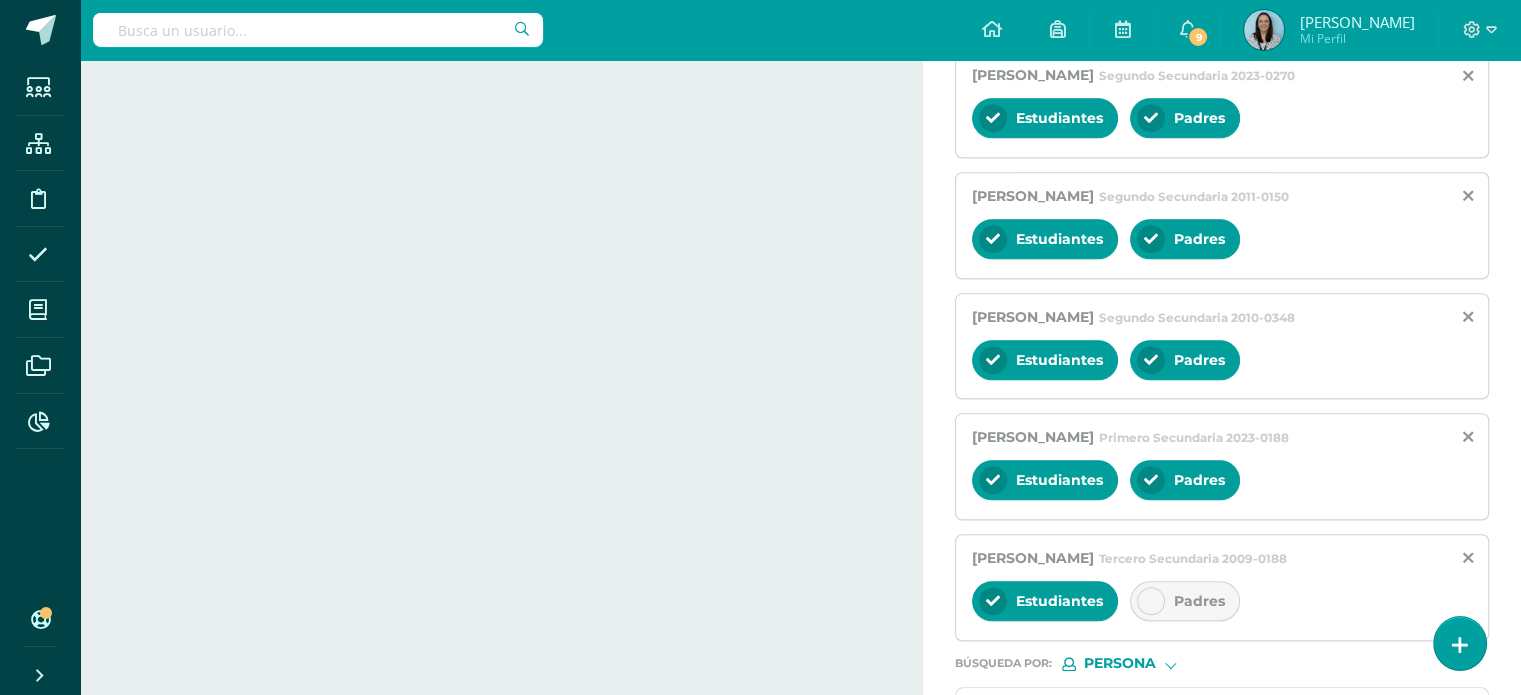 click at bounding box center (1151, 601) 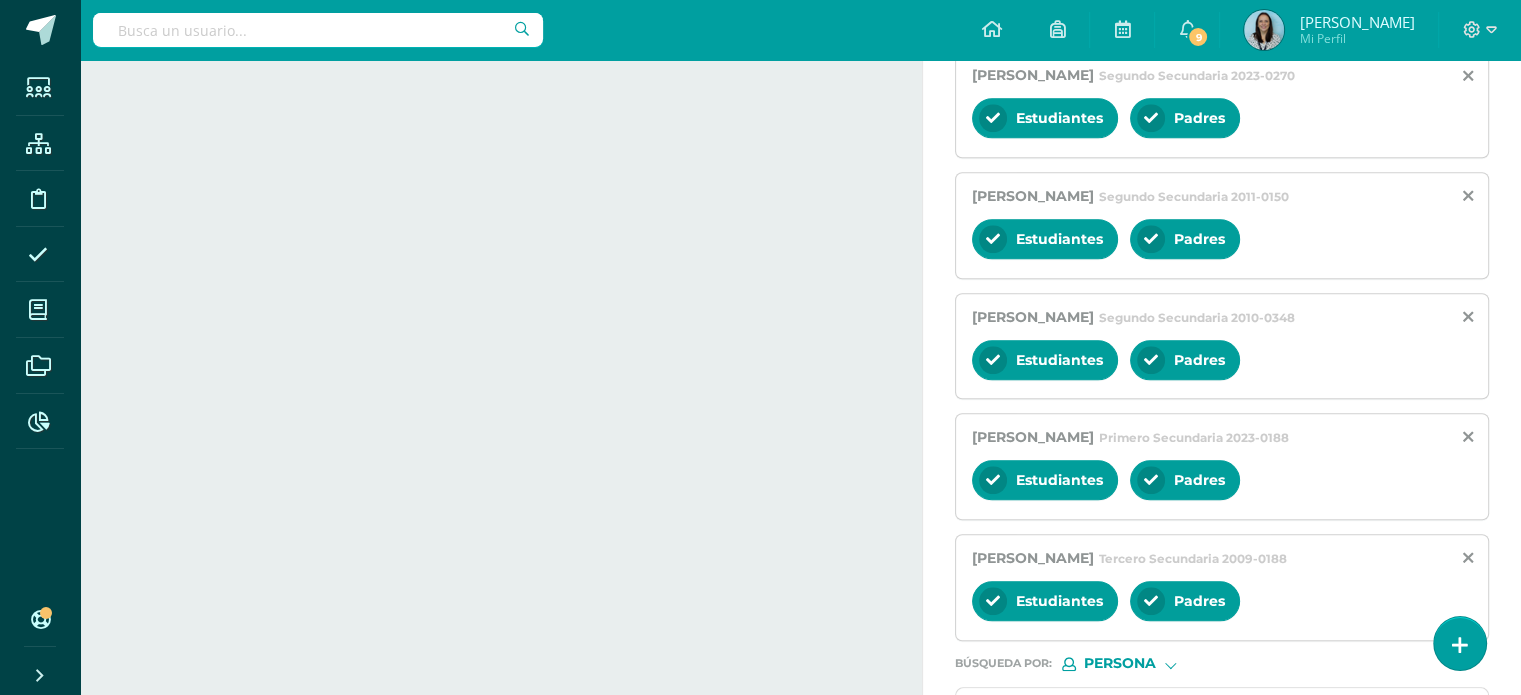 scroll, scrollTop: 1909, scrollLeft: 0, axis: vertical 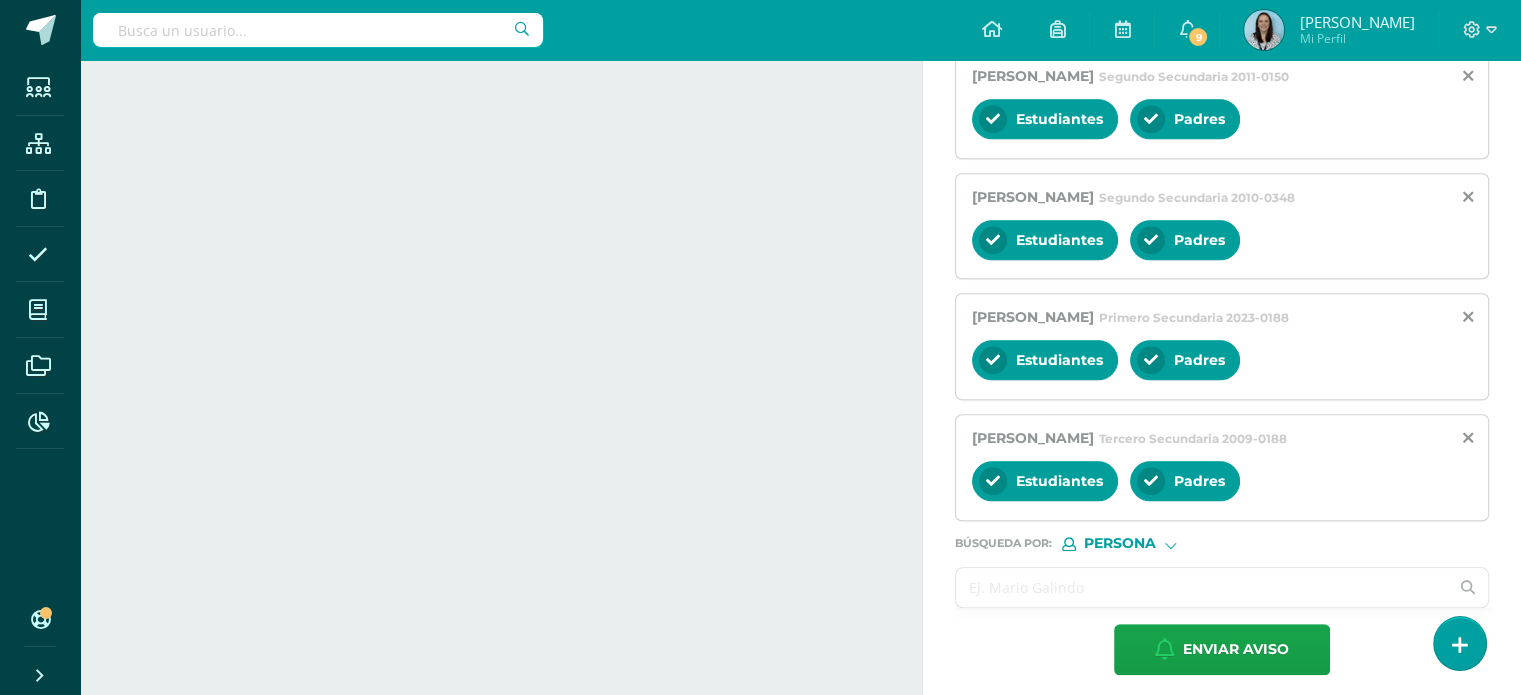 click at bounding box center (1202, 587) 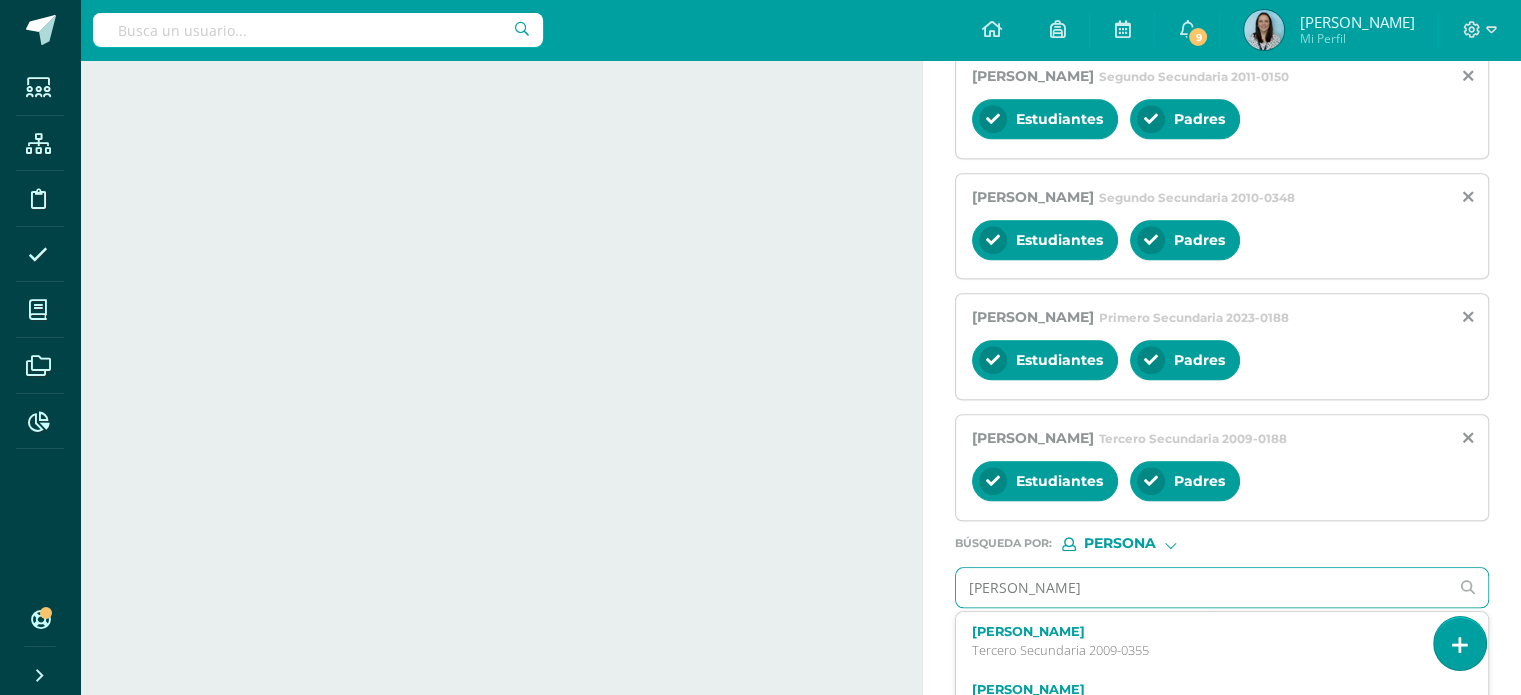 type on "[PERSON_NAME]" 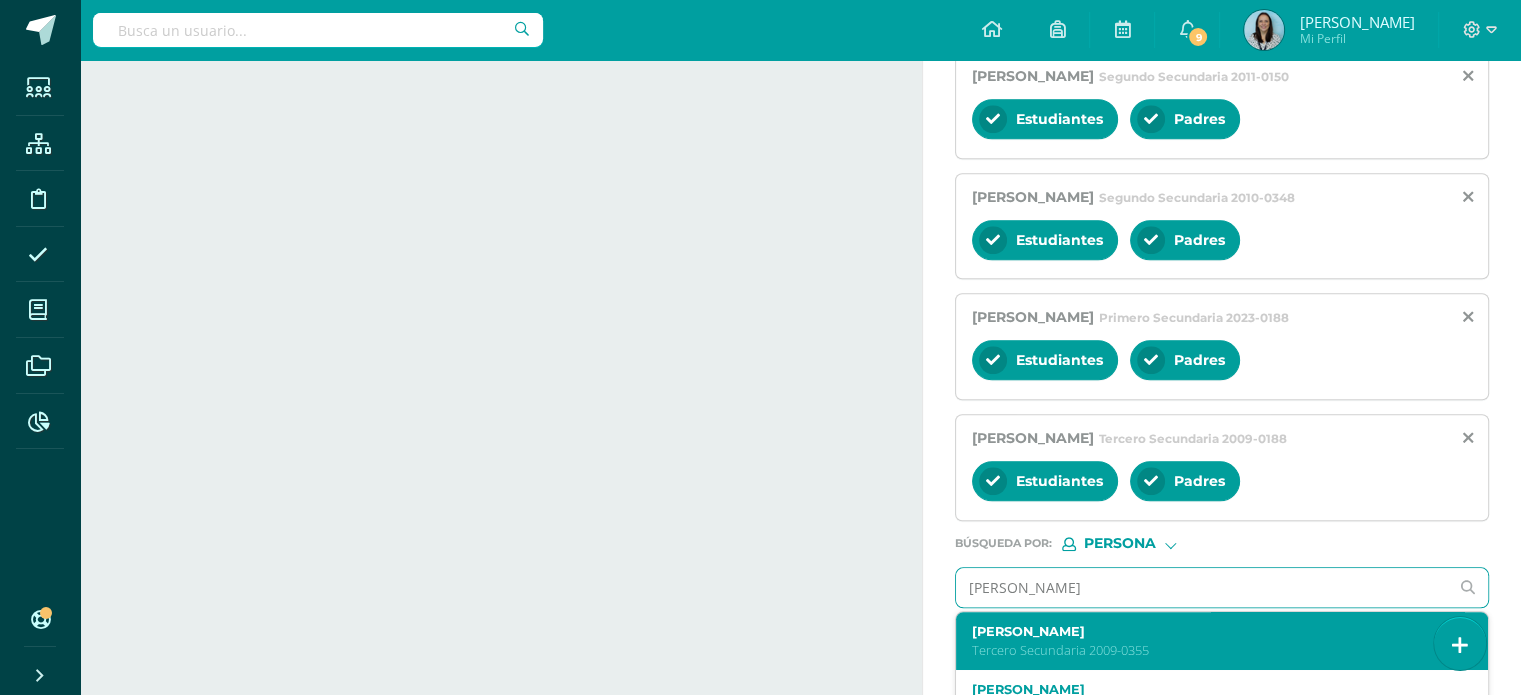 click on "Tercero Secundaria 2009-0355" at bounding box center (1211, 650) 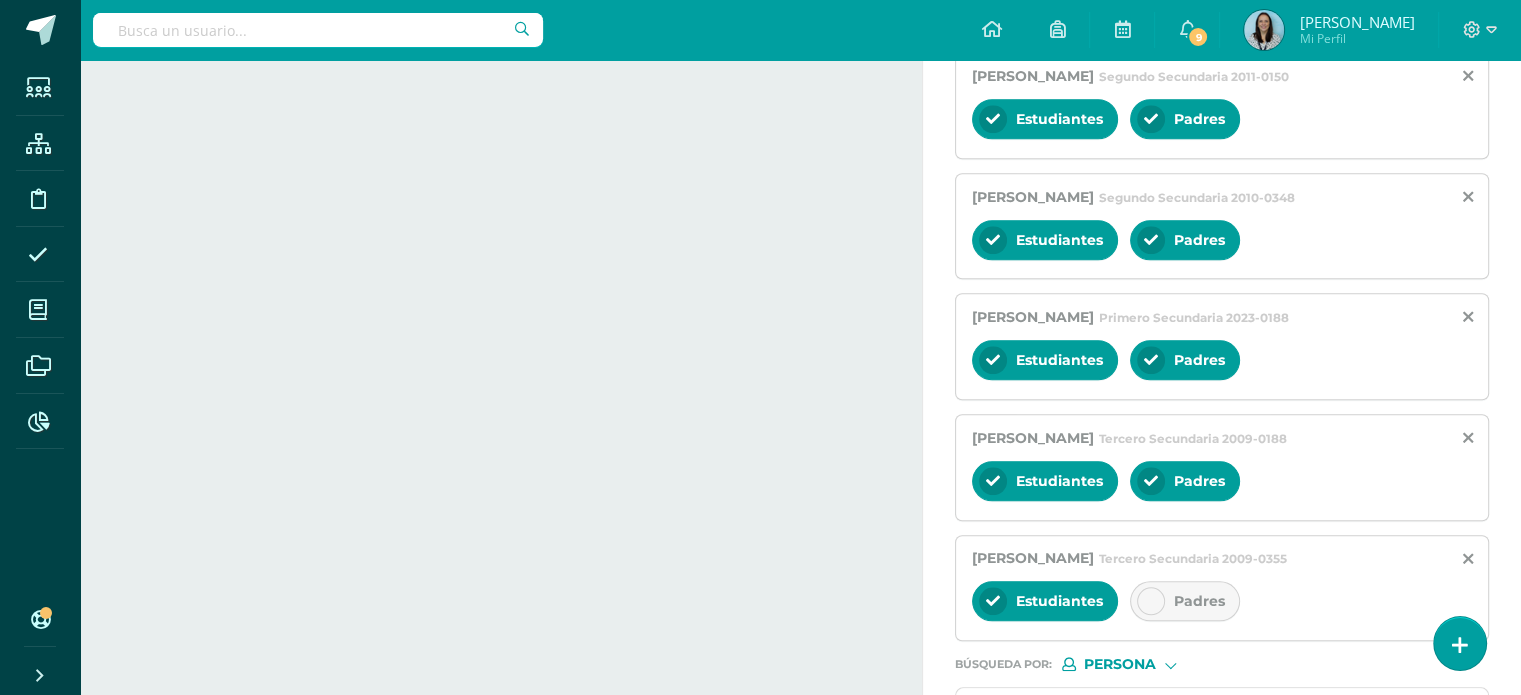 click on "Padres" at bounding box center (1185, 601) 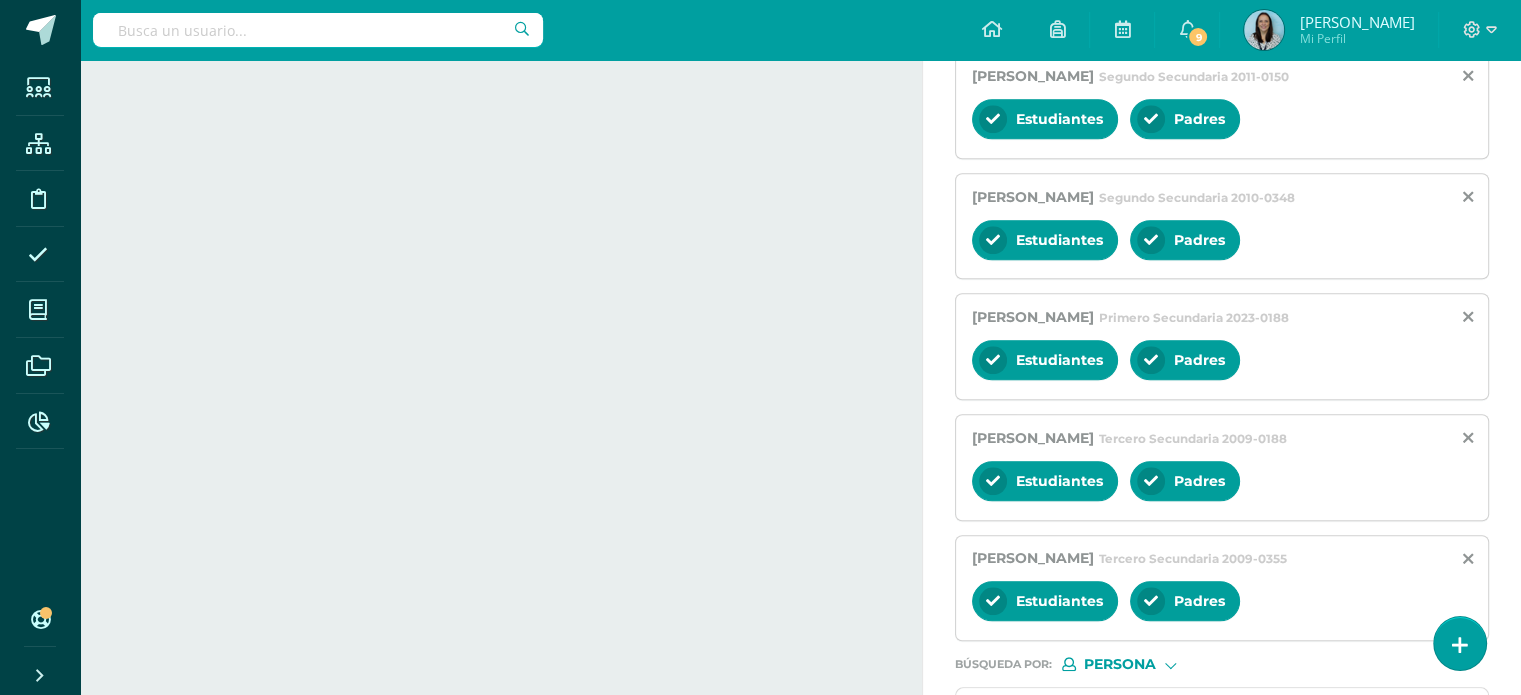 scroll, scrollTop: 2029, scrollLeft: 0, axis: vertical 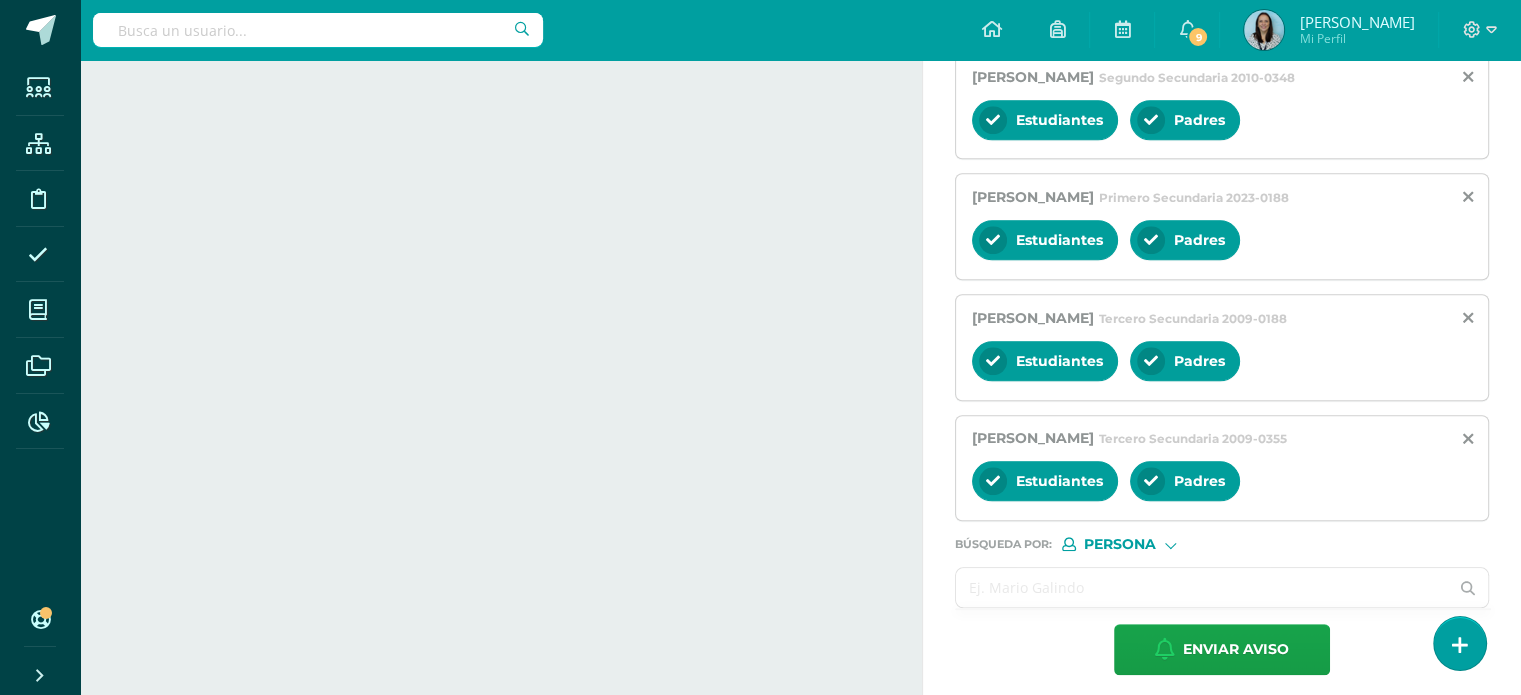 click at bounding box center [1202, 587] 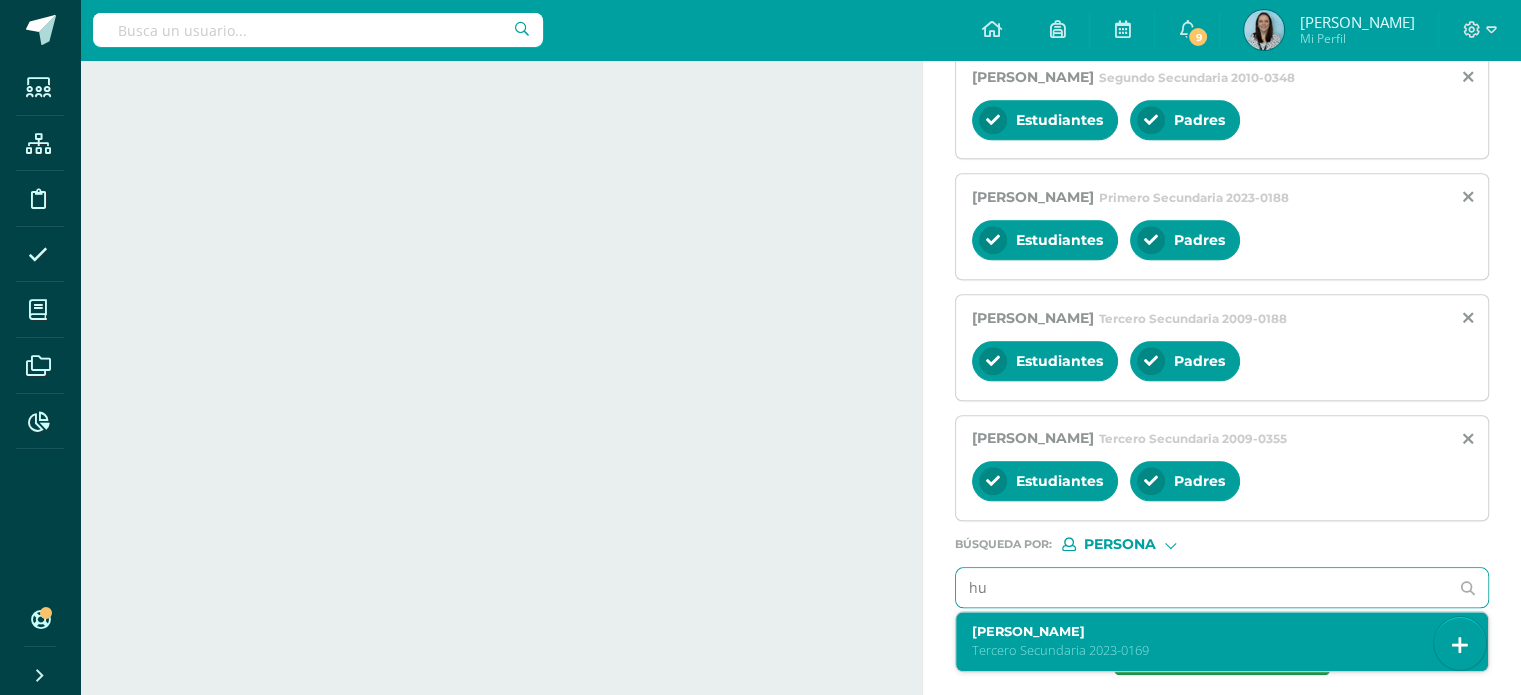 type on "h" 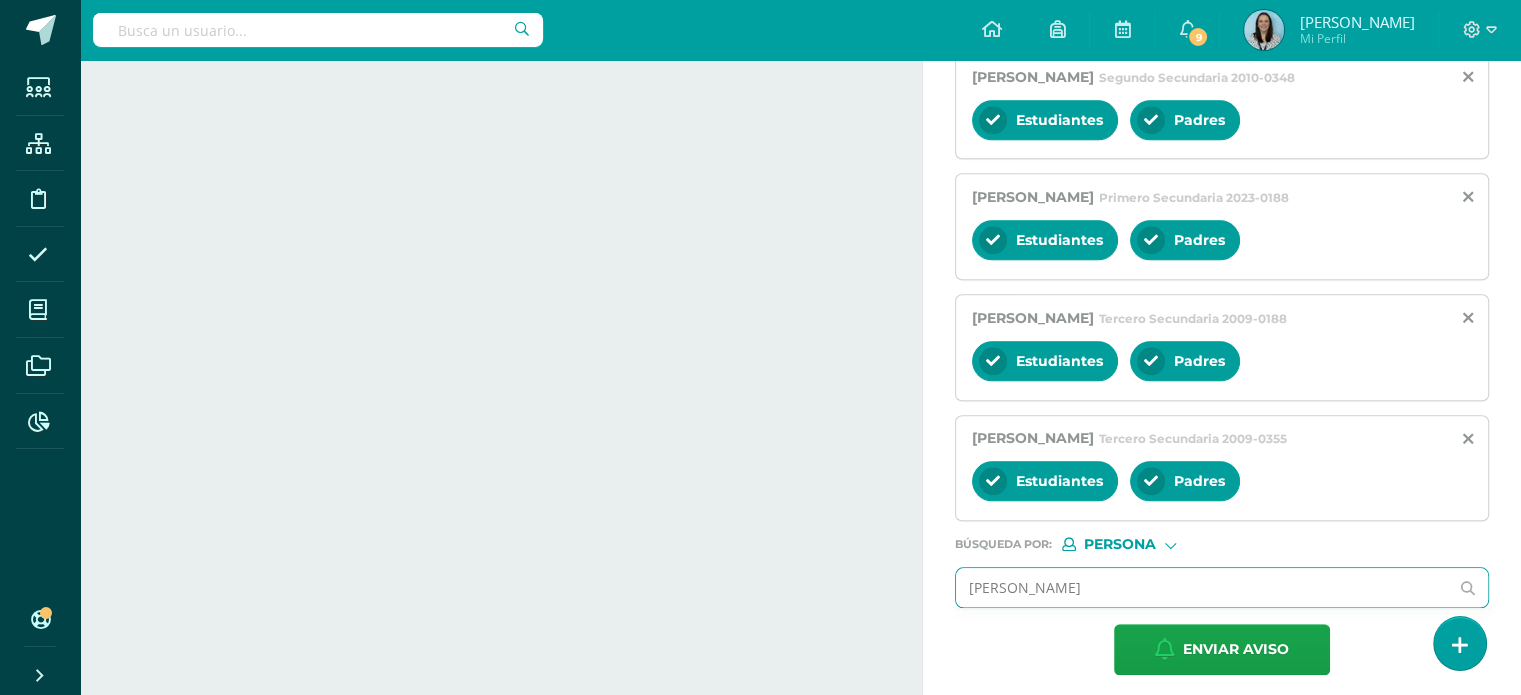 click on "[PERSON_NAME]" at bounding box center [1202, 587] 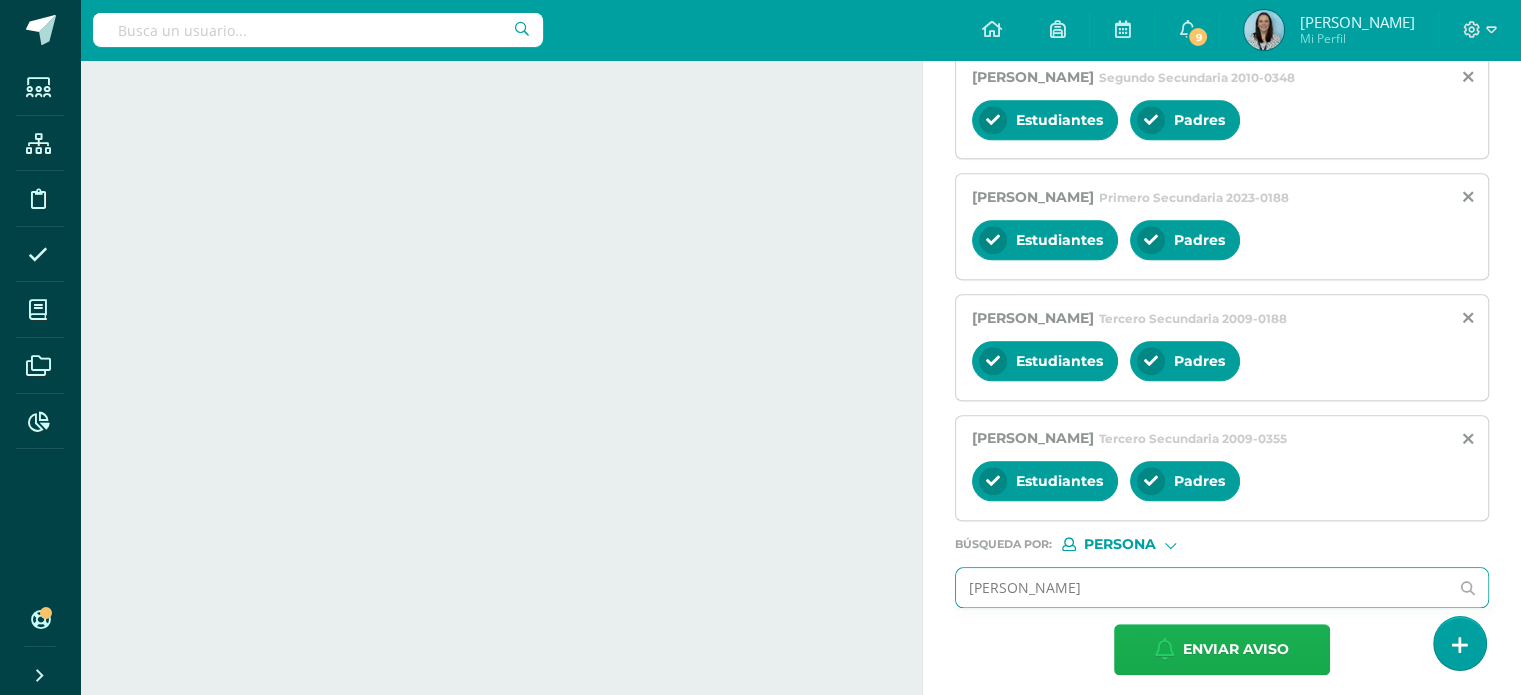 scroll, scrollTop: 2028, scrollLeft: 0, axis: vertical 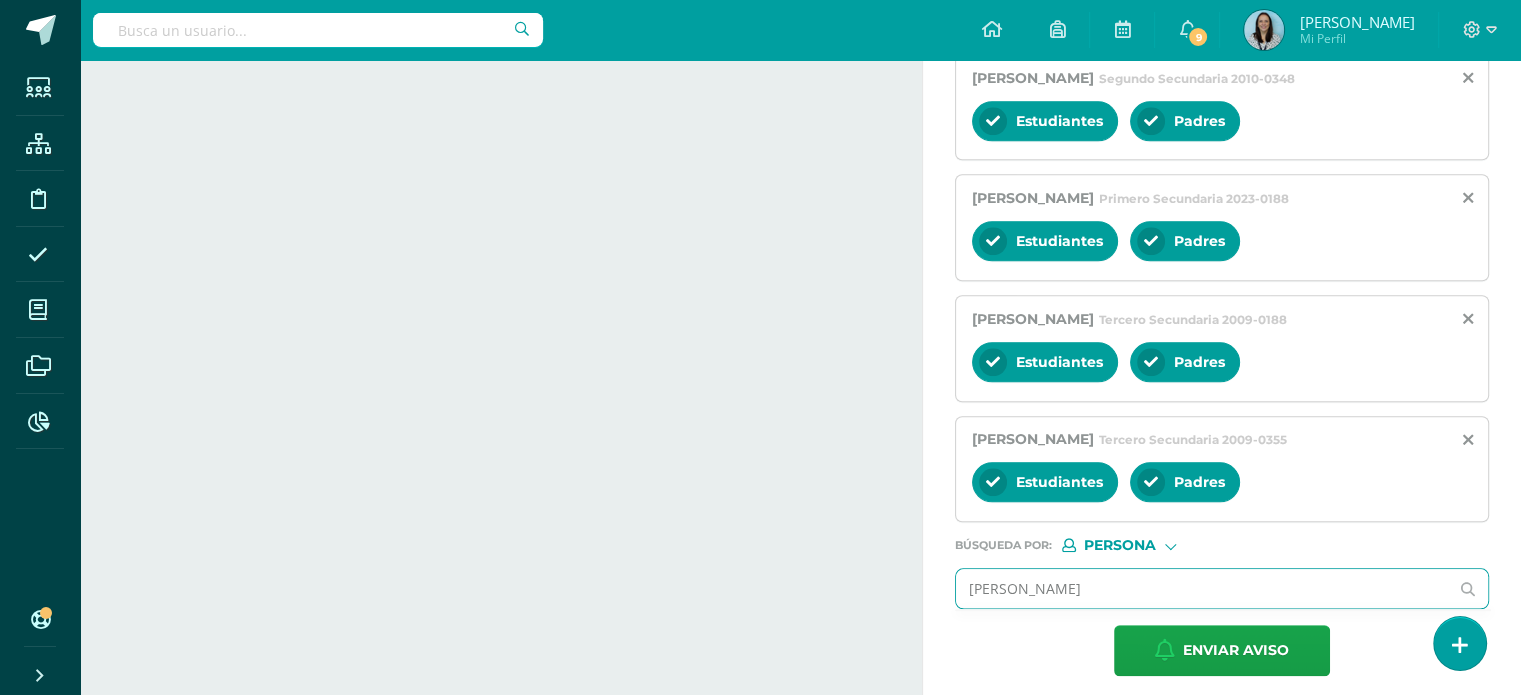 click on "[PERSON_NAME]" at bounding box center [1202, 588] 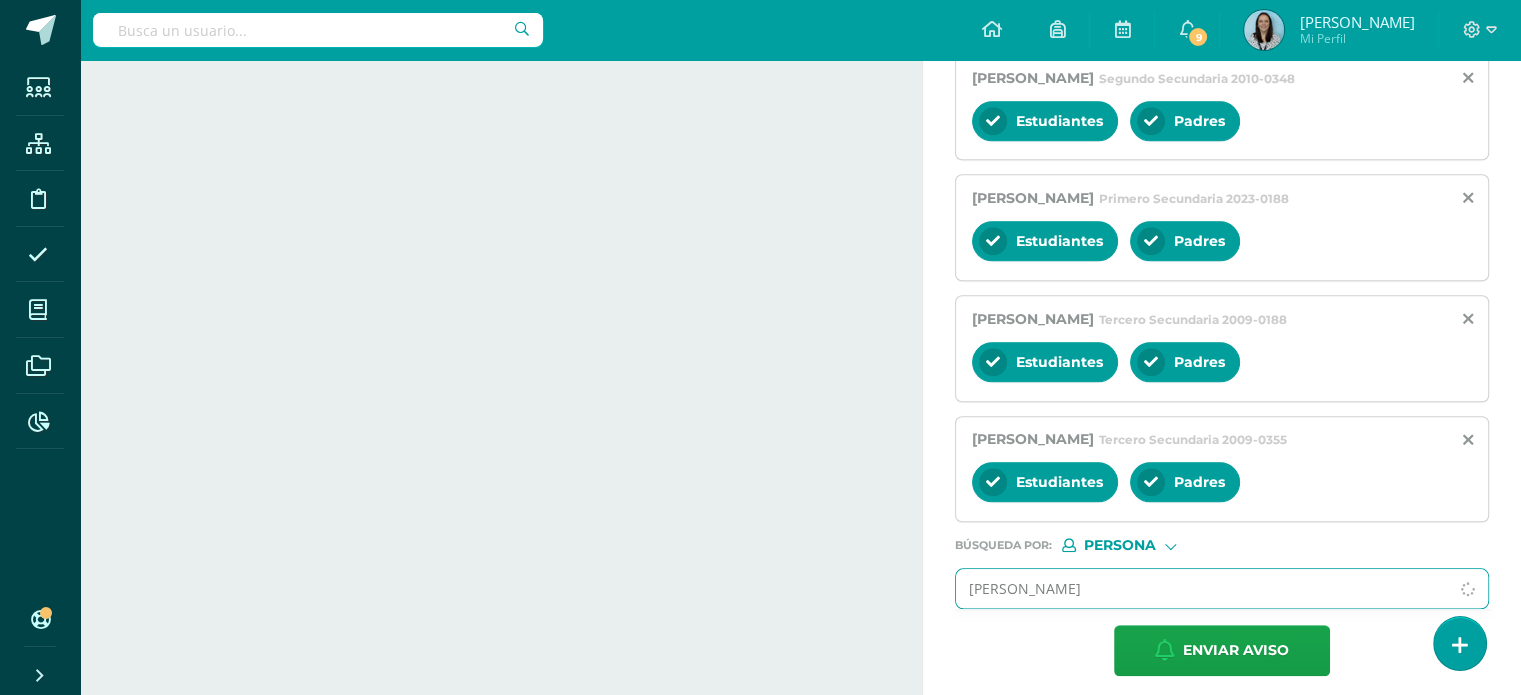 type on "[PERSON_NAME]" 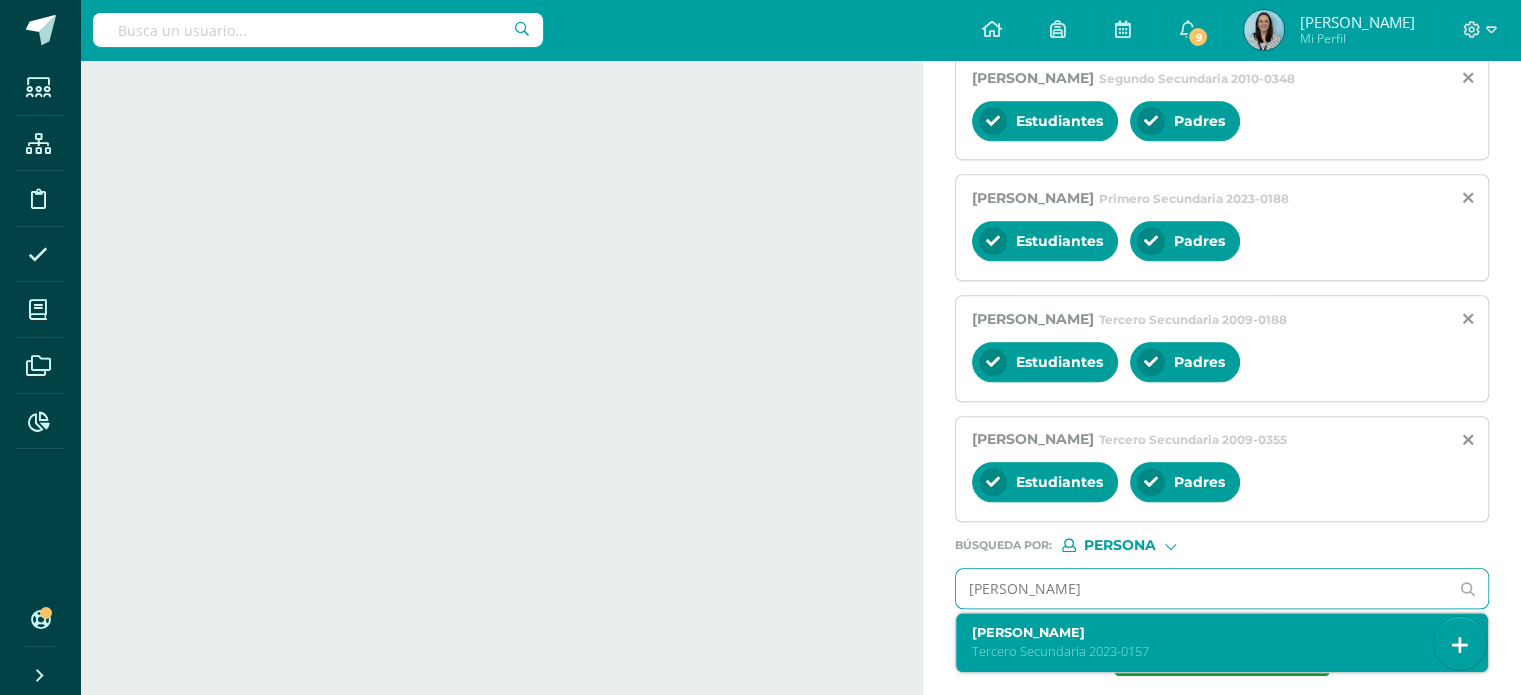 click on "Tercero Secundaria 2023-0157" at bounding box center (1211, 651) 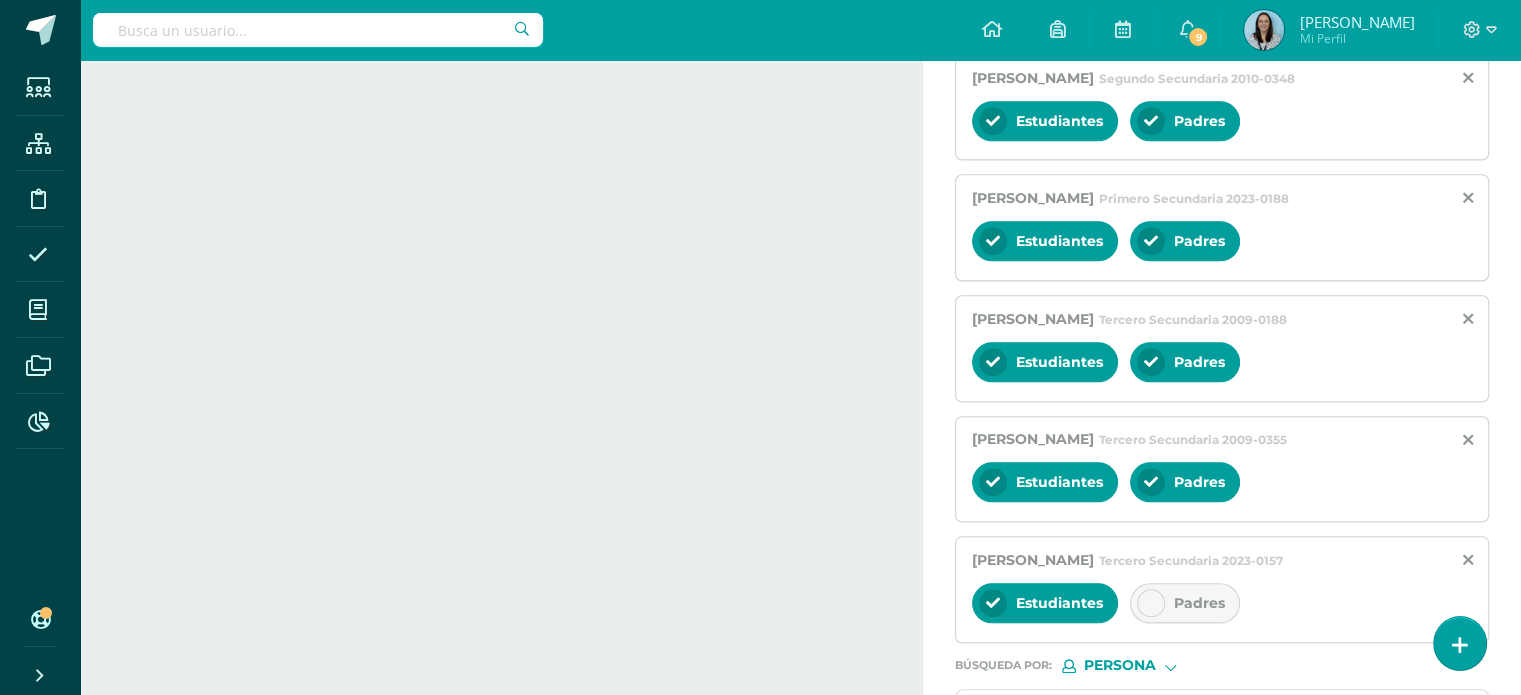 click at bounding box center [1151, 603] 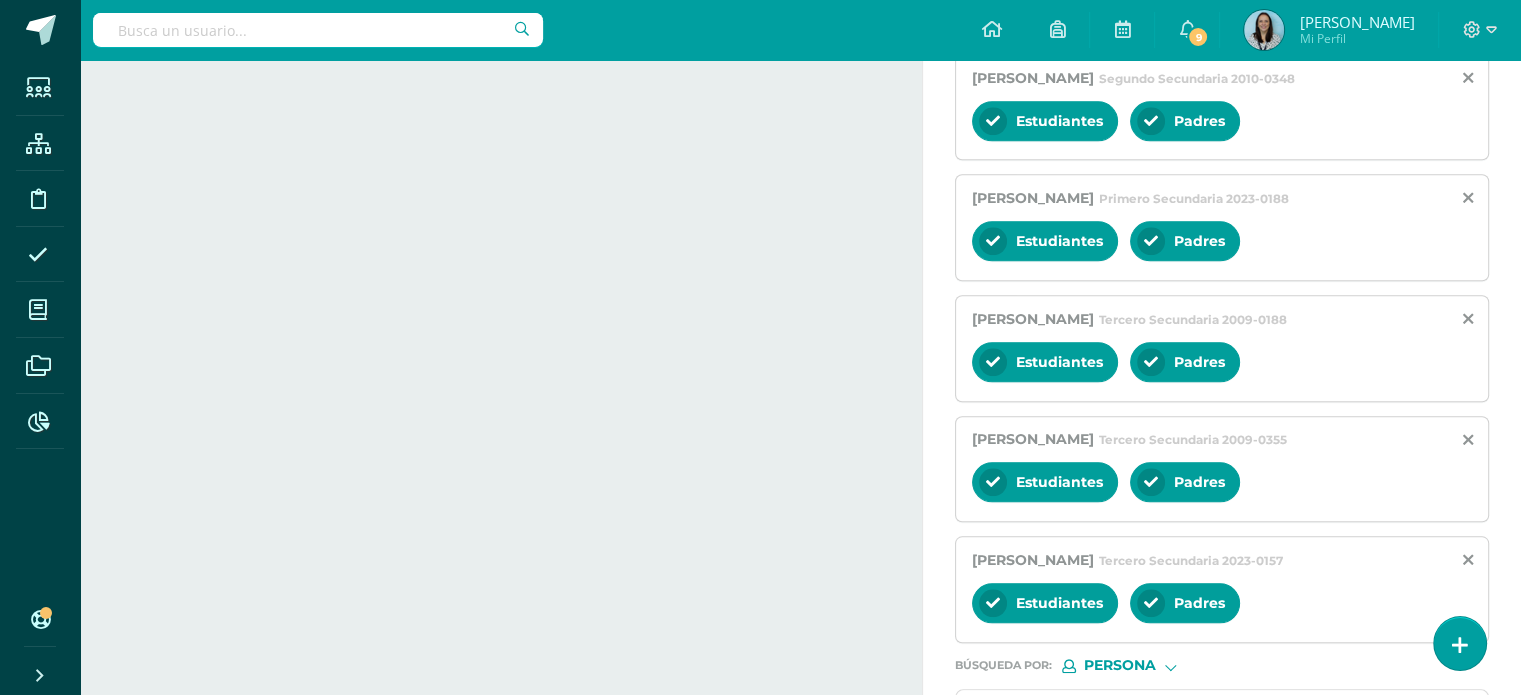 scroll, scrollTop: 2149, scrollLeft: 0, axis: vertical 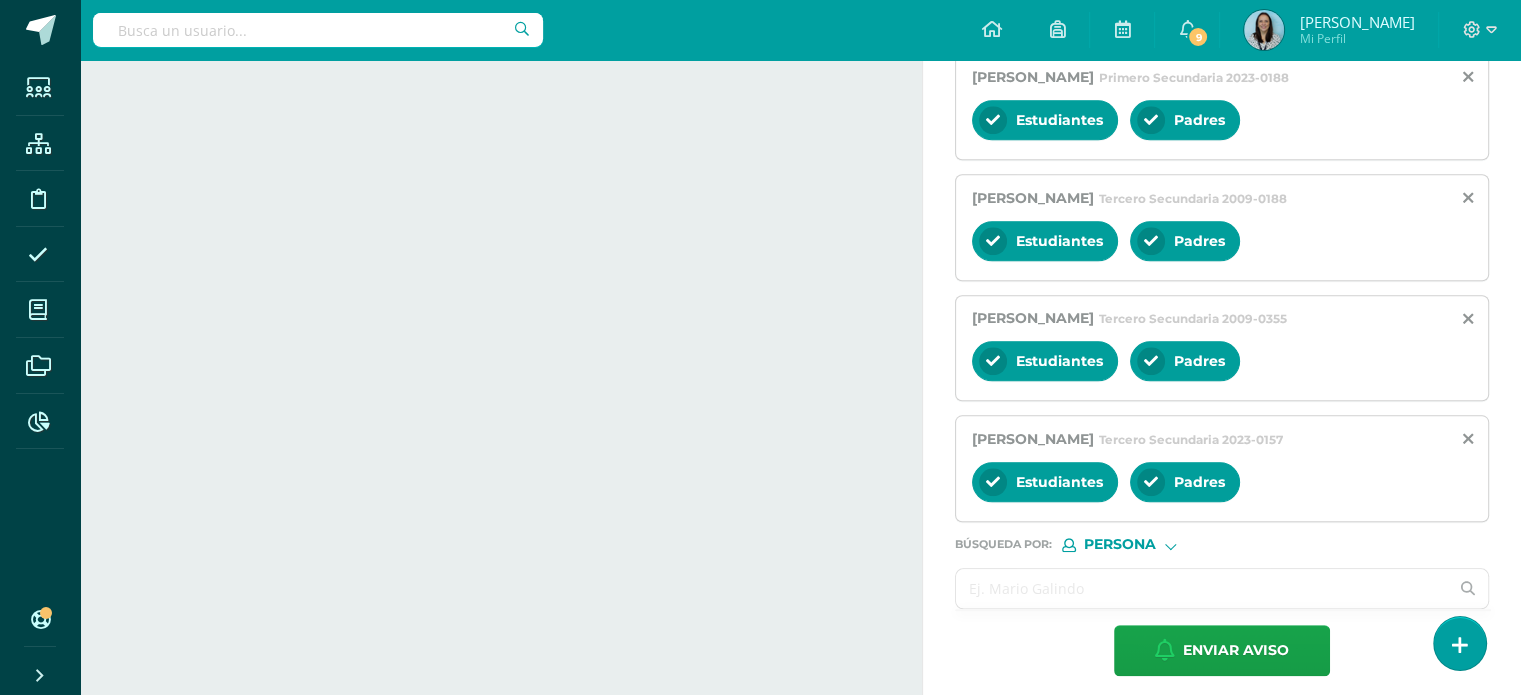 click at bounding box center [1202, 588] 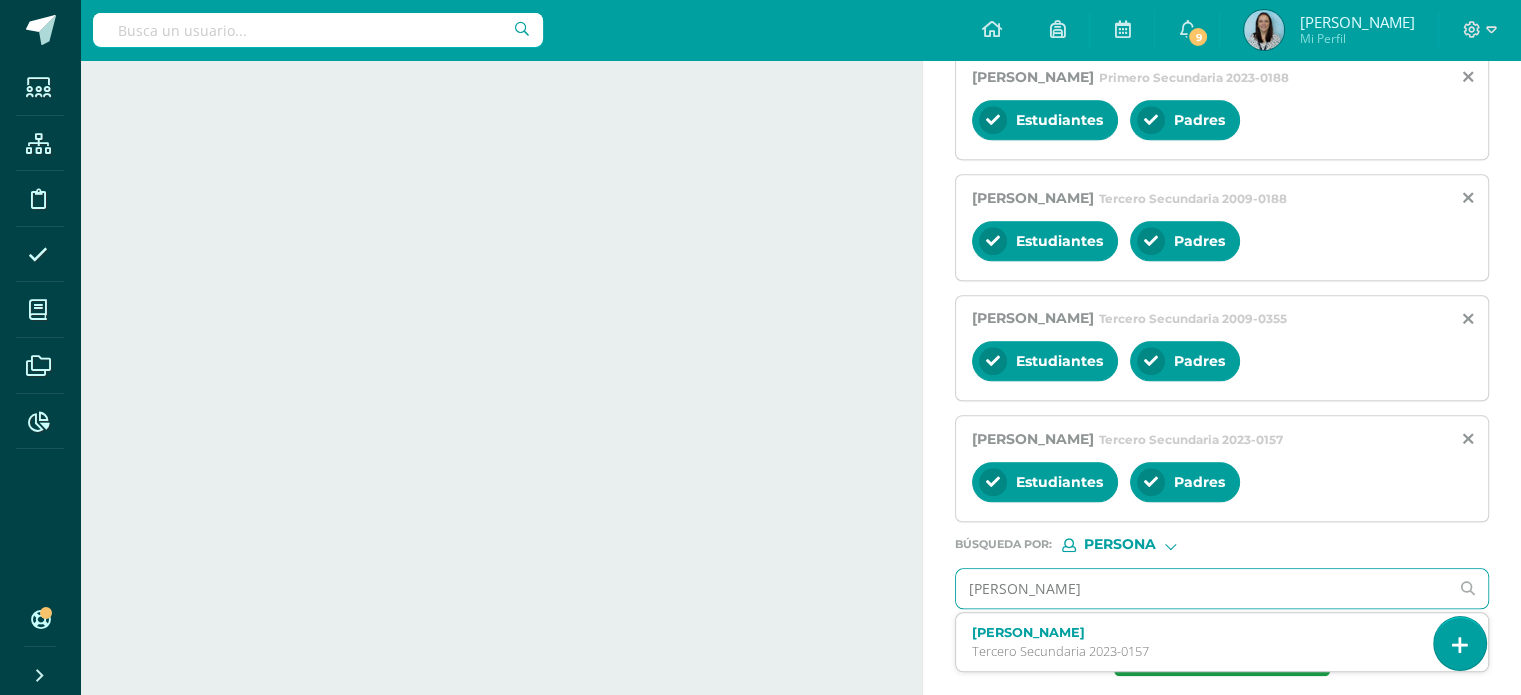 type on "[PERSON_NAME]" 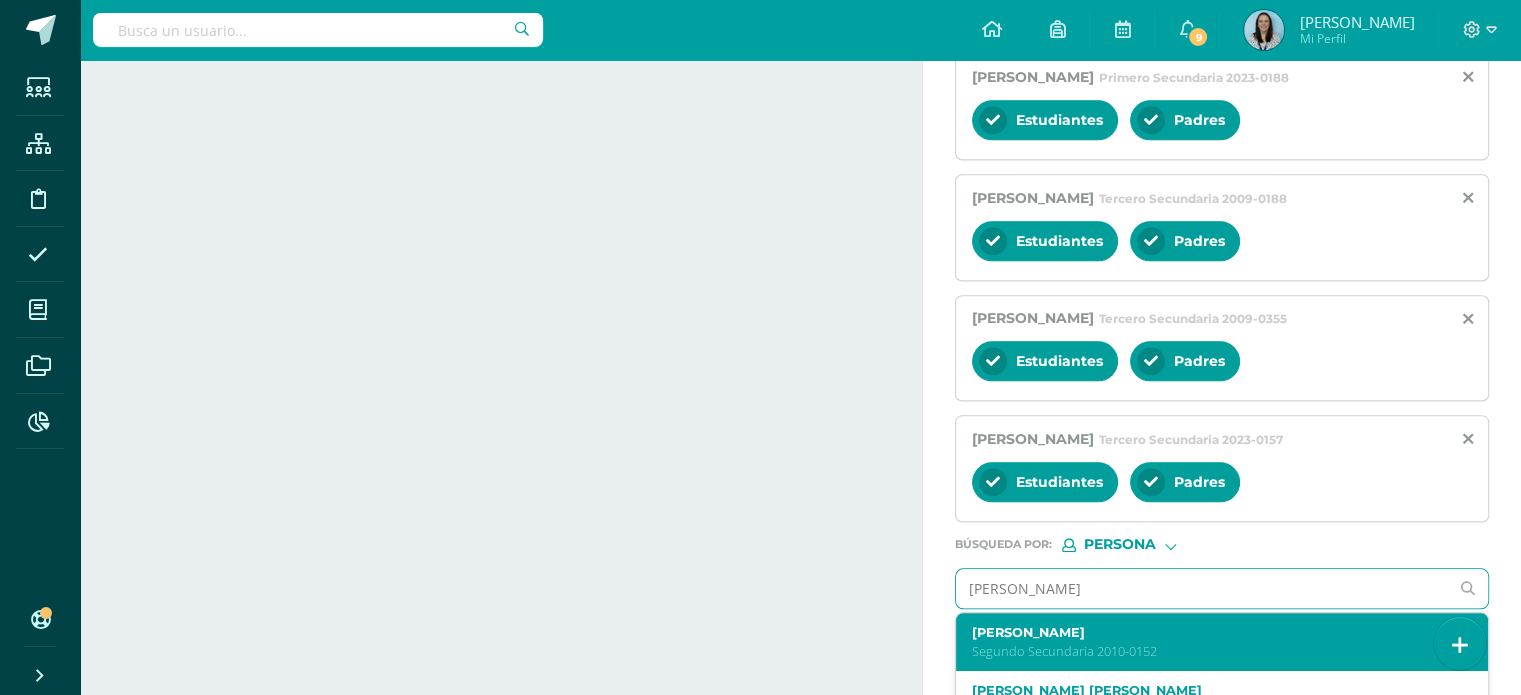 click on "[PERSON_NAME] Segundo Secundaria 2010-0152" at bounding box center [1211, 642] 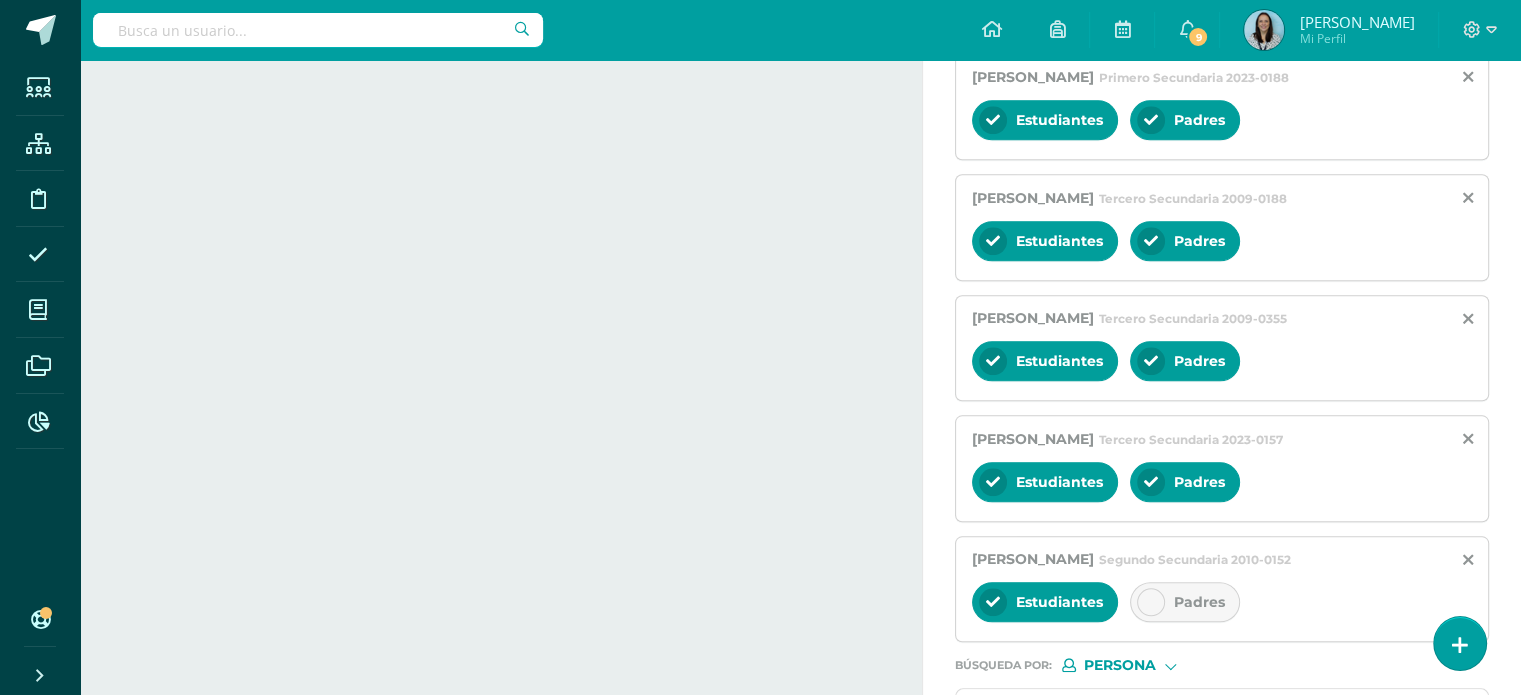 click at bounding box center [1151, 602] 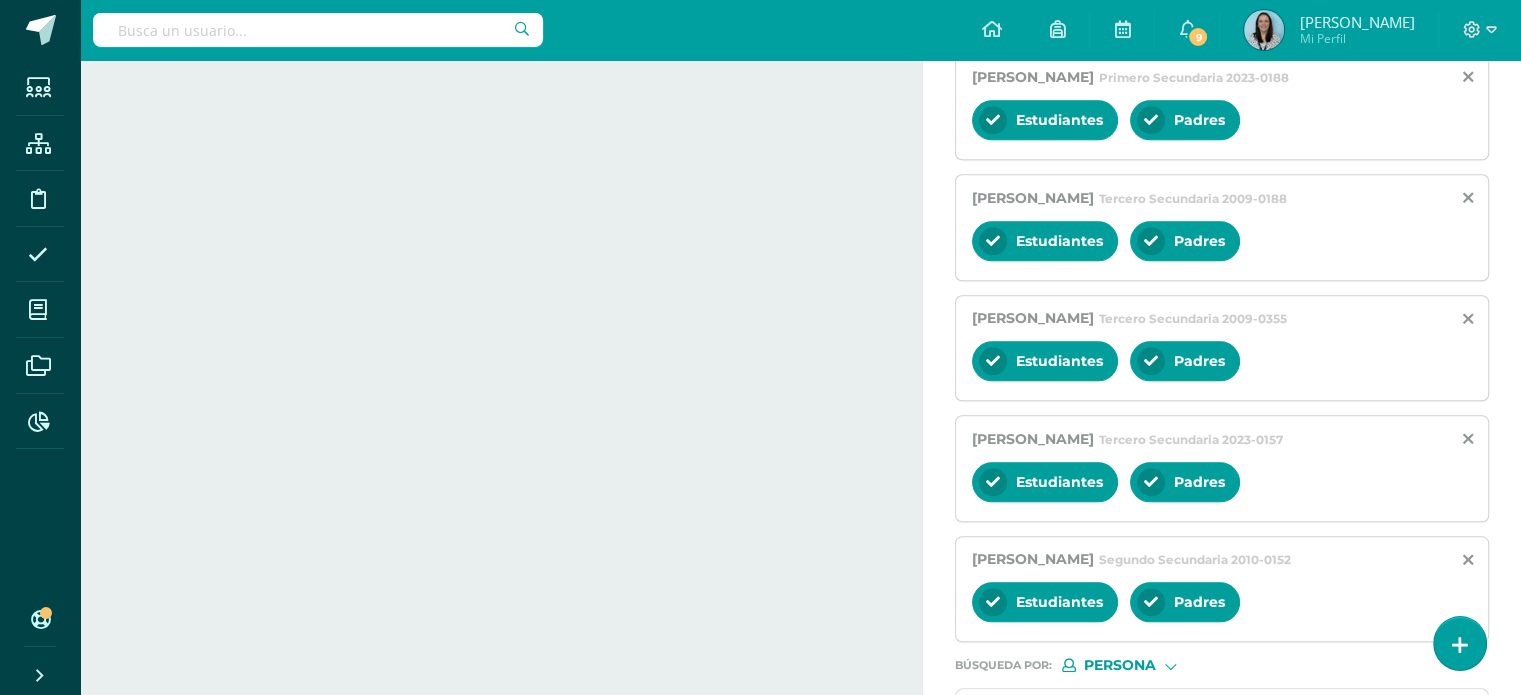 scroll, scrollTop: 2269, scrollLeft: 0, axis: vertical 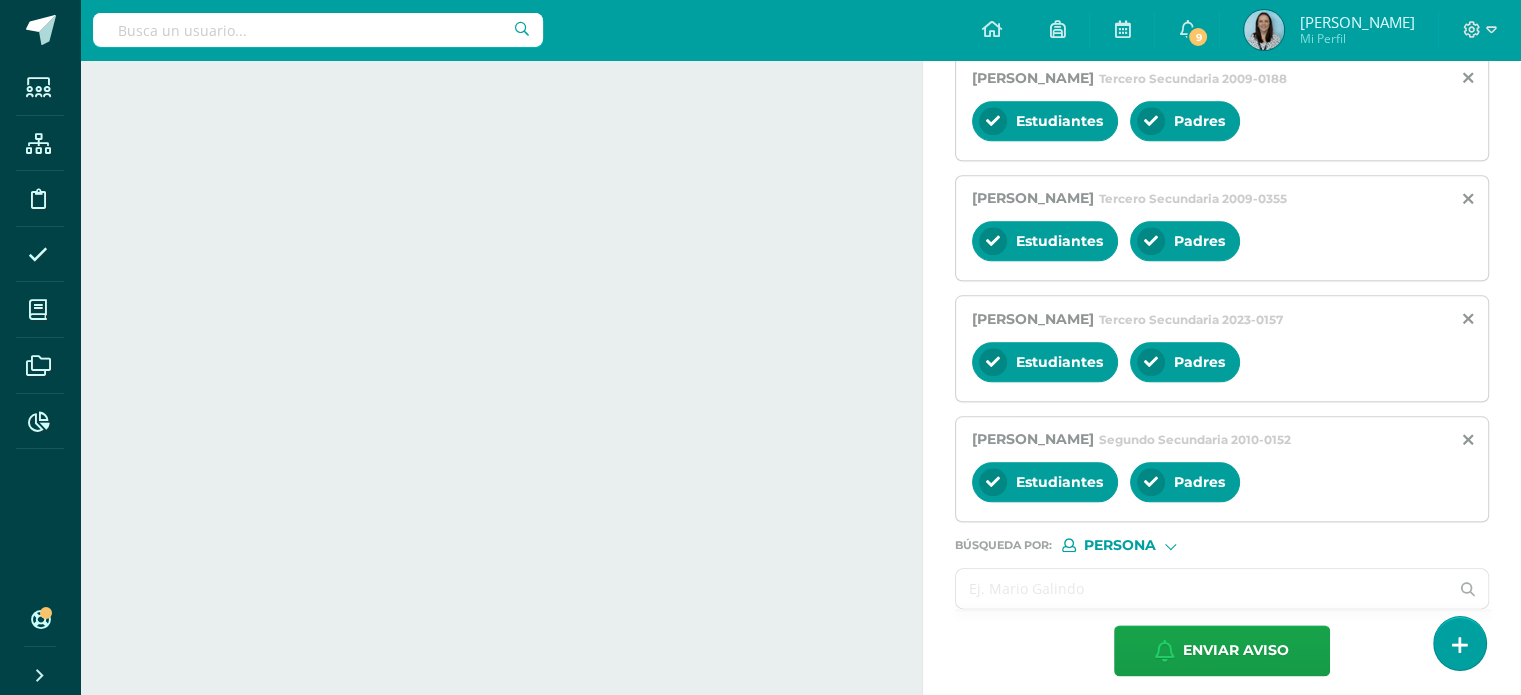 click at bounding box center (1202, 588) 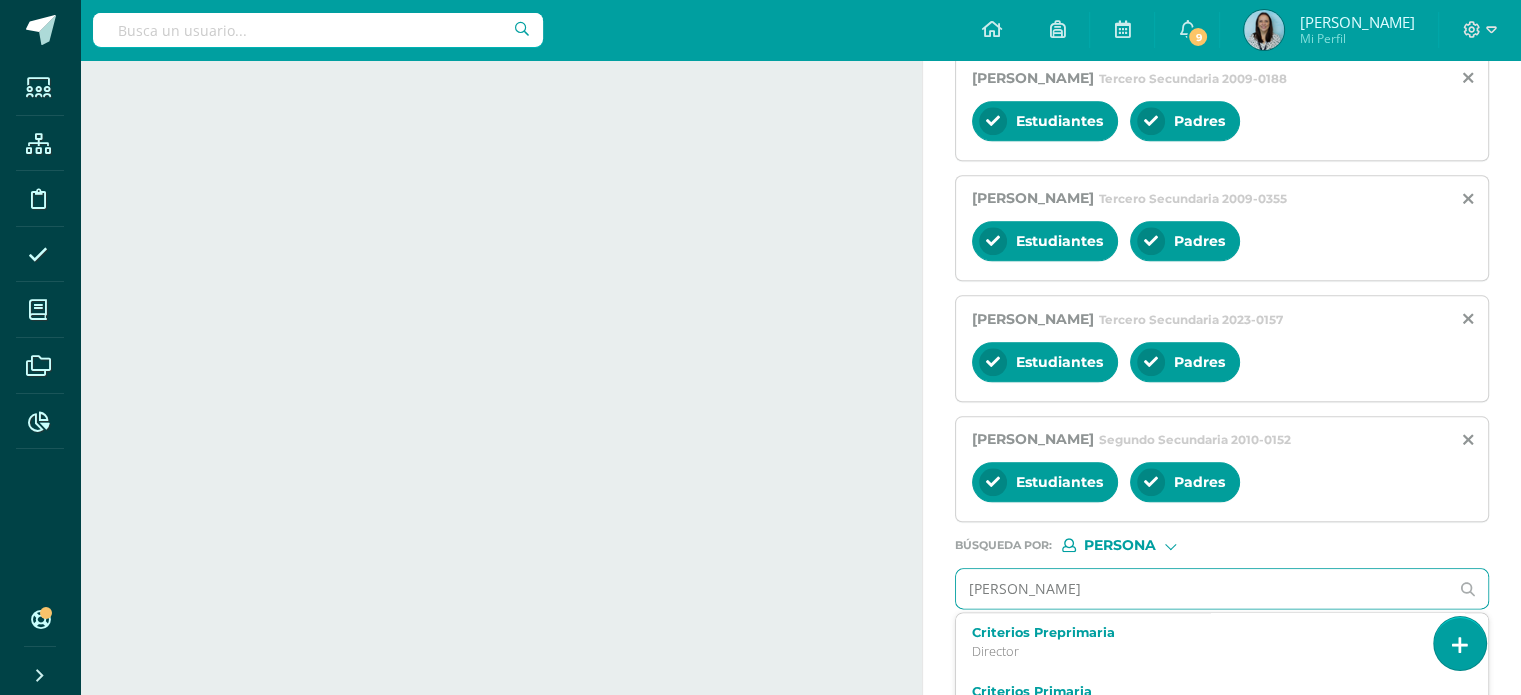 type on "[PERSON_NAME]" 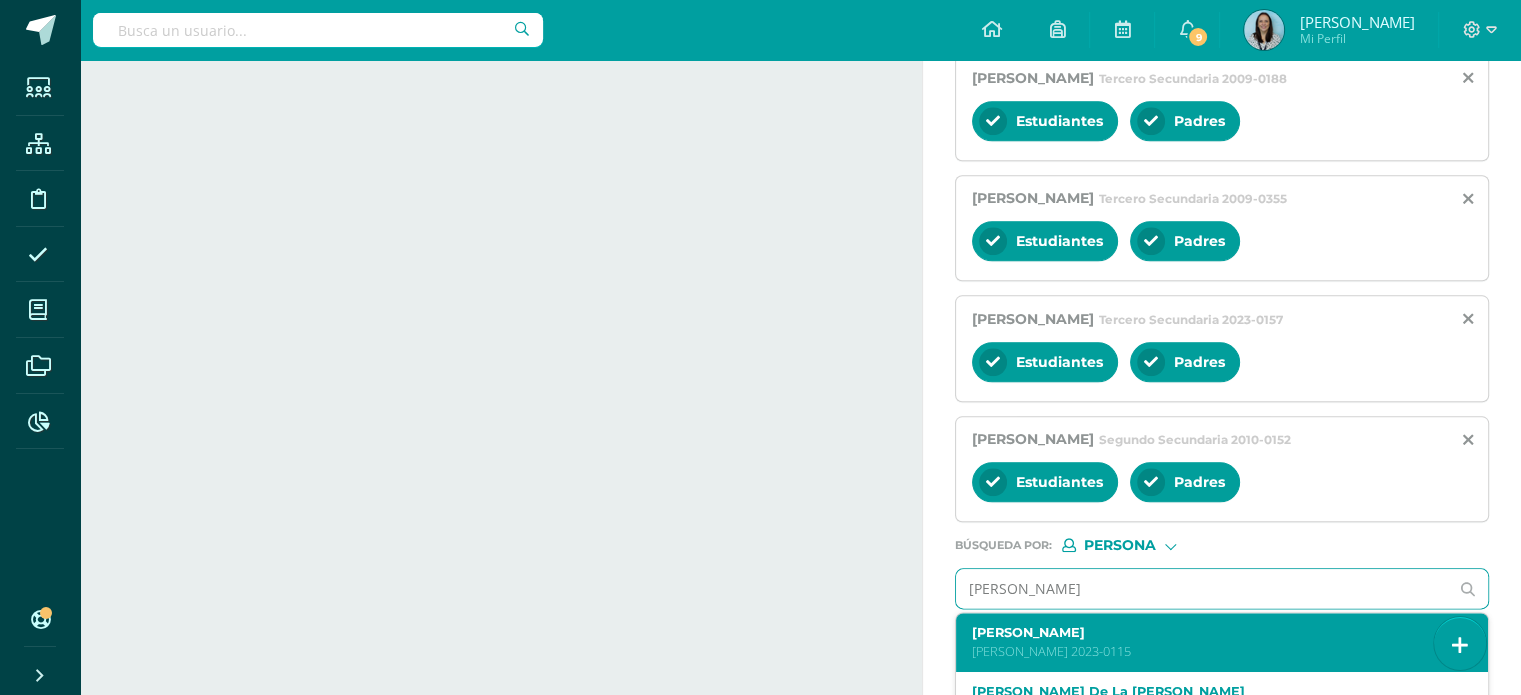 click on "[PERSON_NAME] 2023-0115" at bounding box center (1211, 651) 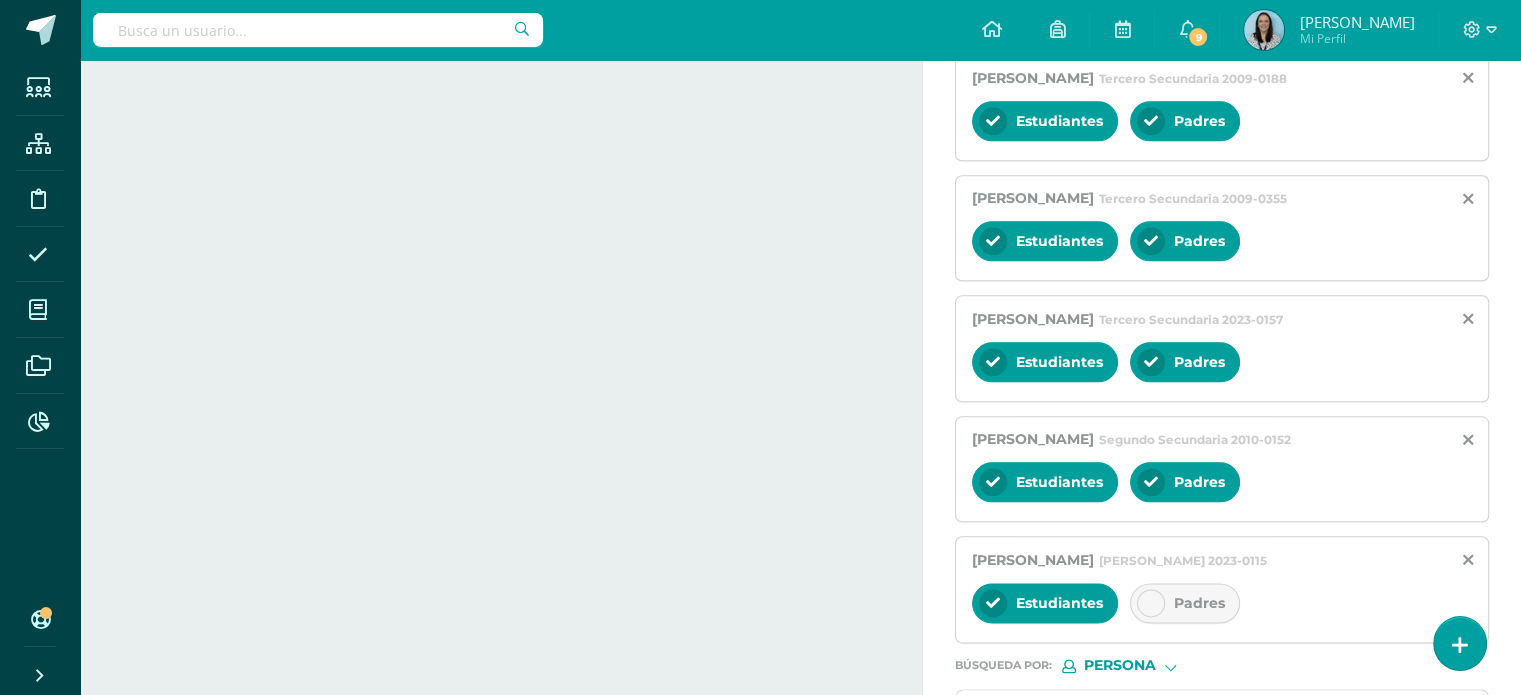 click on "Padres" at bounding box center (1185, 603) 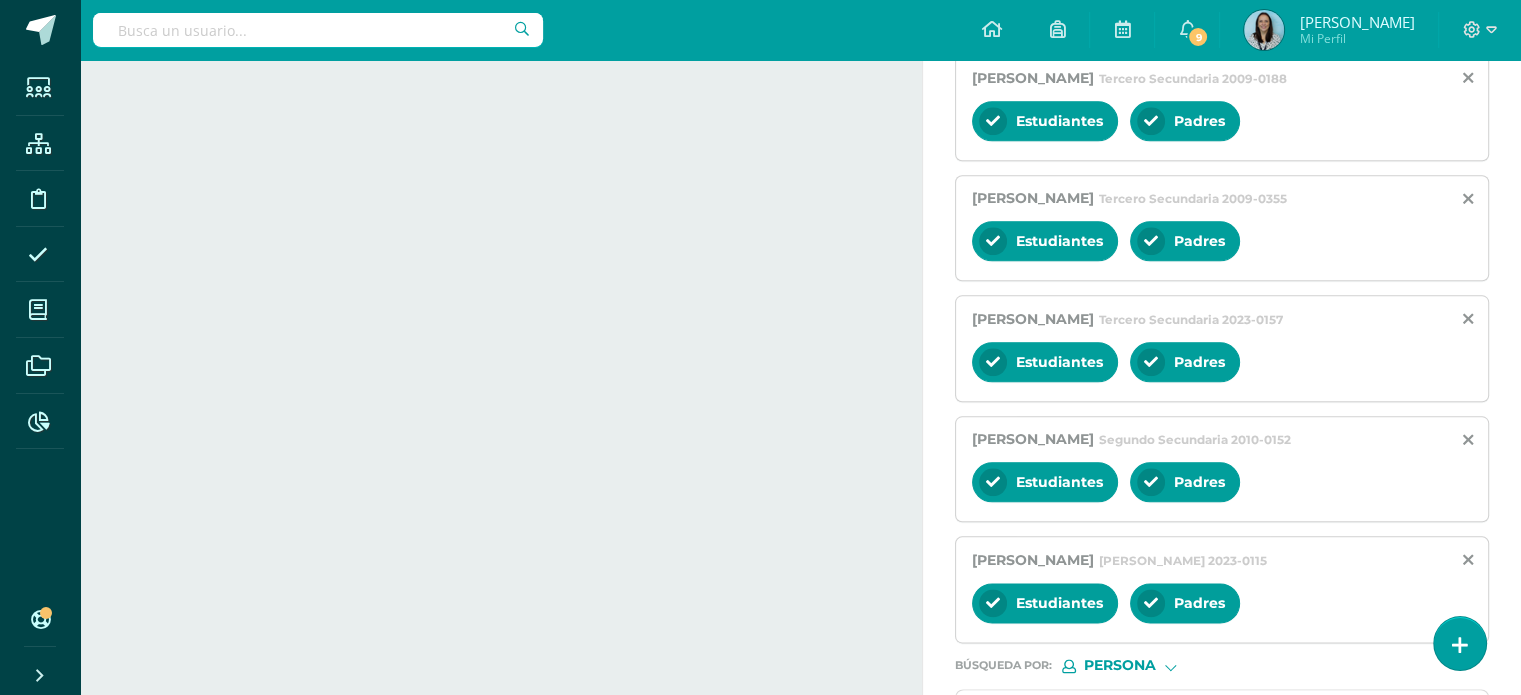 scroll, scrollTop: 2389, scrollLeft: 0, axis: vertical 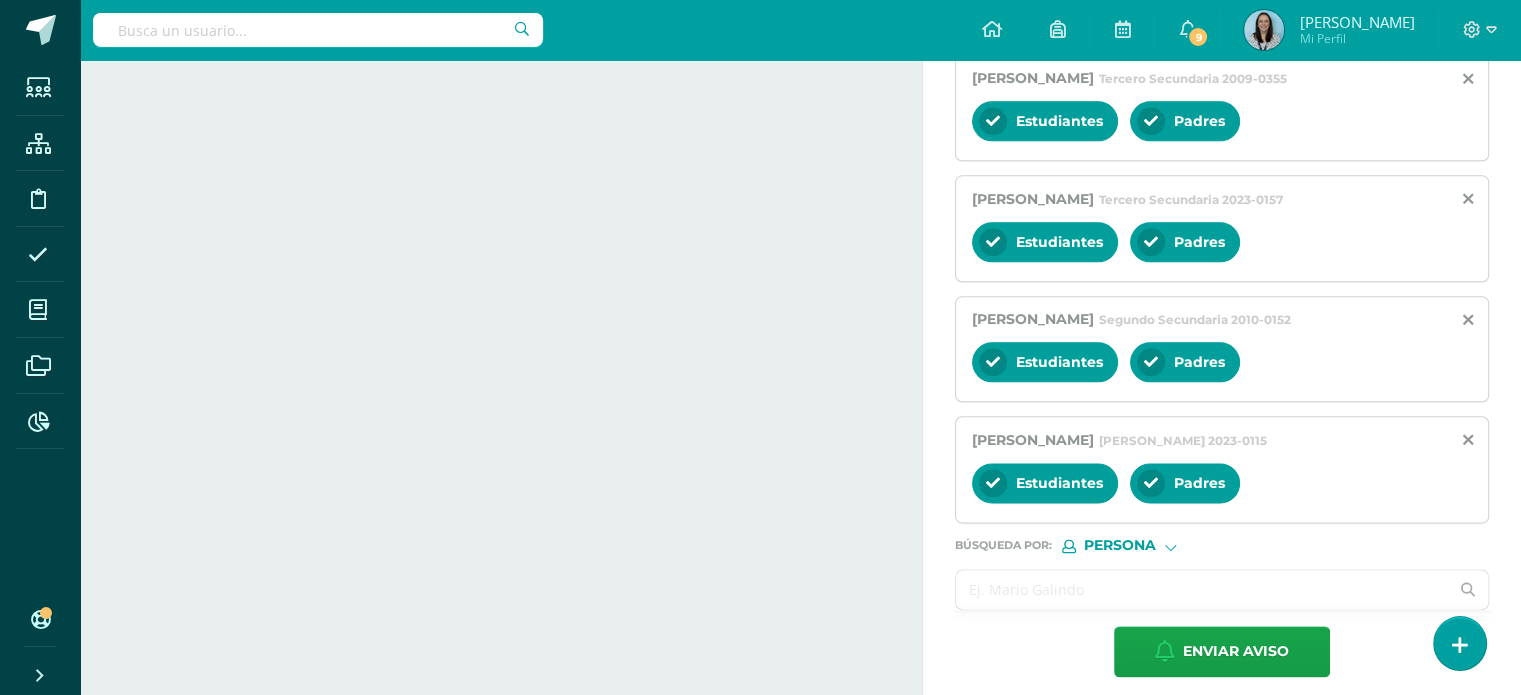 click at bounding box center (1202, 589) 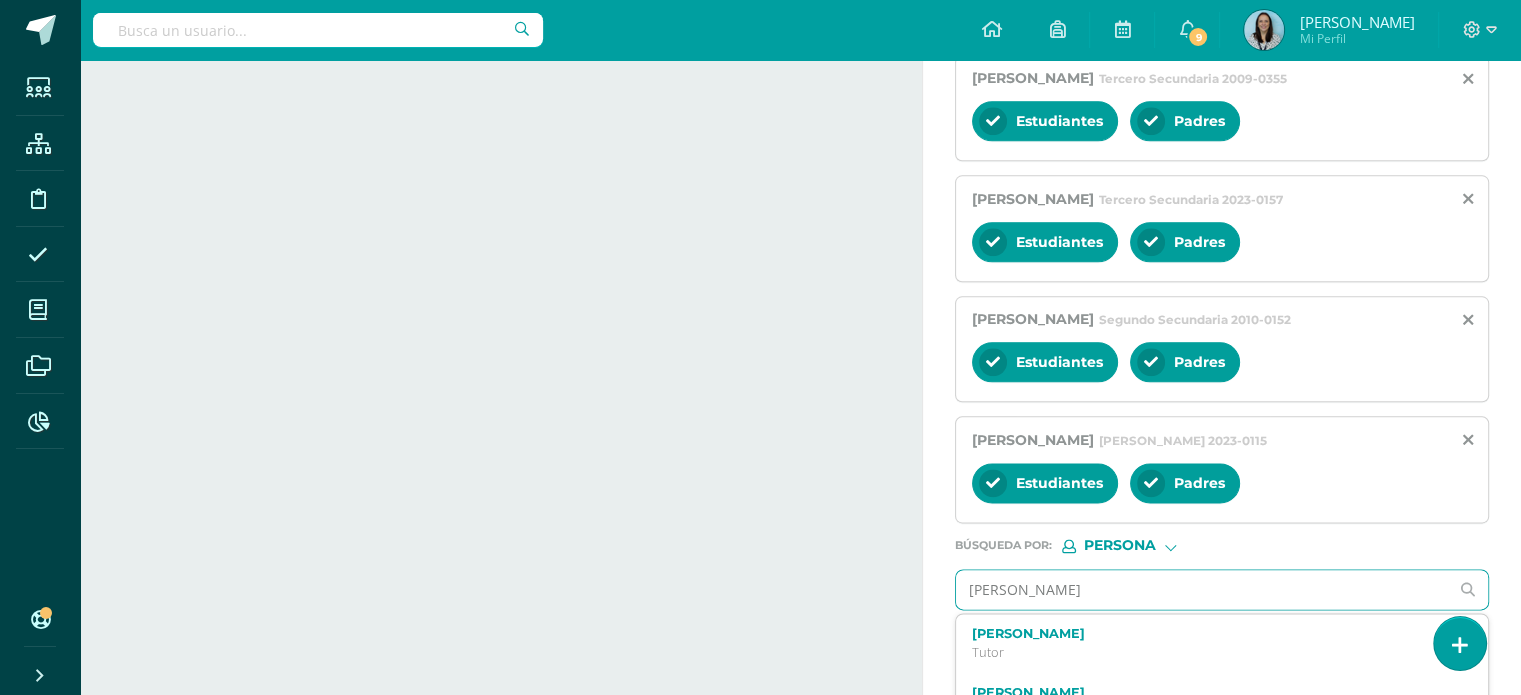 type on "[PERSON_NAME]" 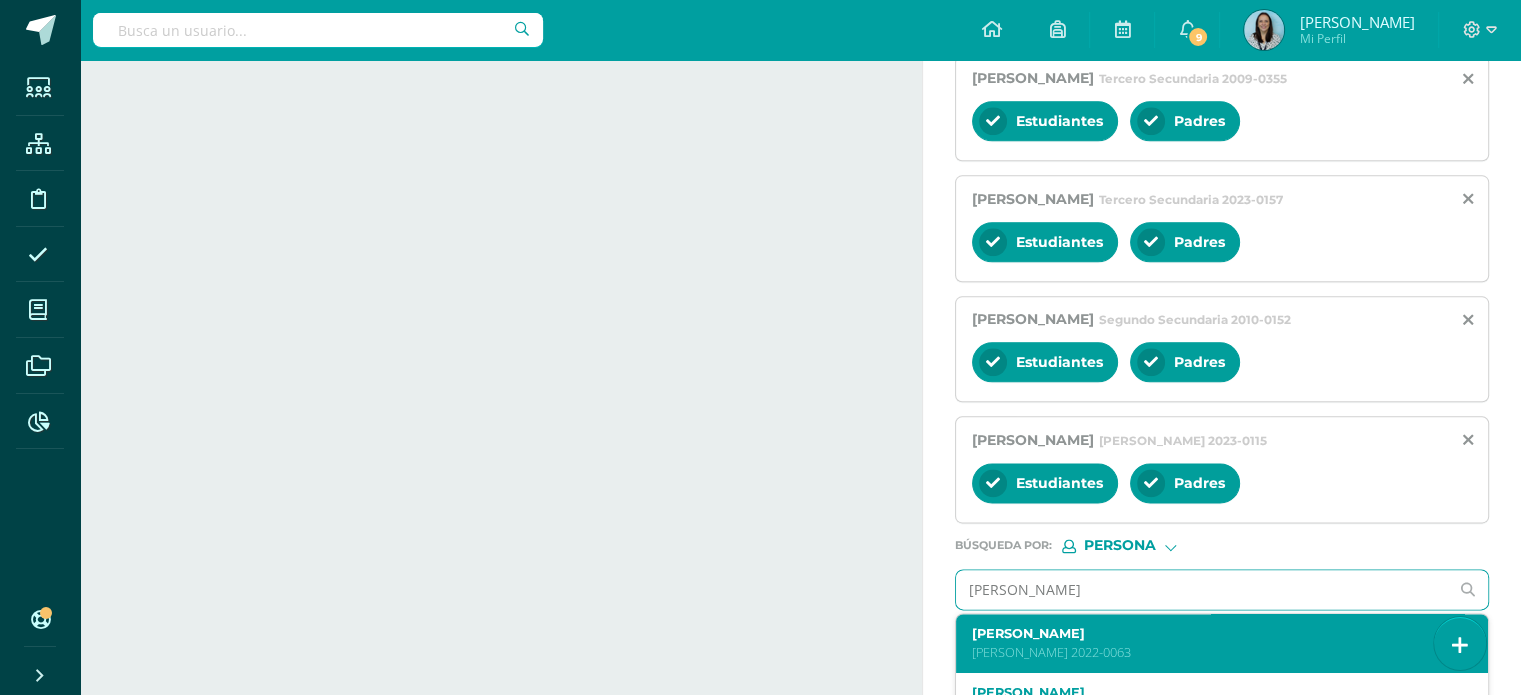 click on "[PERSON_NAME]" at bounding box center [1211, 633] 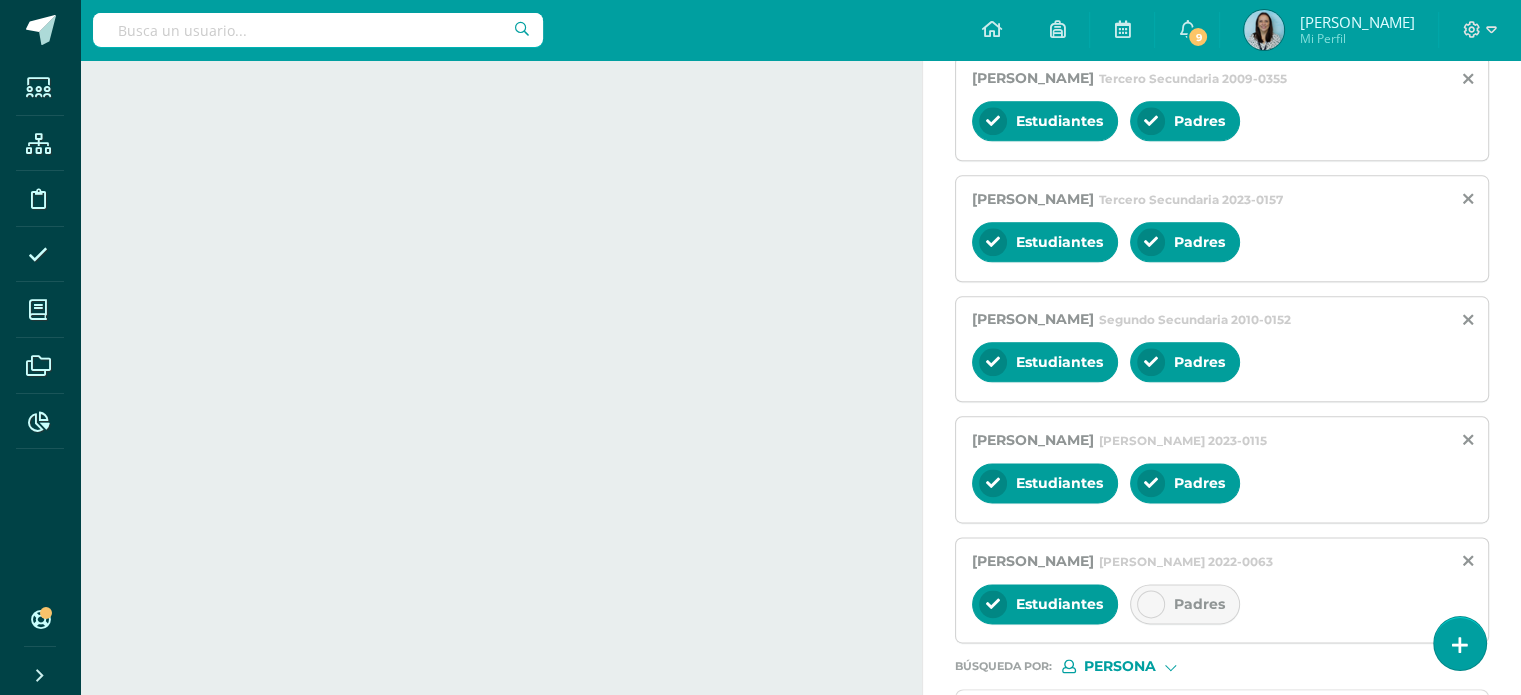 click at bounding box center [1151, 604] 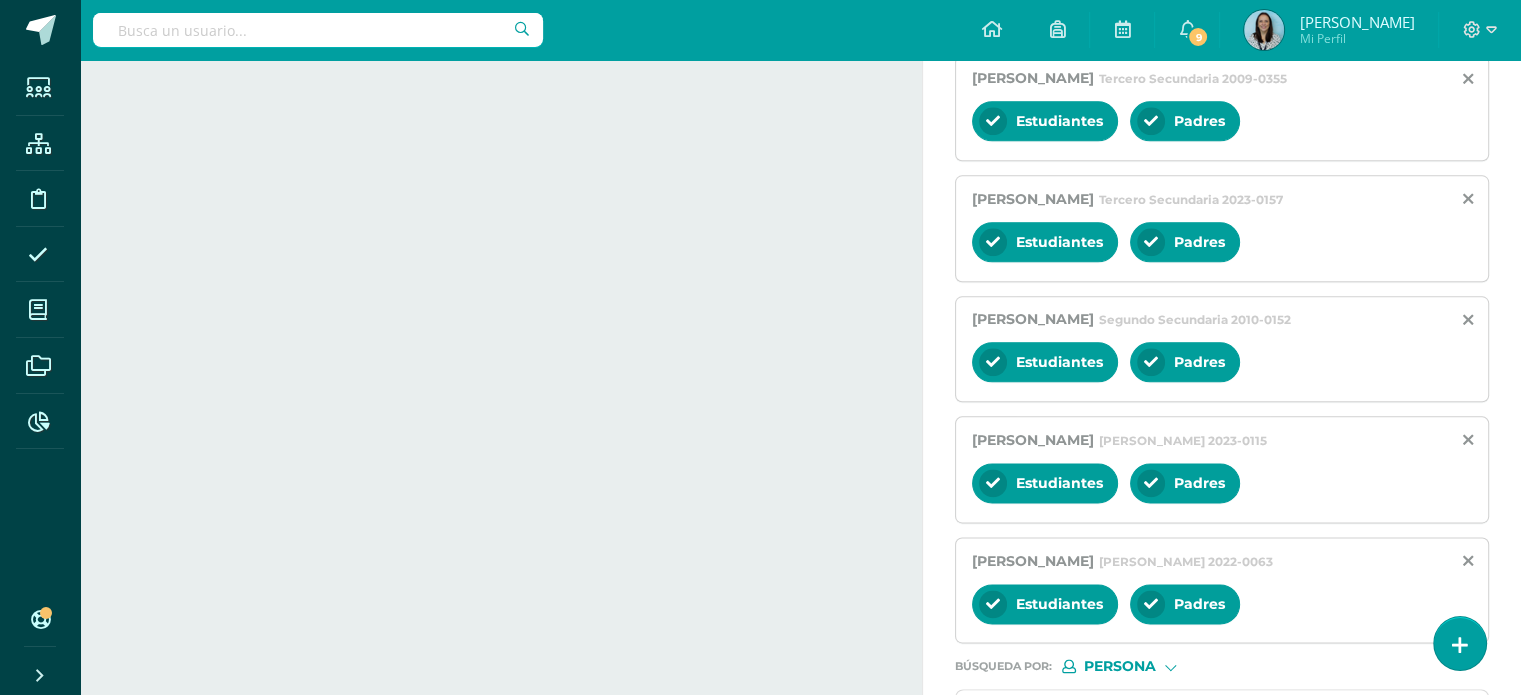 scroll, scrollTop: 2509, scrollLeft: 0, axis: vertical 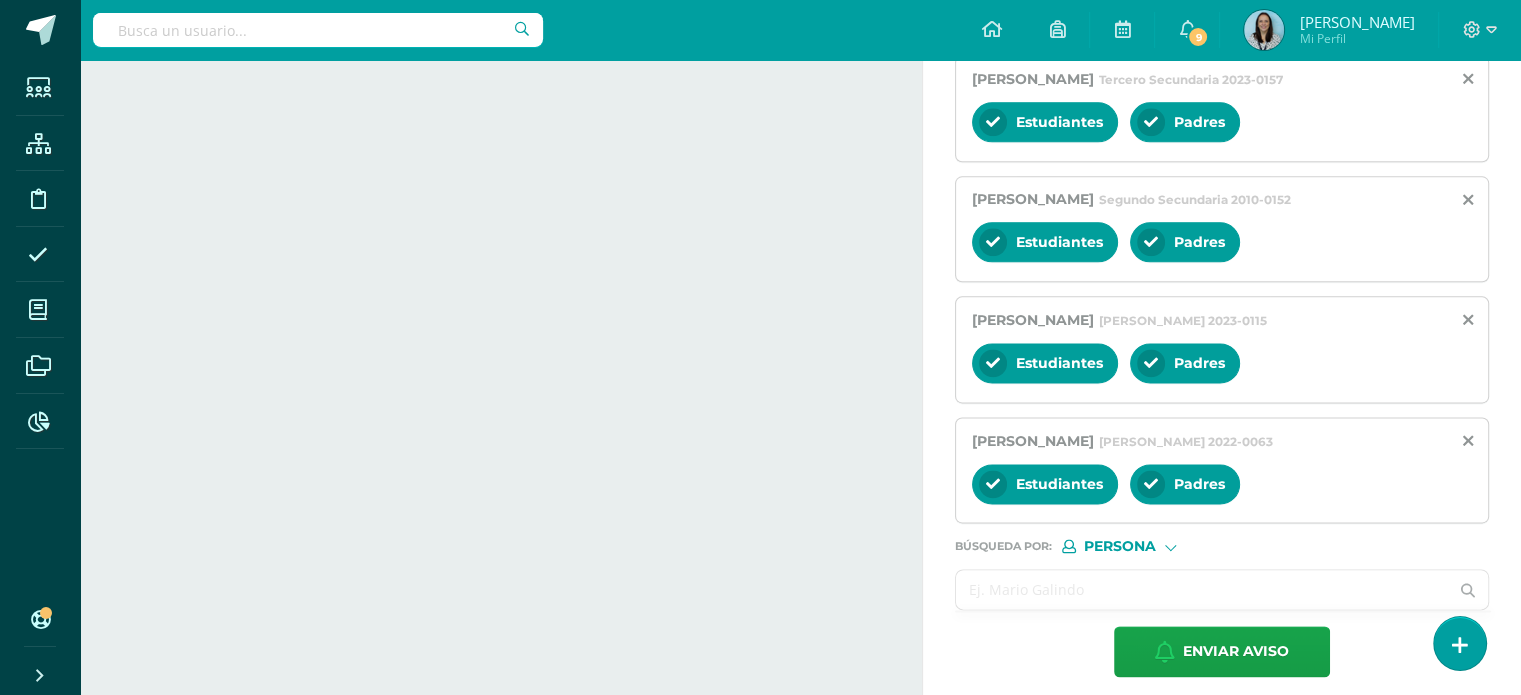 click at bounding box center [1202, 589] 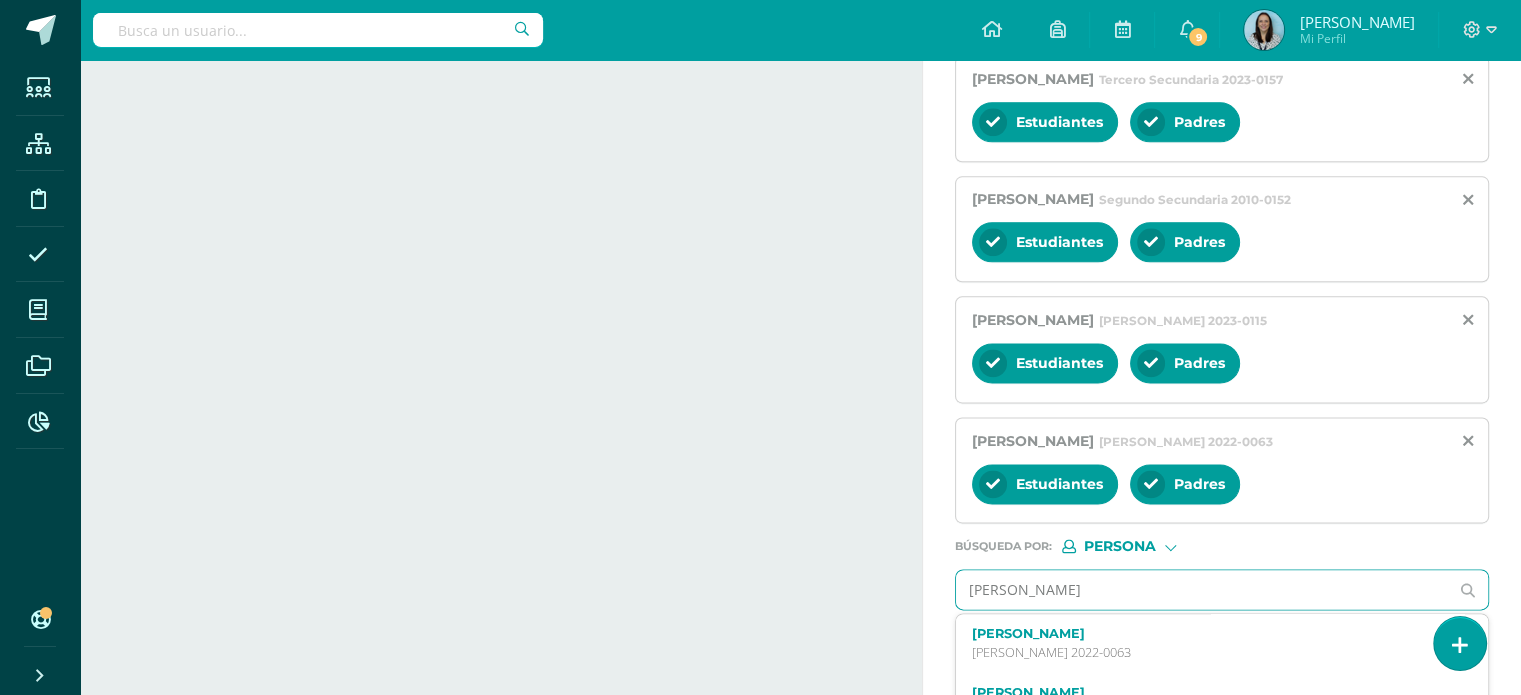 type on "[PERSON_NAME]" 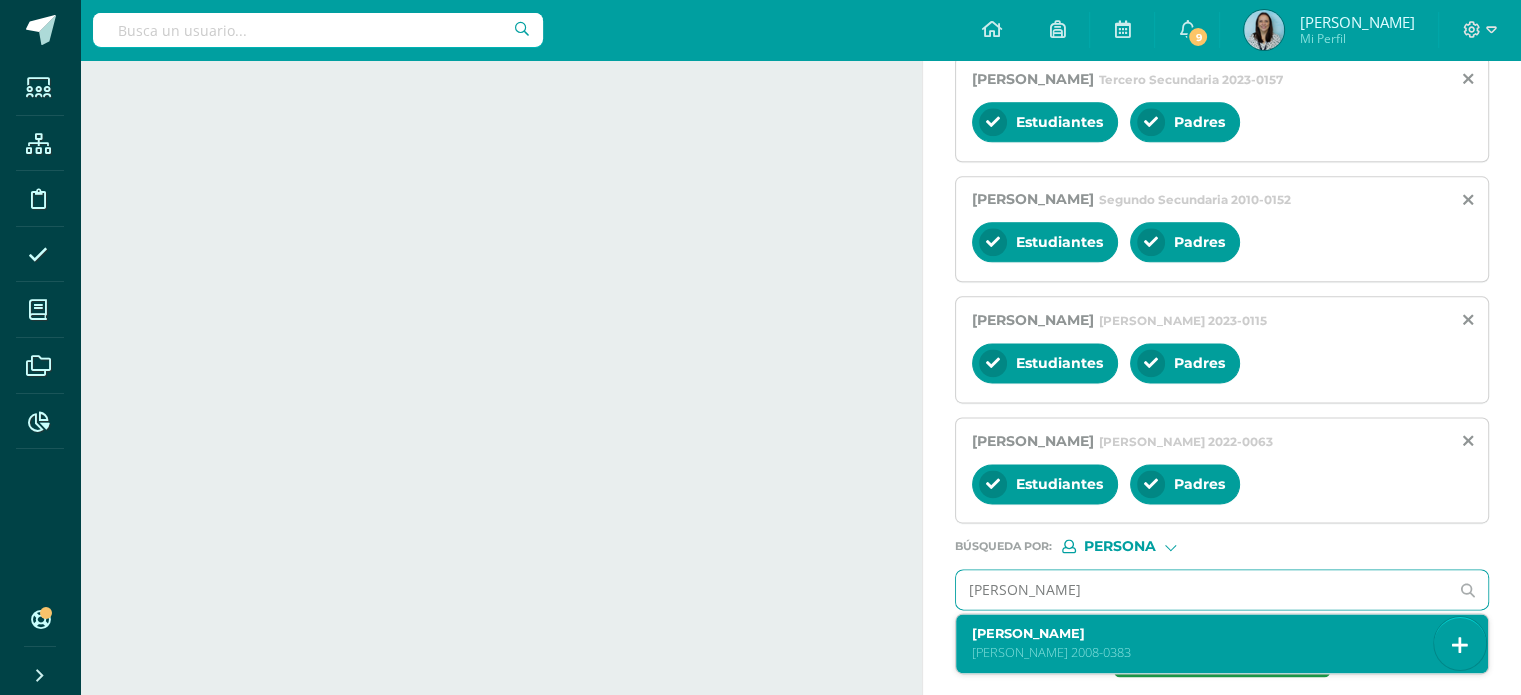 click on "[PERSON_NAME] 2008-0383" at bounding box center (1211, 652) 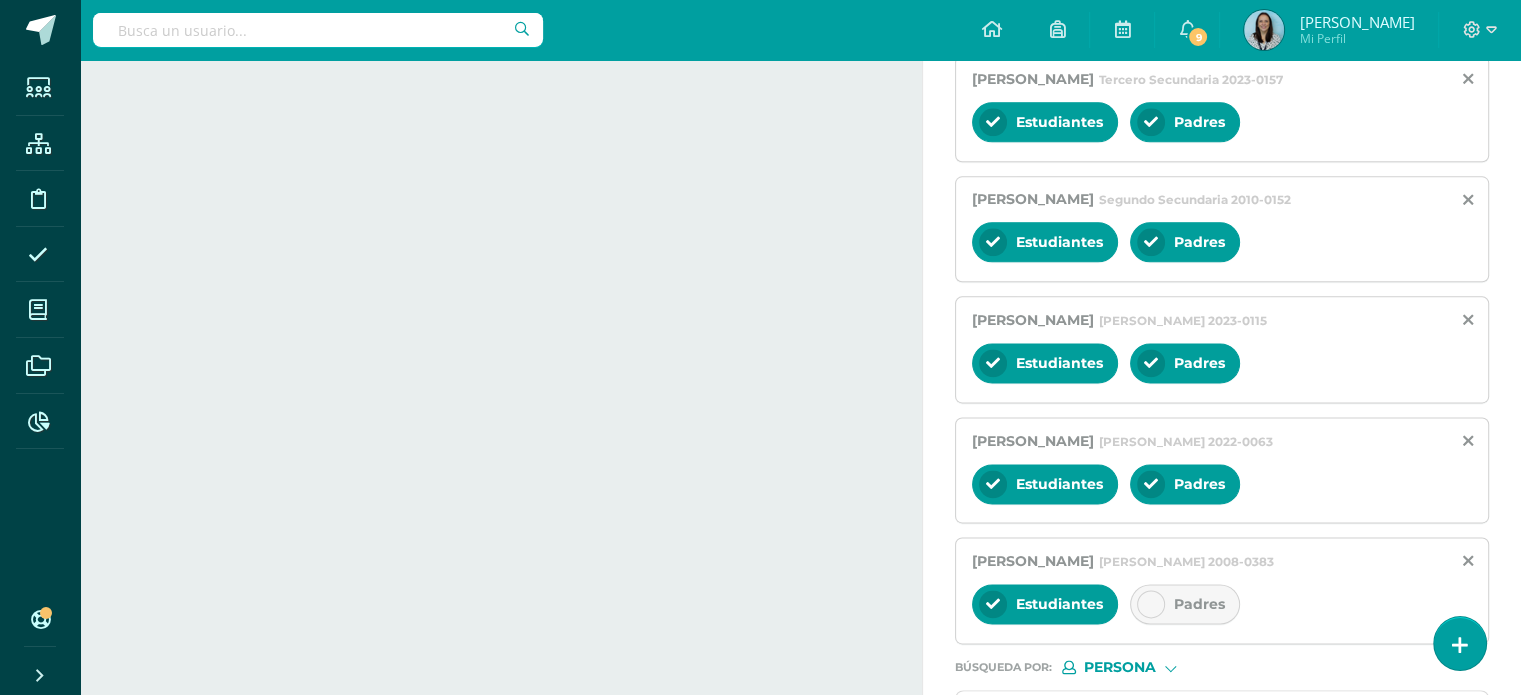 click at bounding box center [1151, 604] 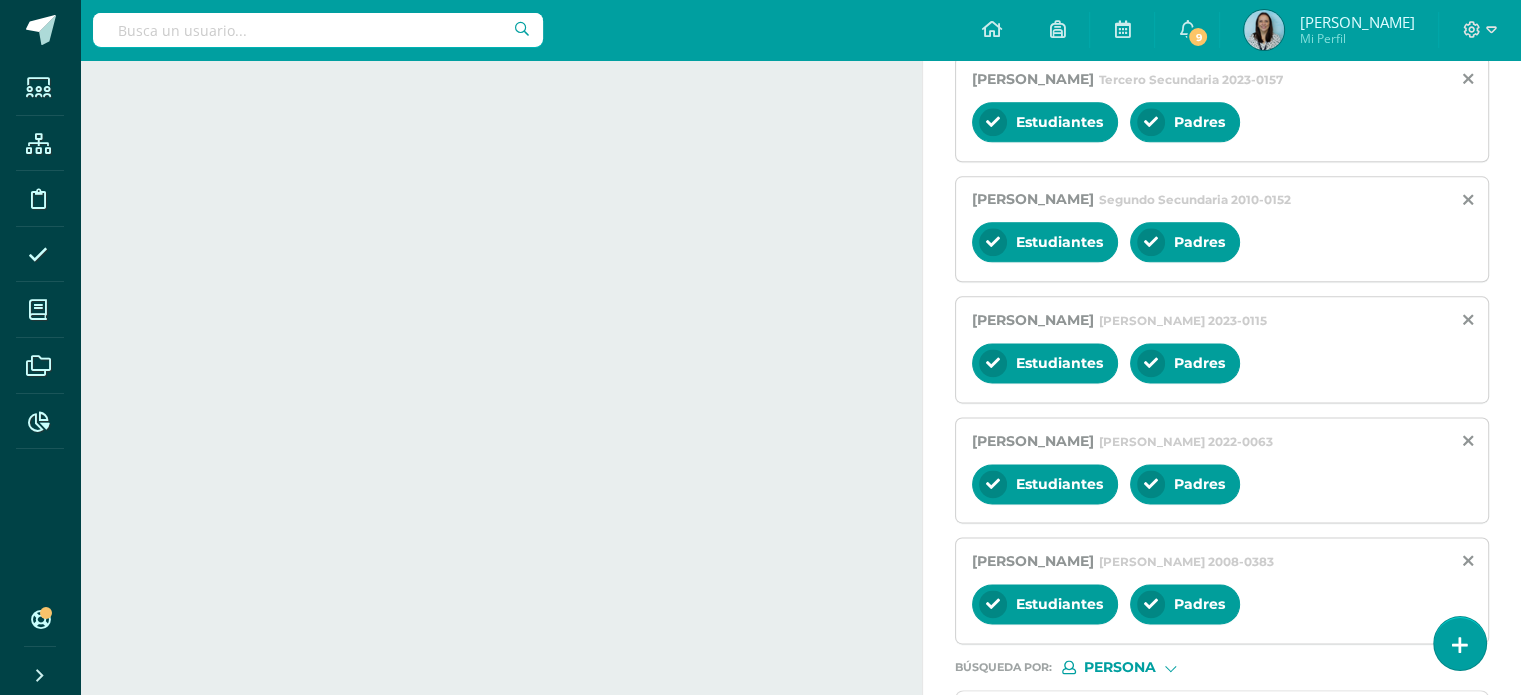 scroll, scrollTop: 2629, scrollLeft: 0, axis: vertical 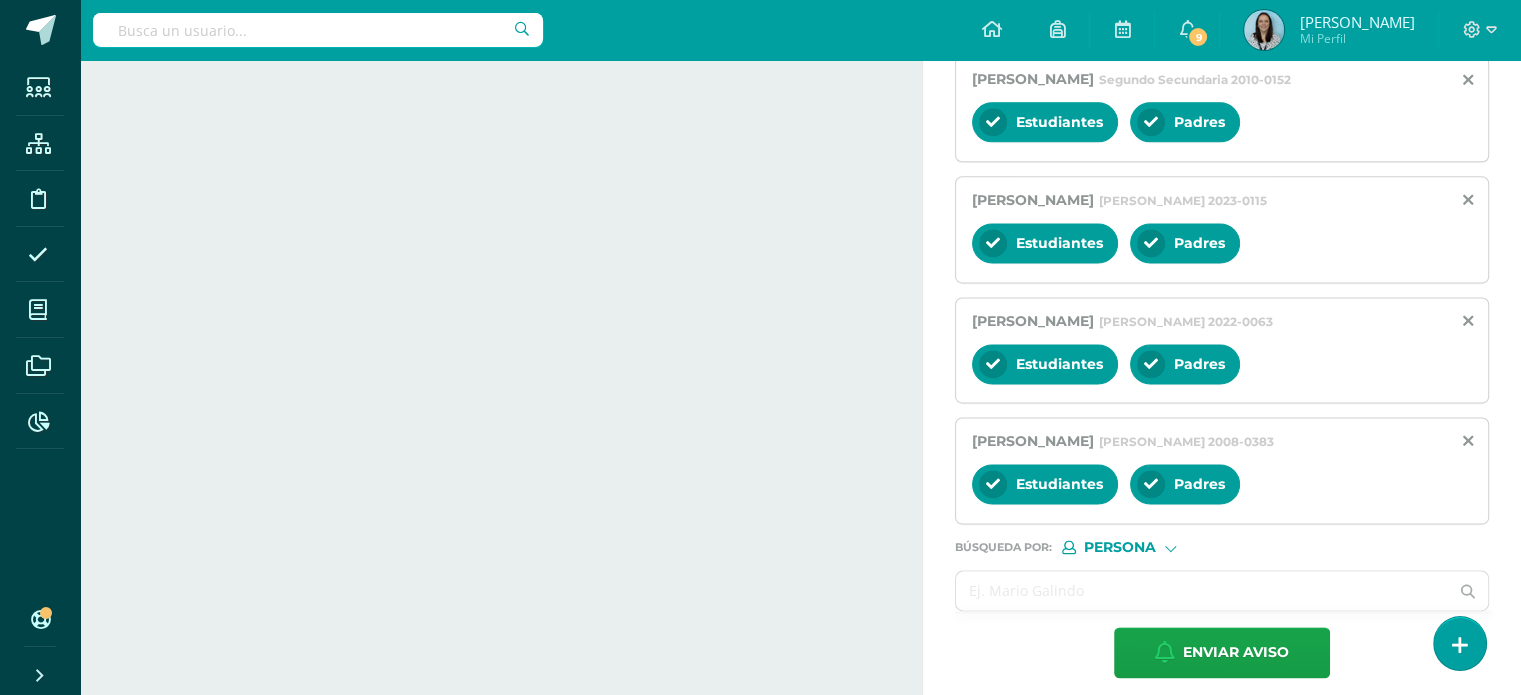 click at bounding box center [1202, 590] 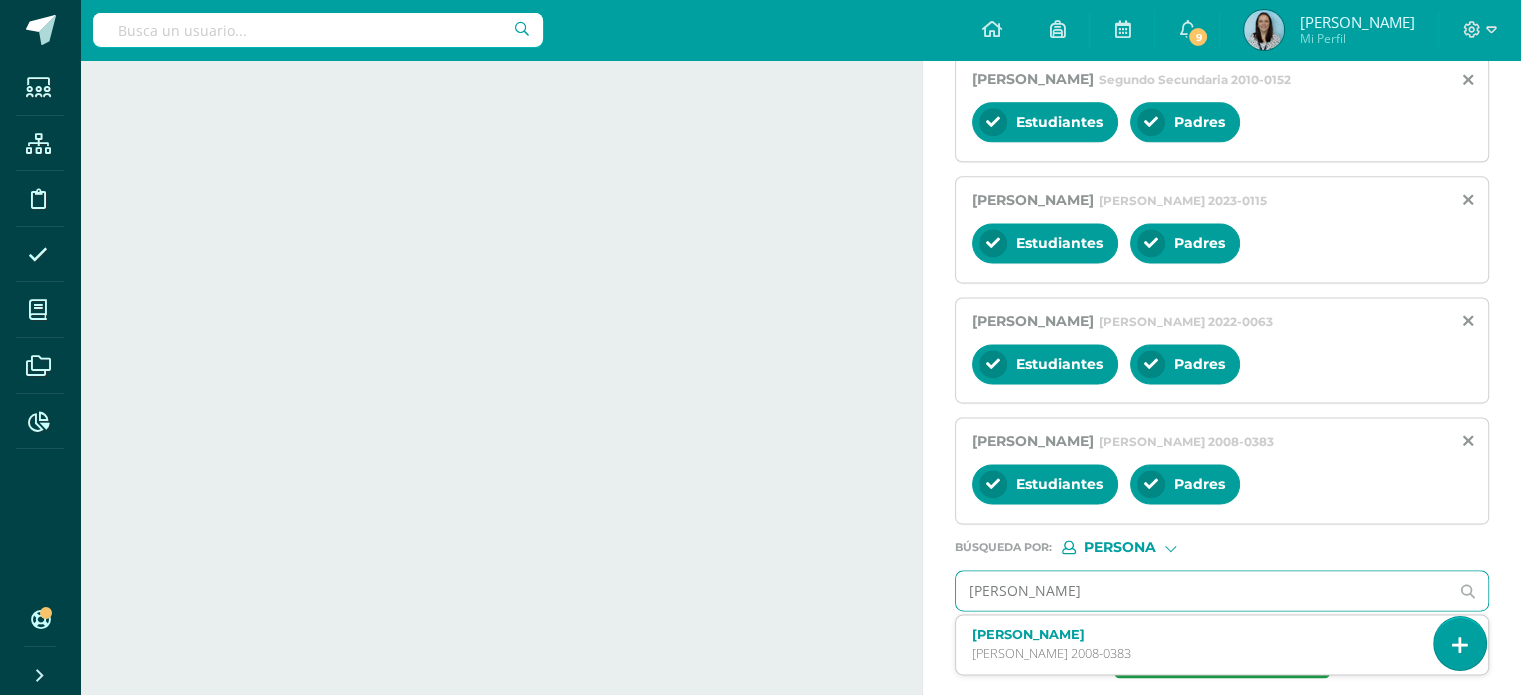 type on "jostin" 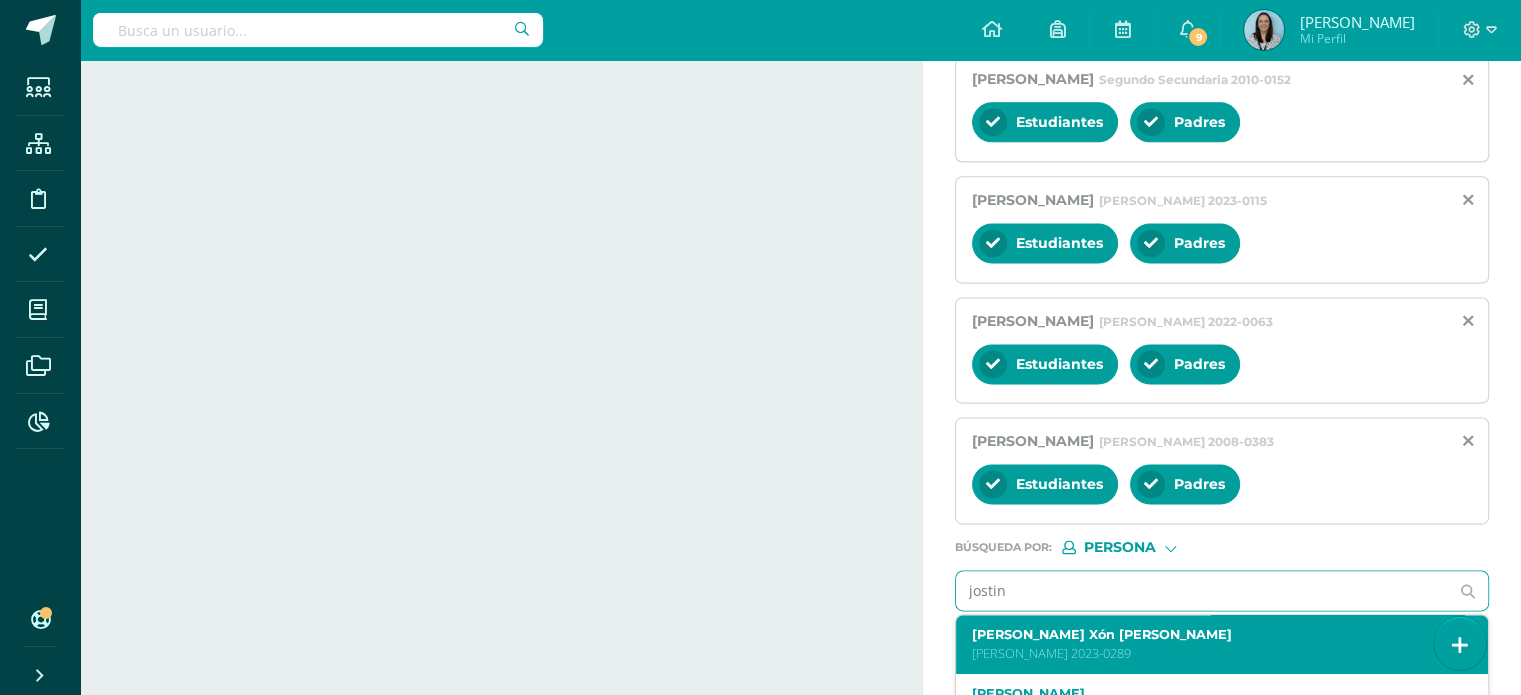 click on "[PERSON_NAME] Xón [PERSON_NAME]" at bounding box center (1211, 634) 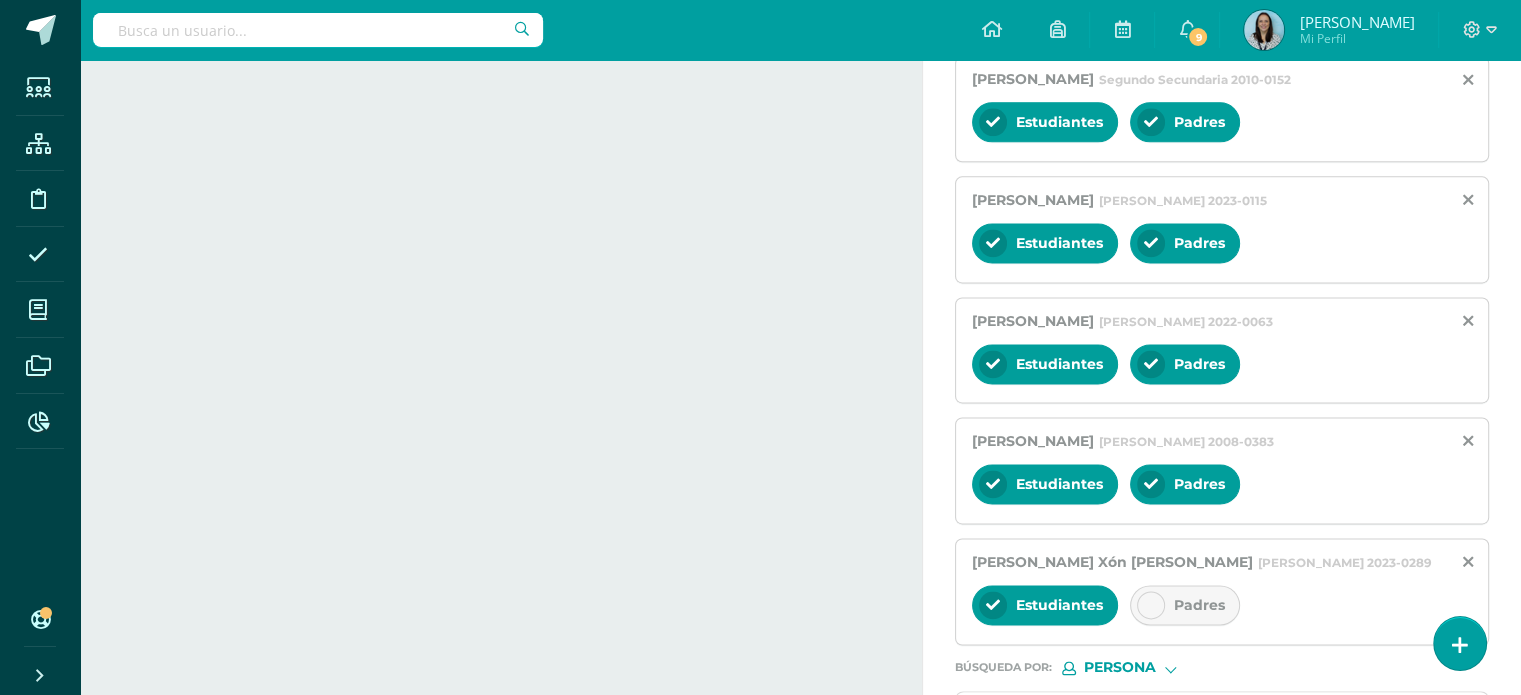 click at bounding box center [1151, 605] 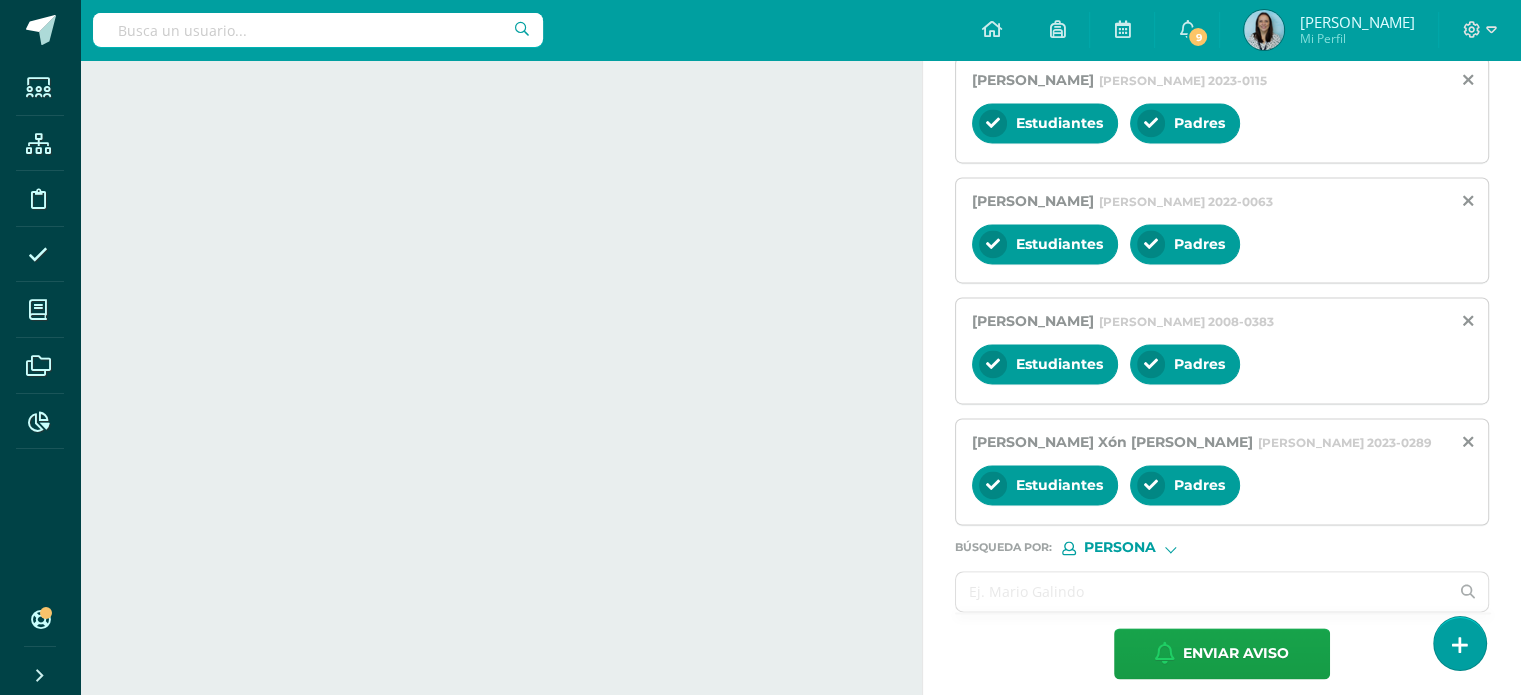 scroll, scrollTop: 2748, scrollLeft: 0, axis: vertical 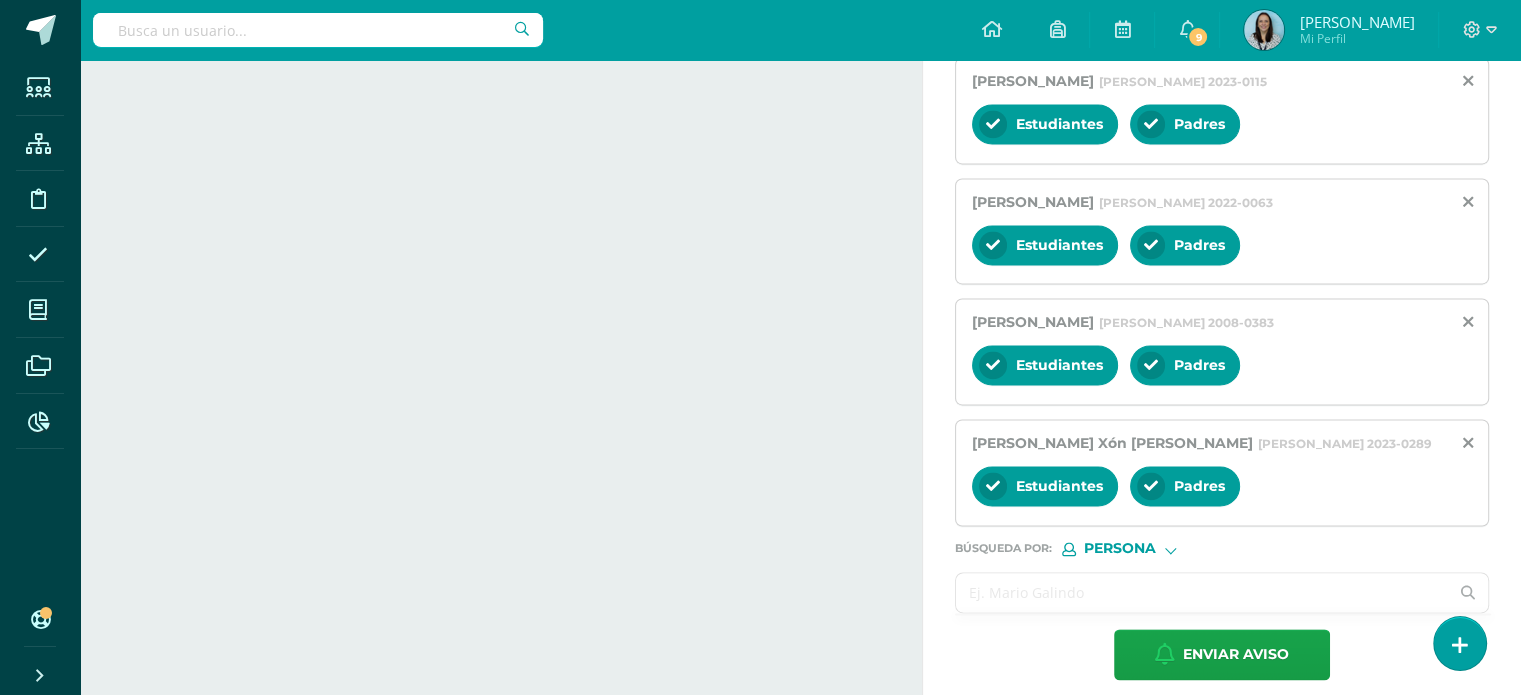 click at bounding box center [1202, 592] 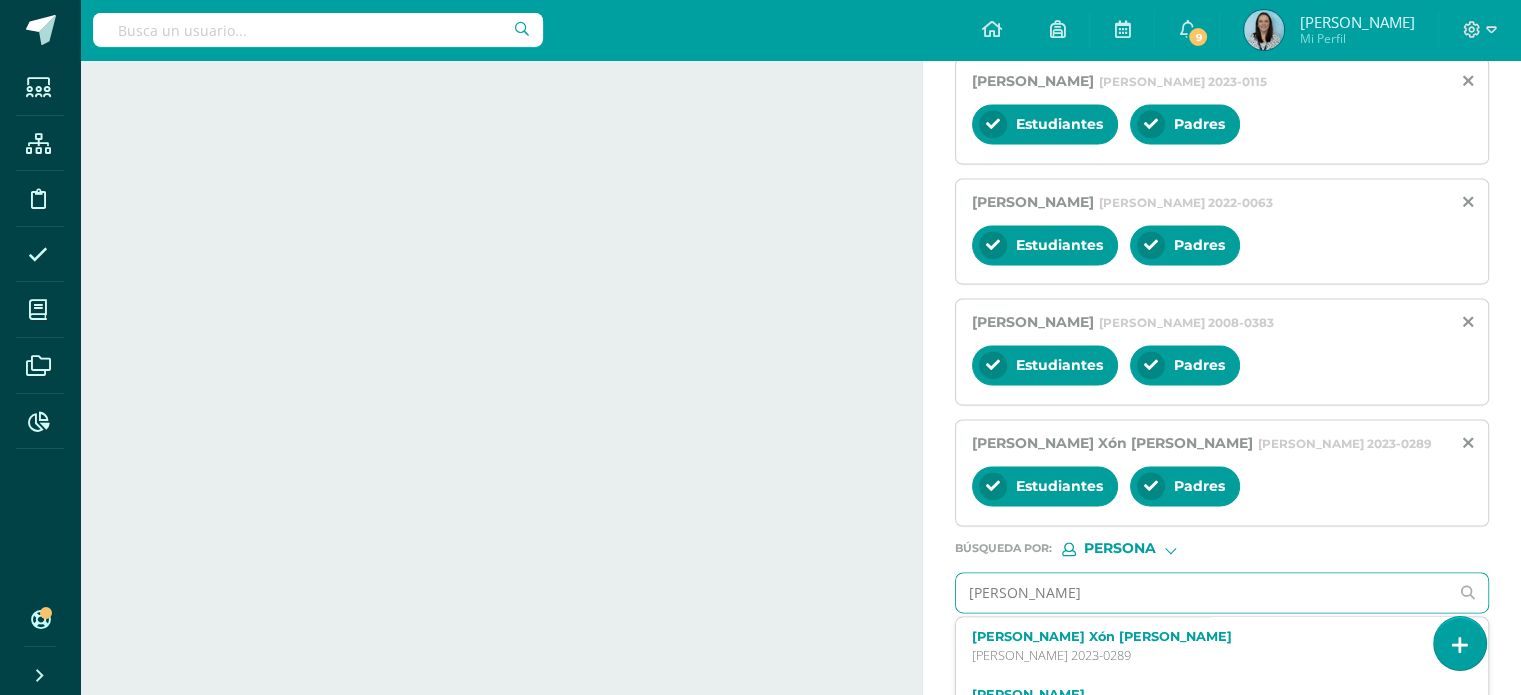 type on "[PERSON_NAME]" 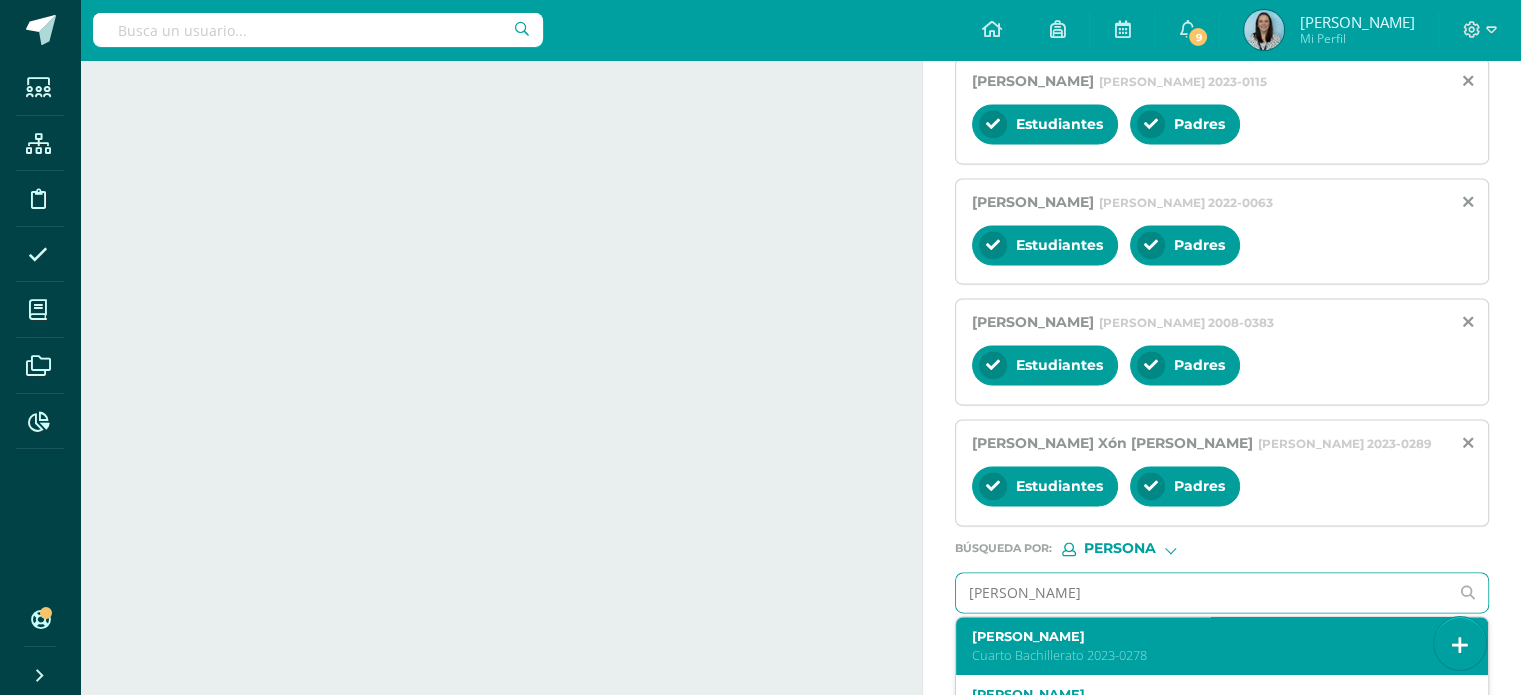 click on "Cuarto Bachillerato 2023-0278" at bounding box center [1211, 655] 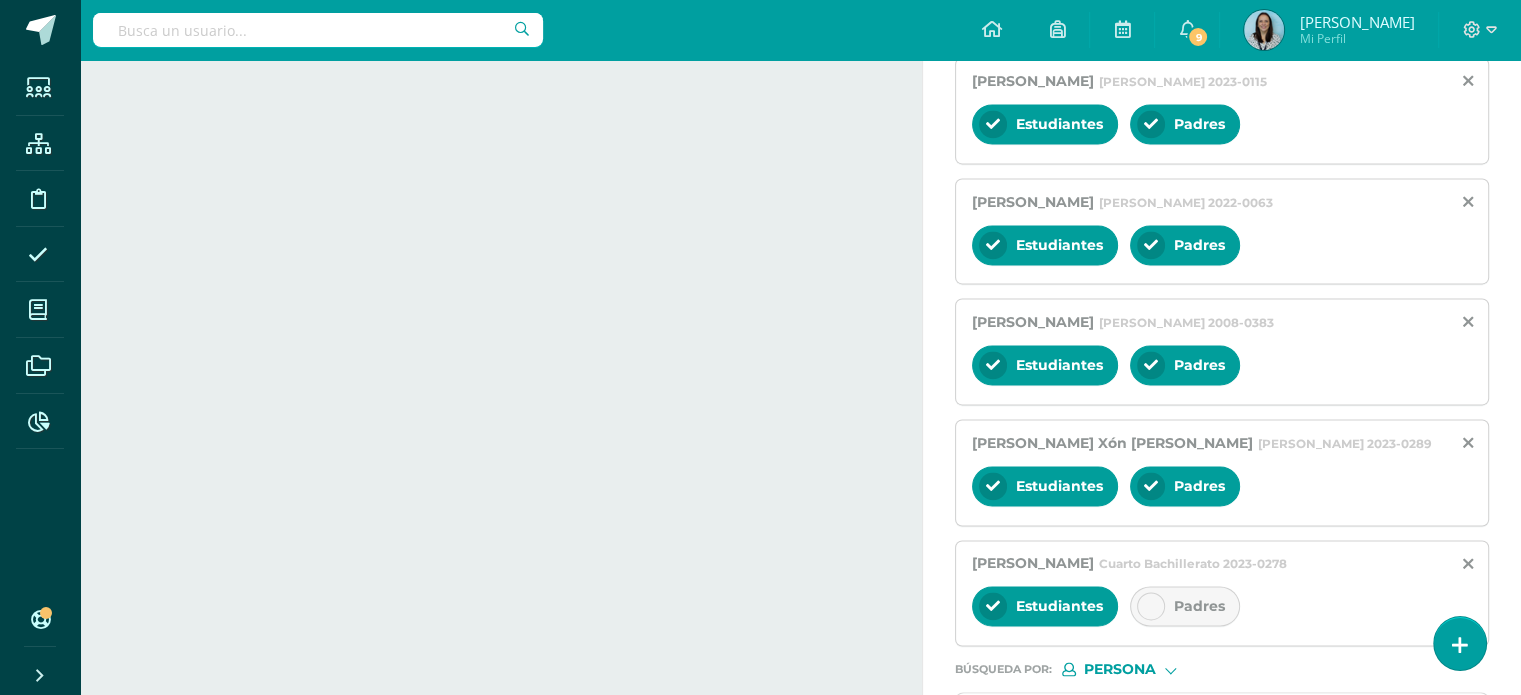 click at bounding box center (1151, 606) 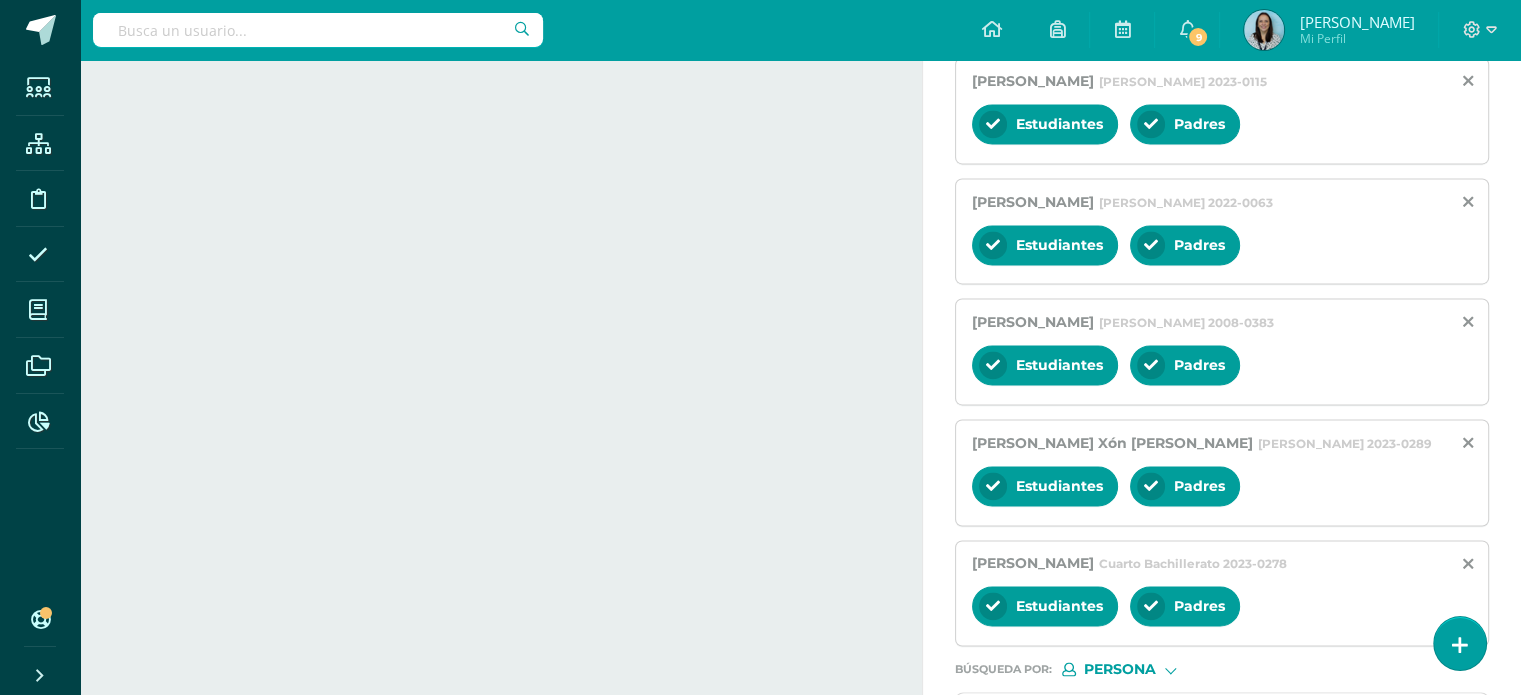 scroll, scrollTop: 2869, scrollLeft: 0, axis: vertical 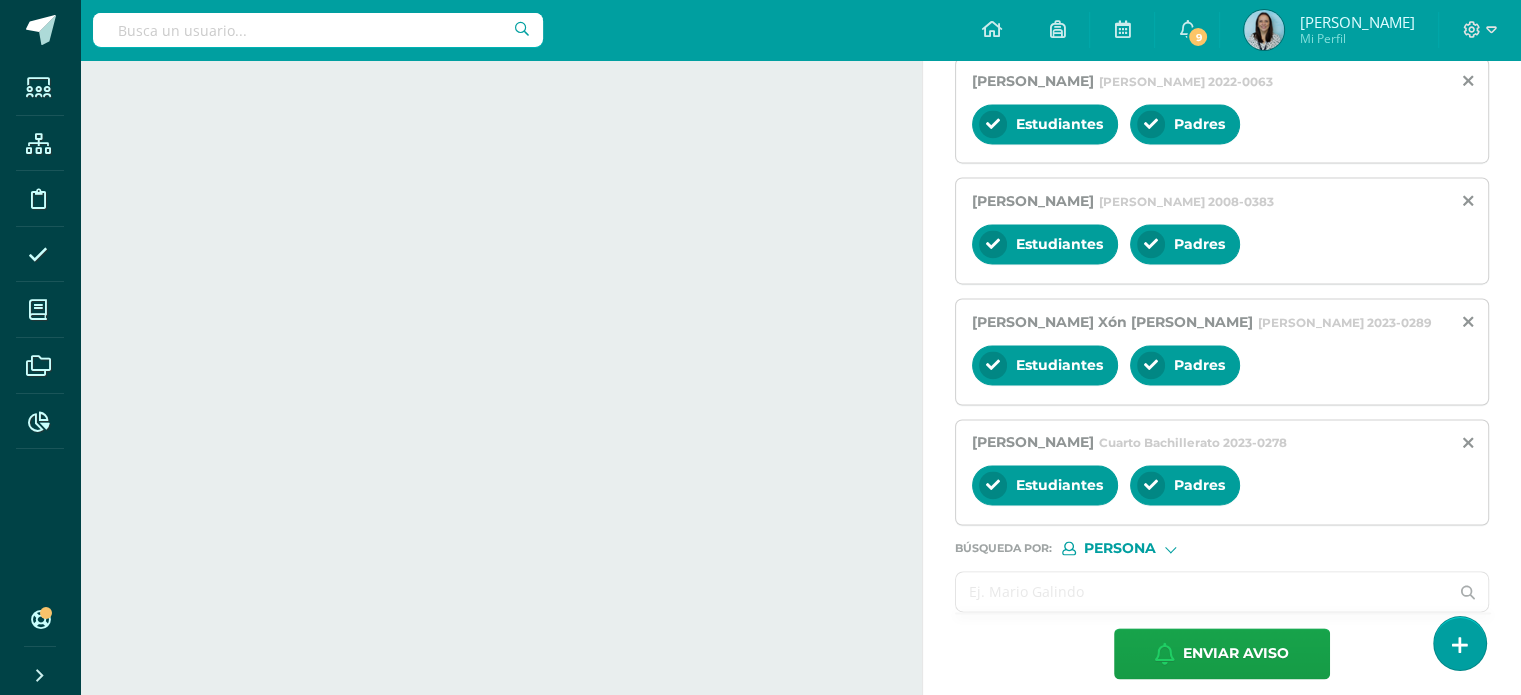 click at bounding box center (1202, 591) 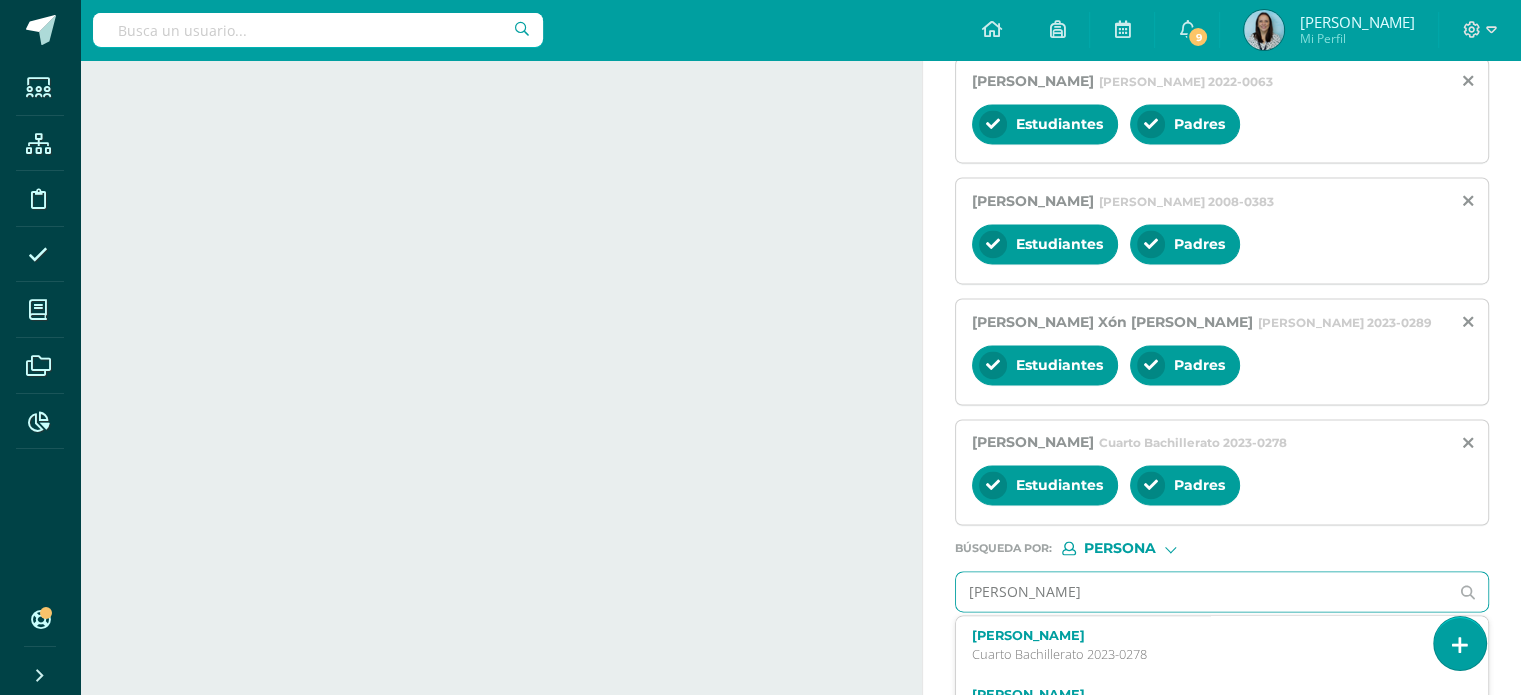 type on "[PERSON_NAME]" 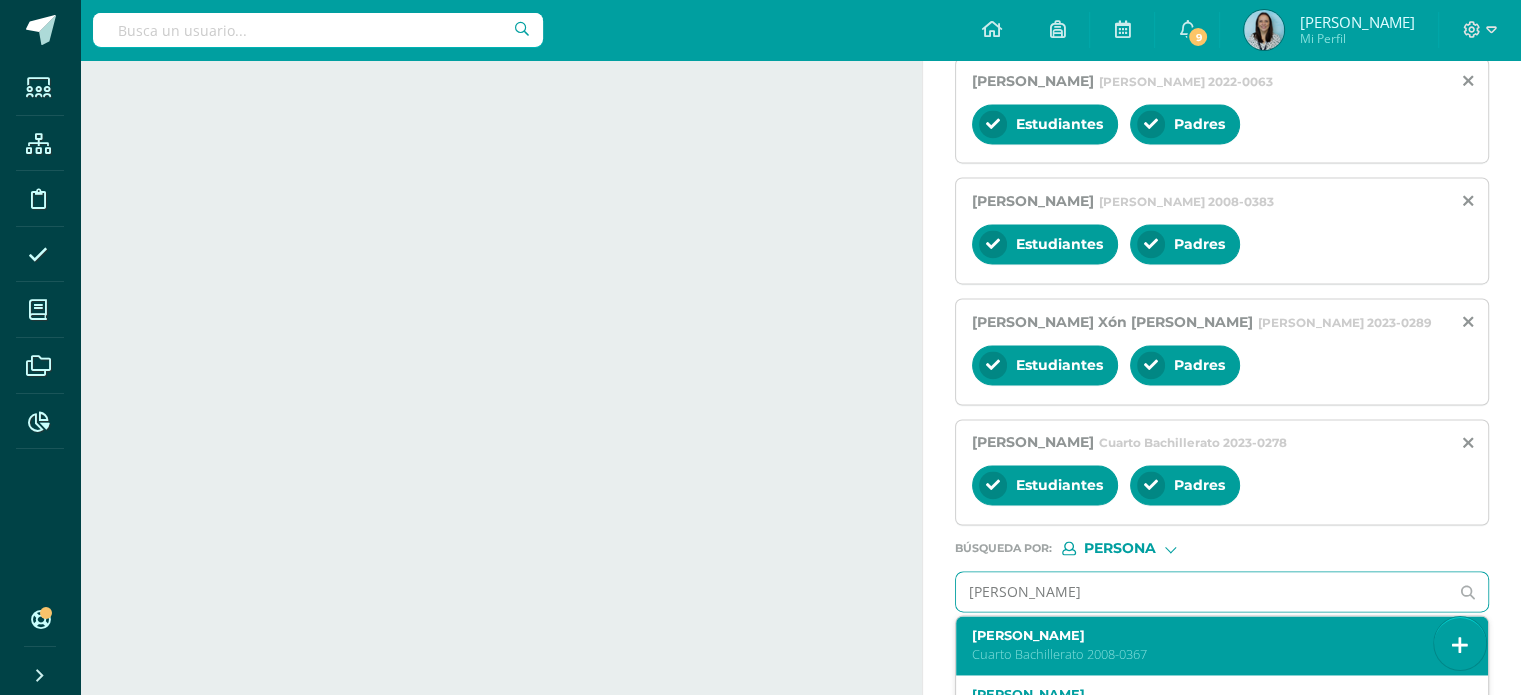 click on "Cuarto Bachillerato 2008-0367" at bounding box center (1211, 654) 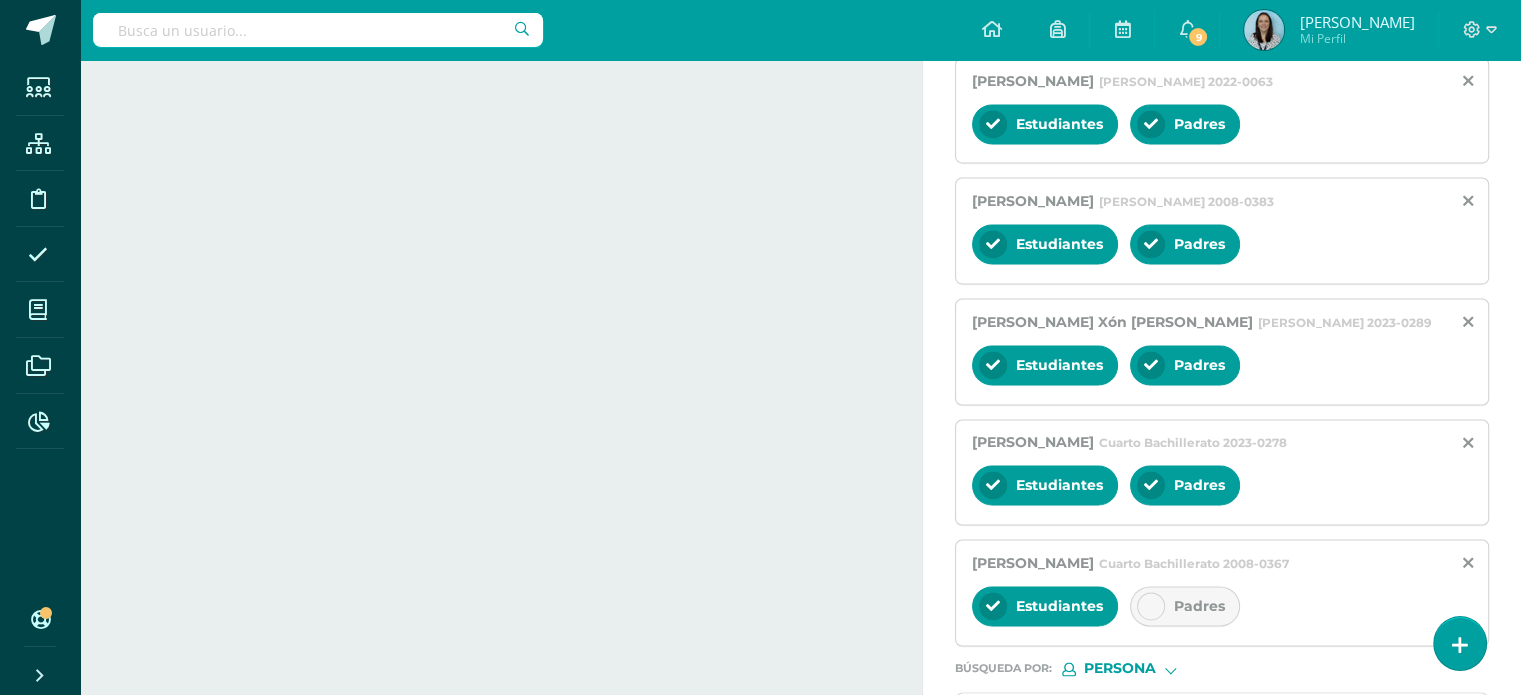click at bounding box center [1151, 606] 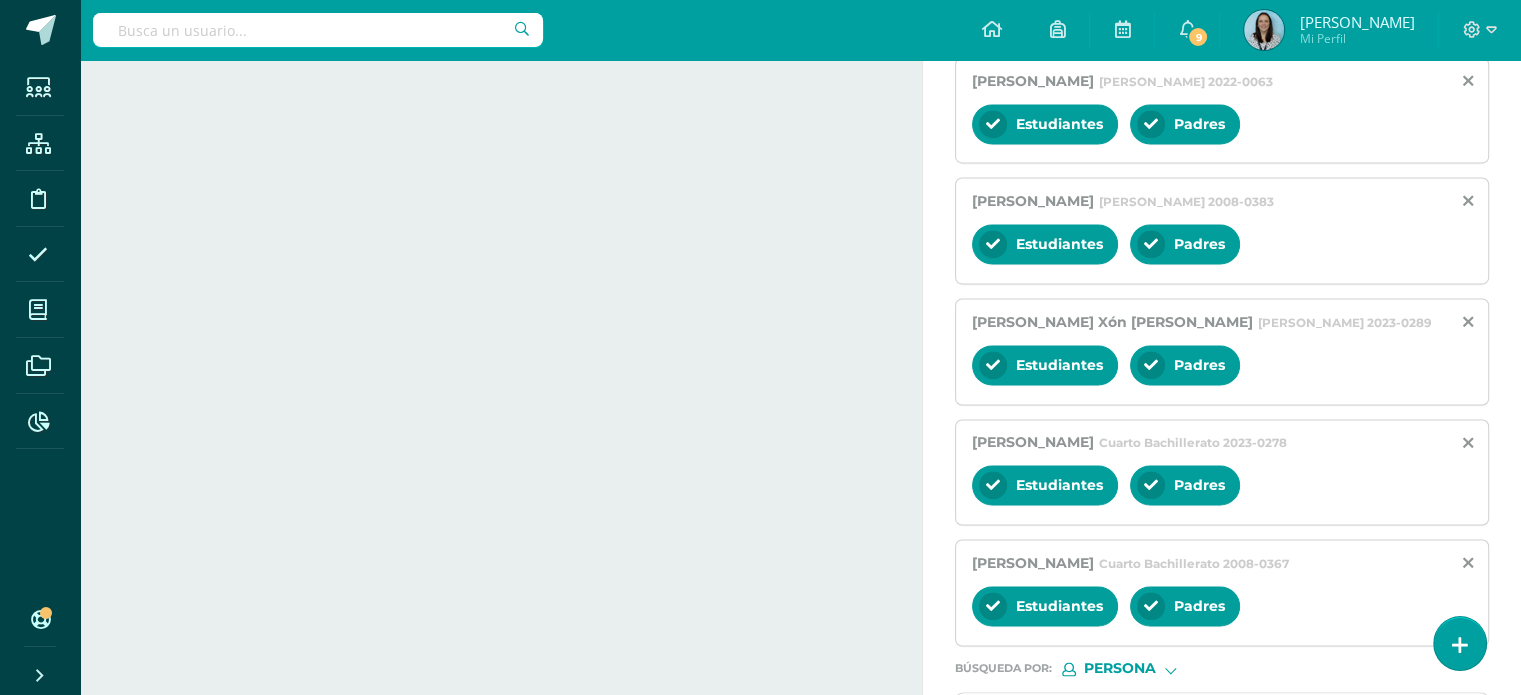 scroll, scrollTop: 2989, scrollLeft: 0, axis: vertical 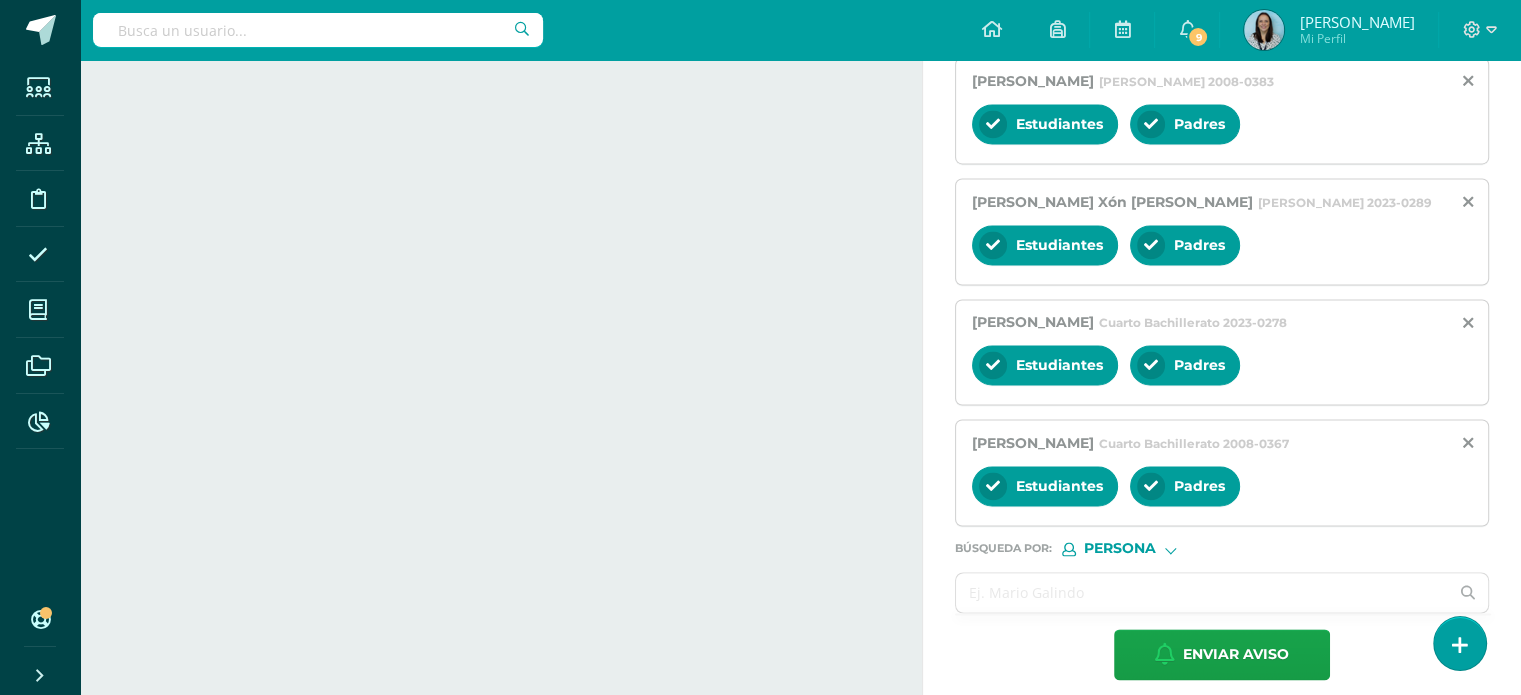 click at bounding box center (1202, 592) 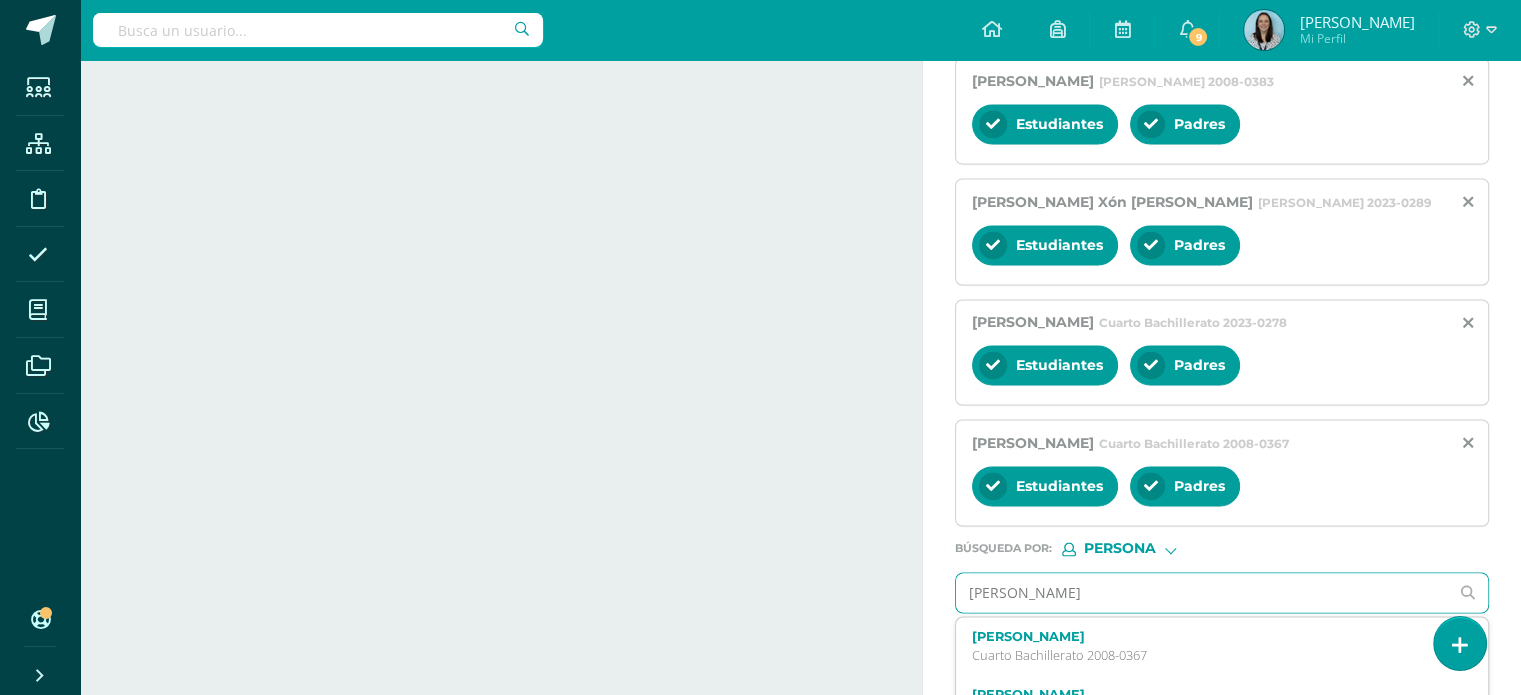 type on "[PERSON_NAME]" 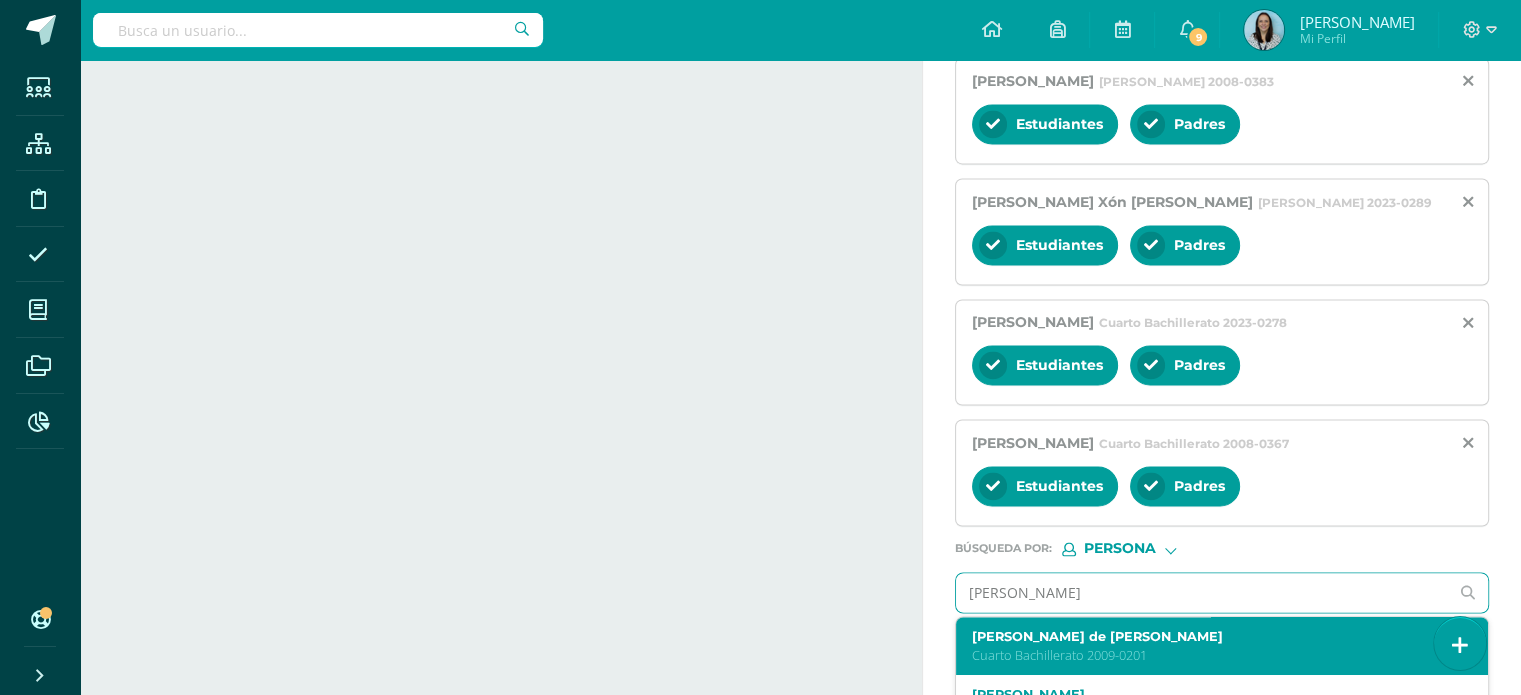 click on "Cuarto Bachillerato 2009-0201" at bounding box center (1211, 655) 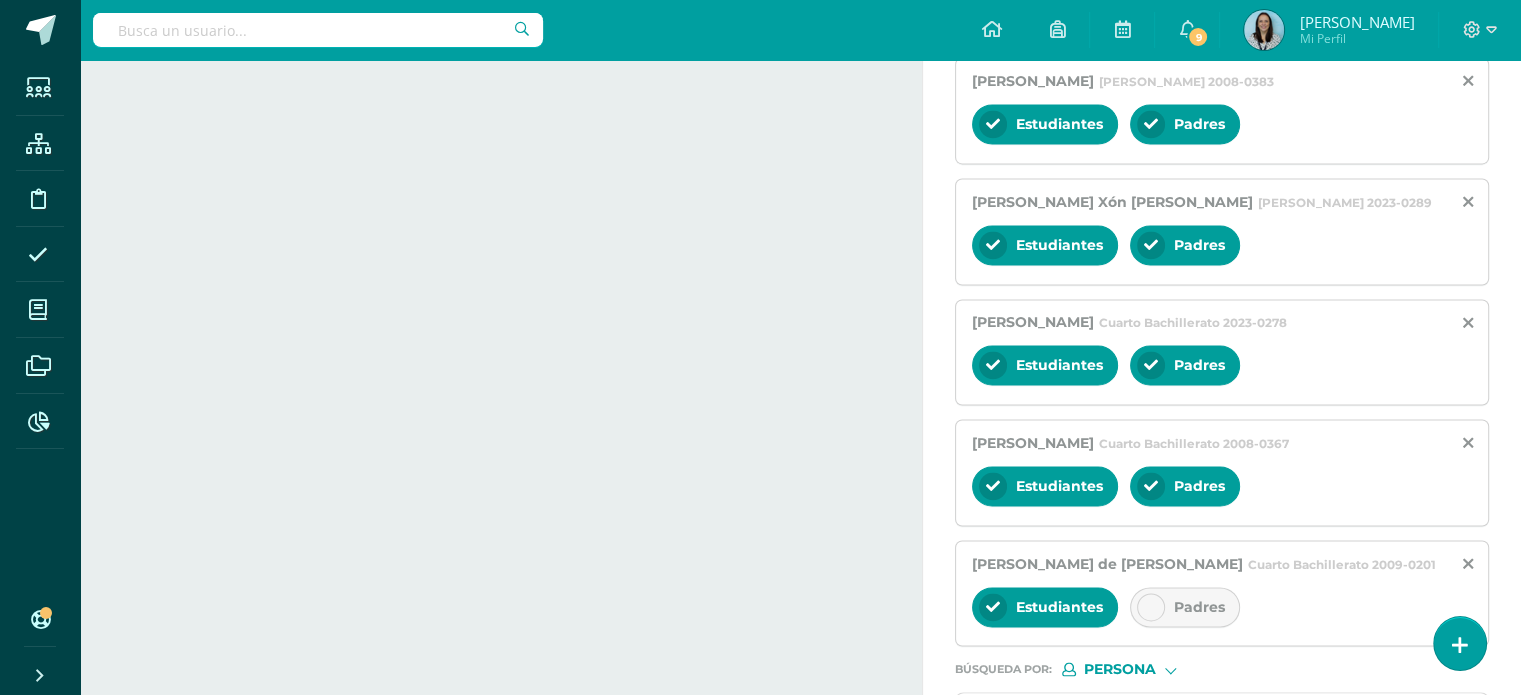 click at bounding box center [1151, 607] 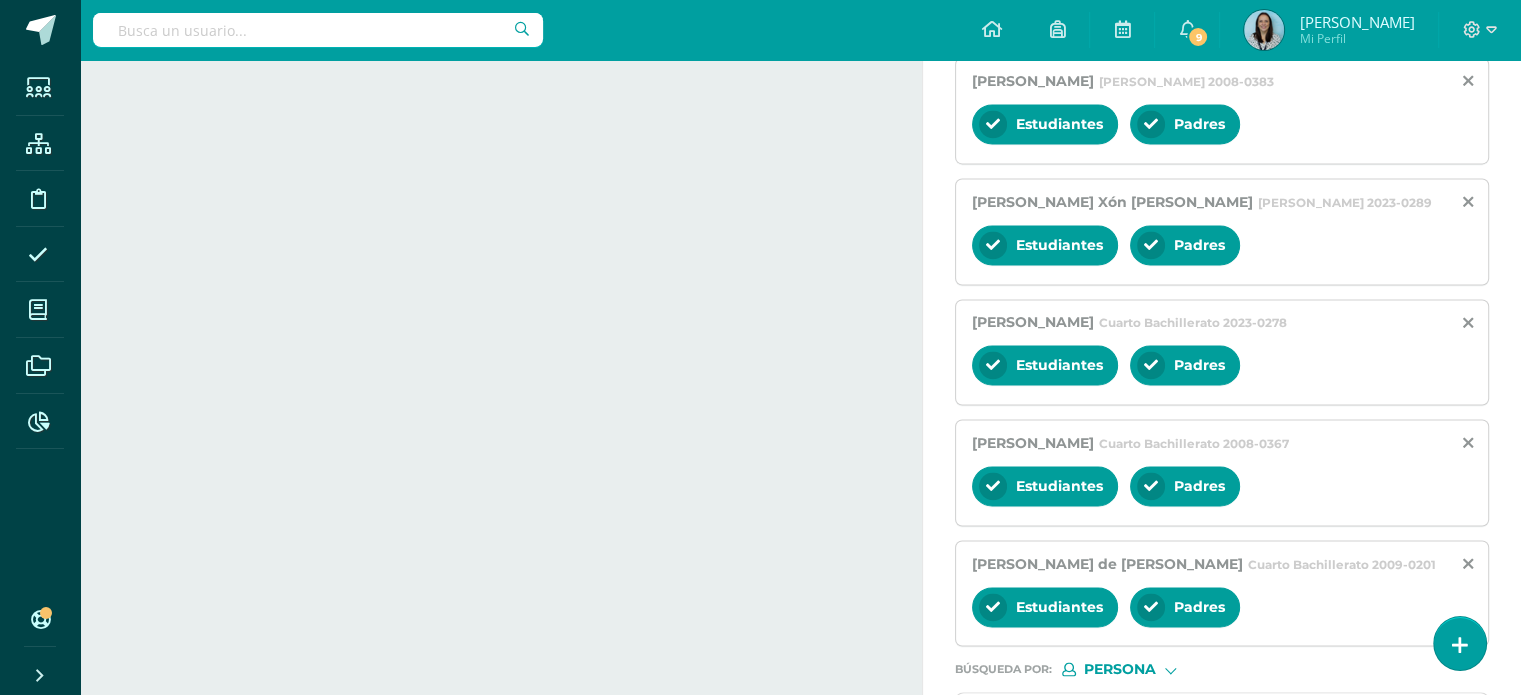 scroll, scrollTop: 3109, scrollLeft: 0, axis: vertical 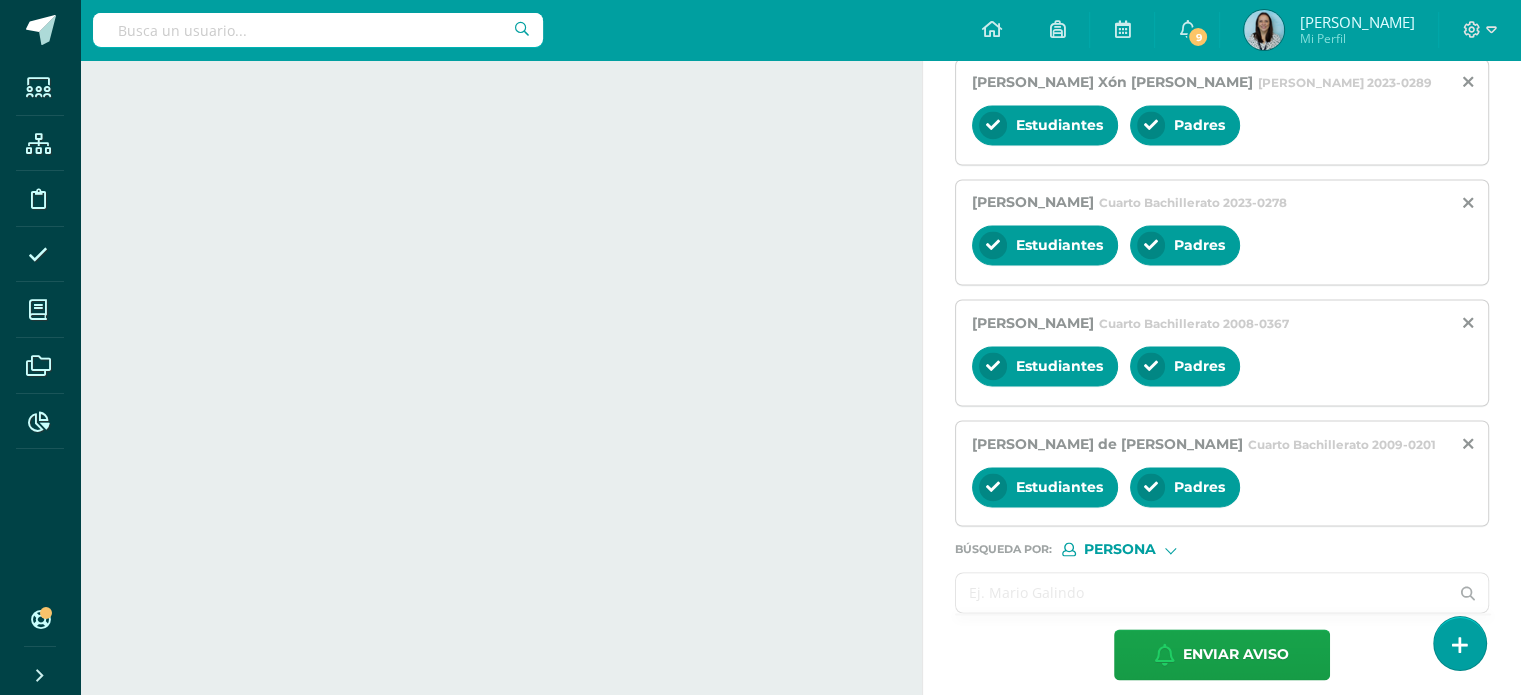 click at bounding box center (1202, 592) 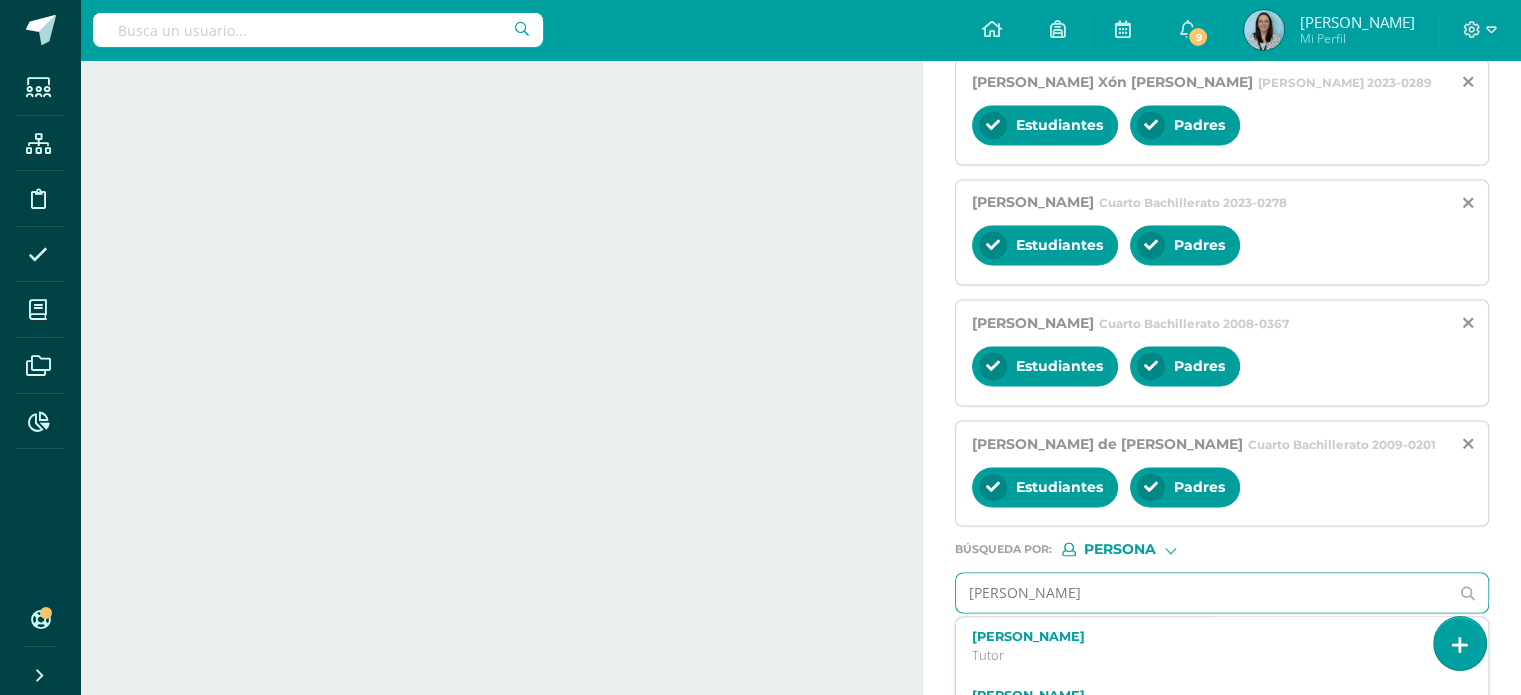 type on "[PERSON_NAME]" 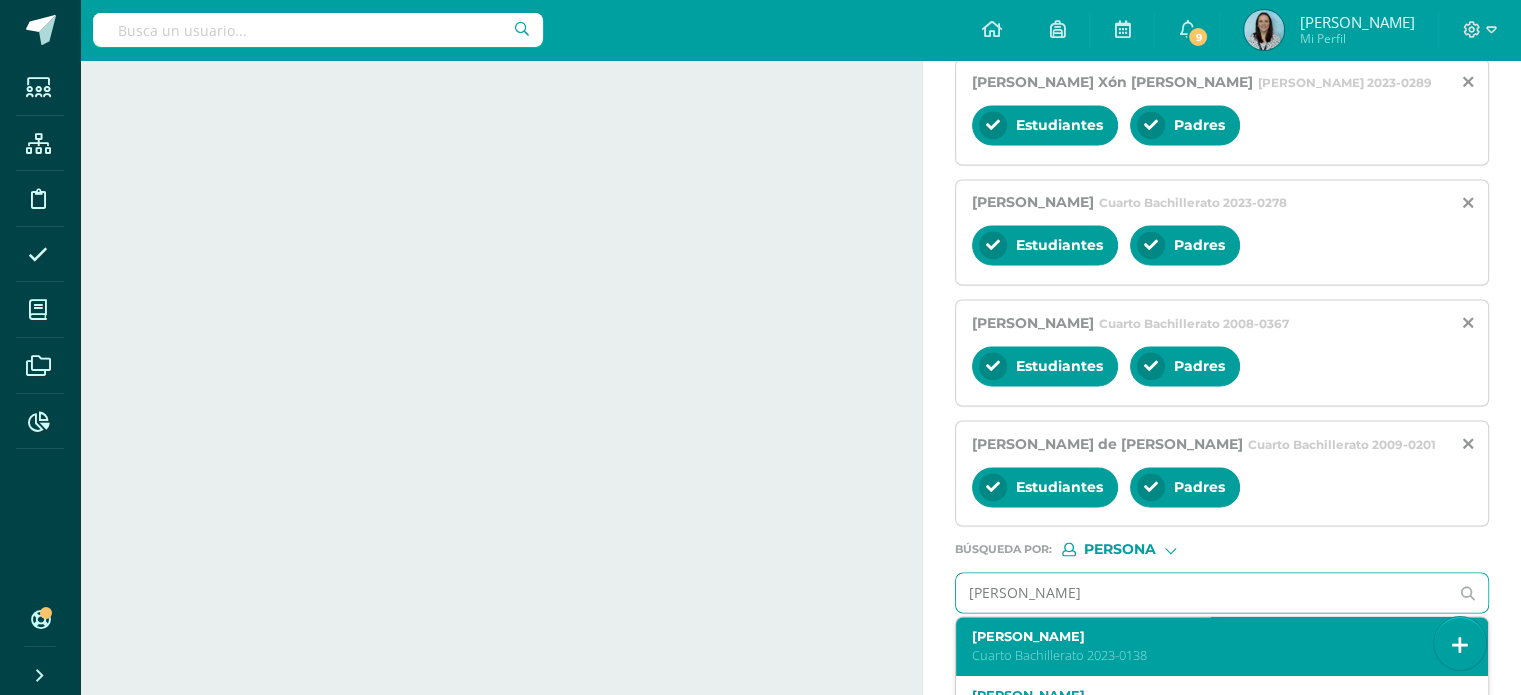 click on "[PERSON_NAME]" at bounding box center [1211, 636] 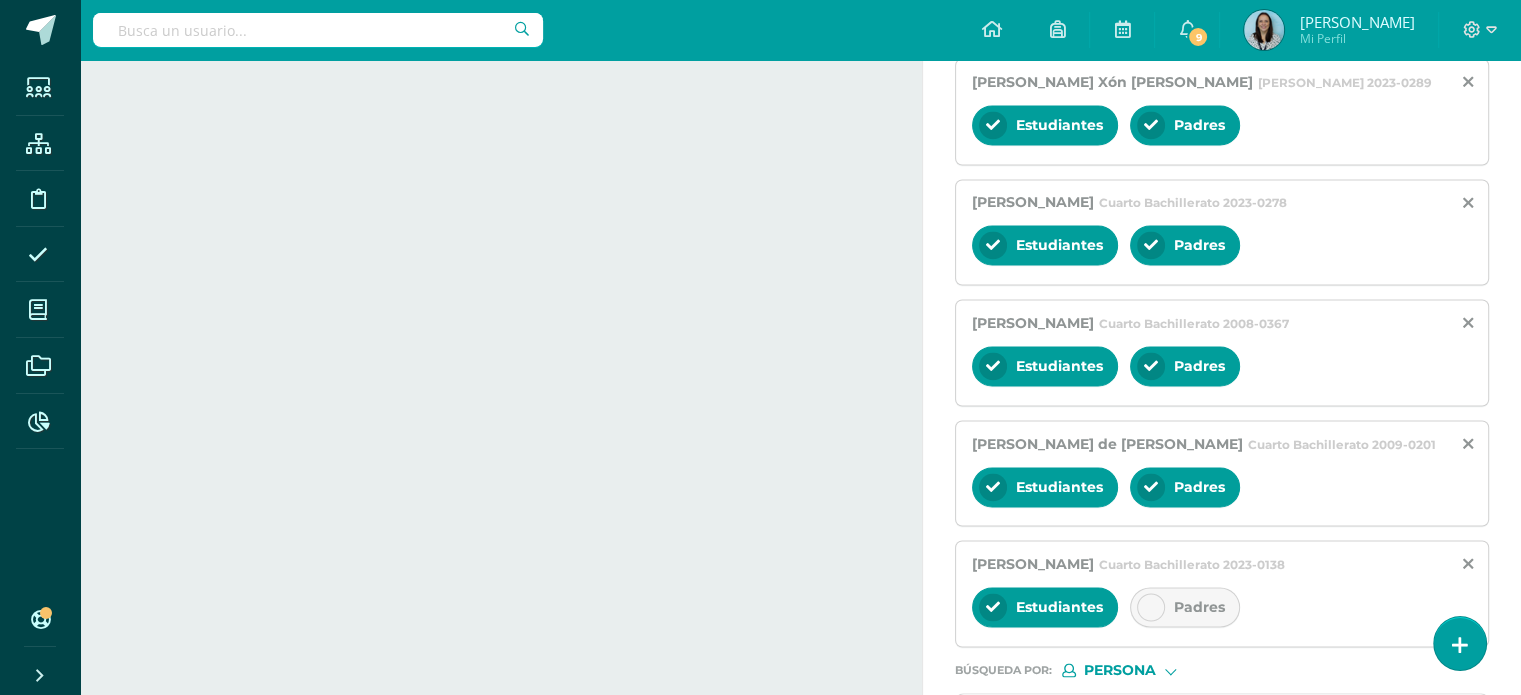click at bounding box center (1151, 607) 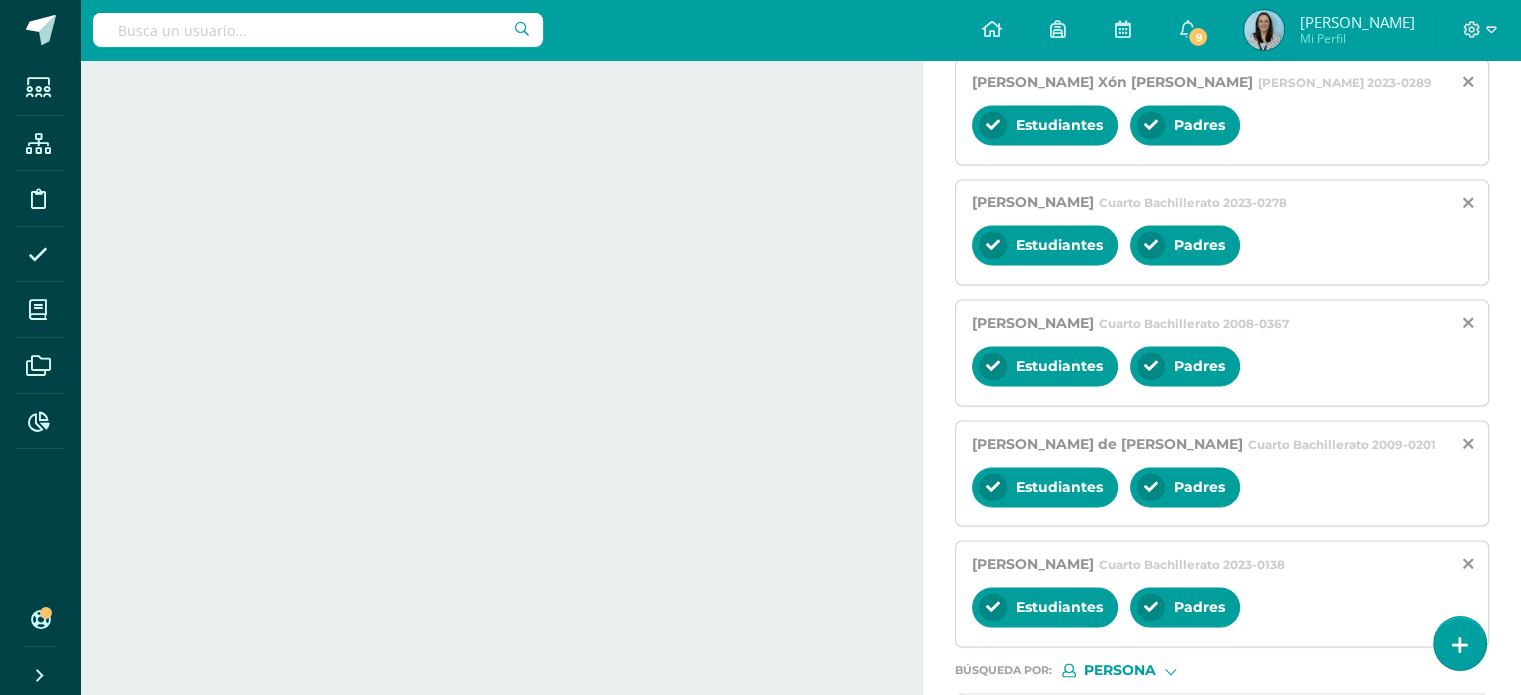 scroll, scrollTop: 3229, scrollLeft: 0, axis: vertical 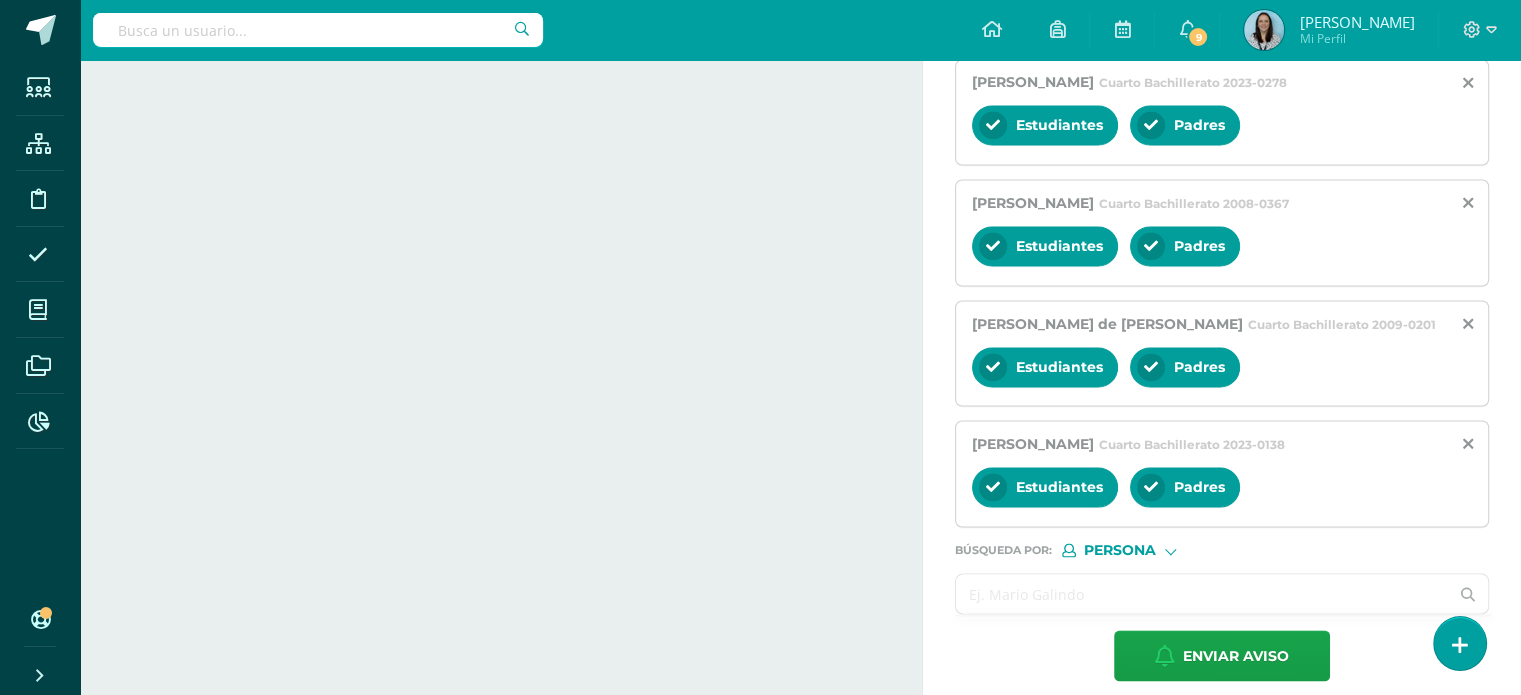 click at bounding box center (1202, 593) 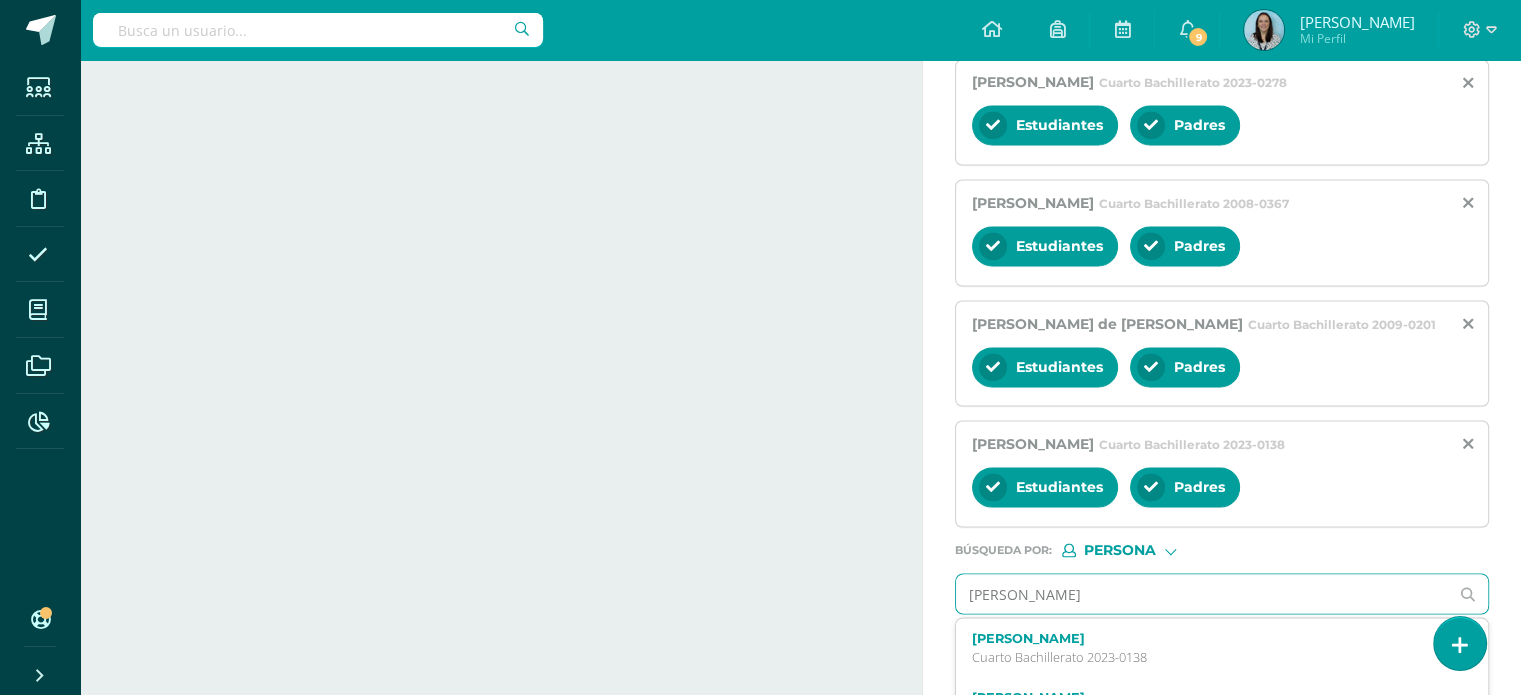 type on "[PERSON_NAME]" 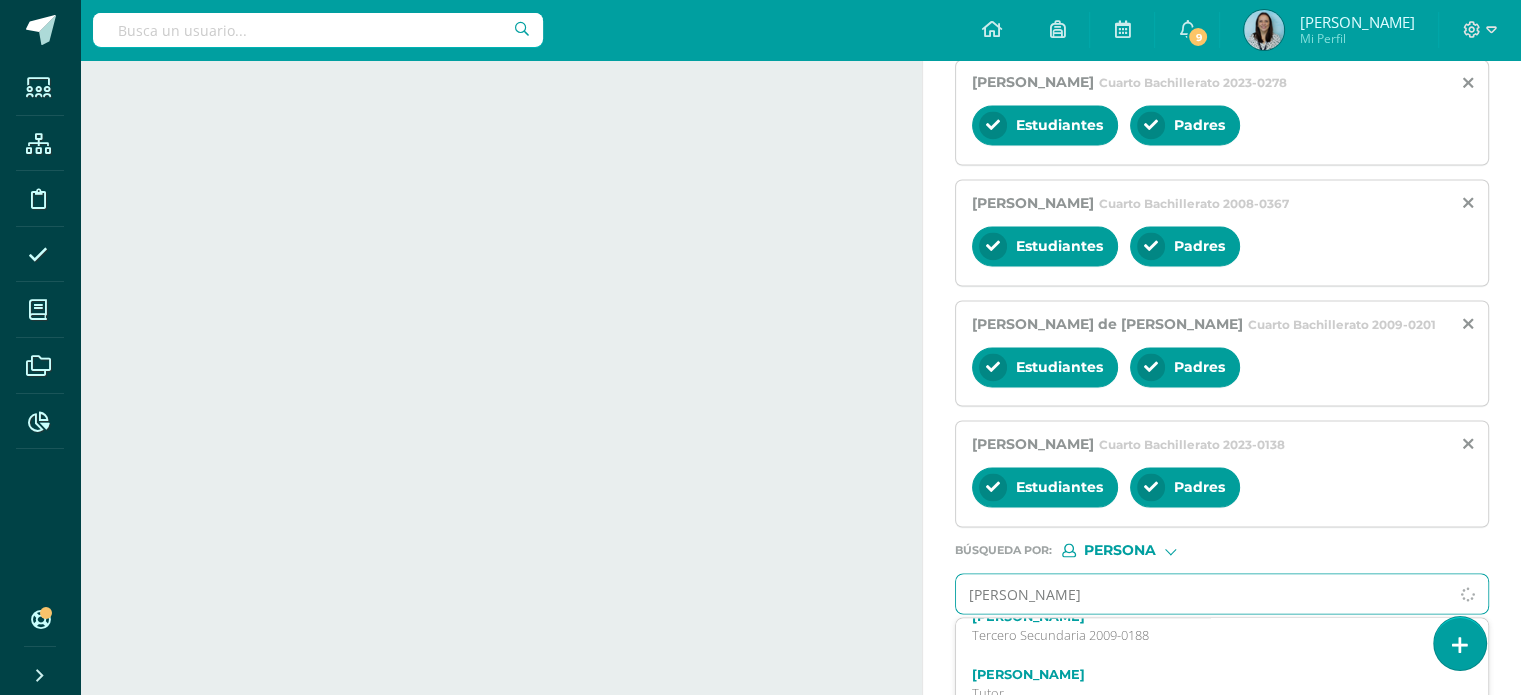 scroll, scrollTop: 0, scrollLeft: 0, axis: both 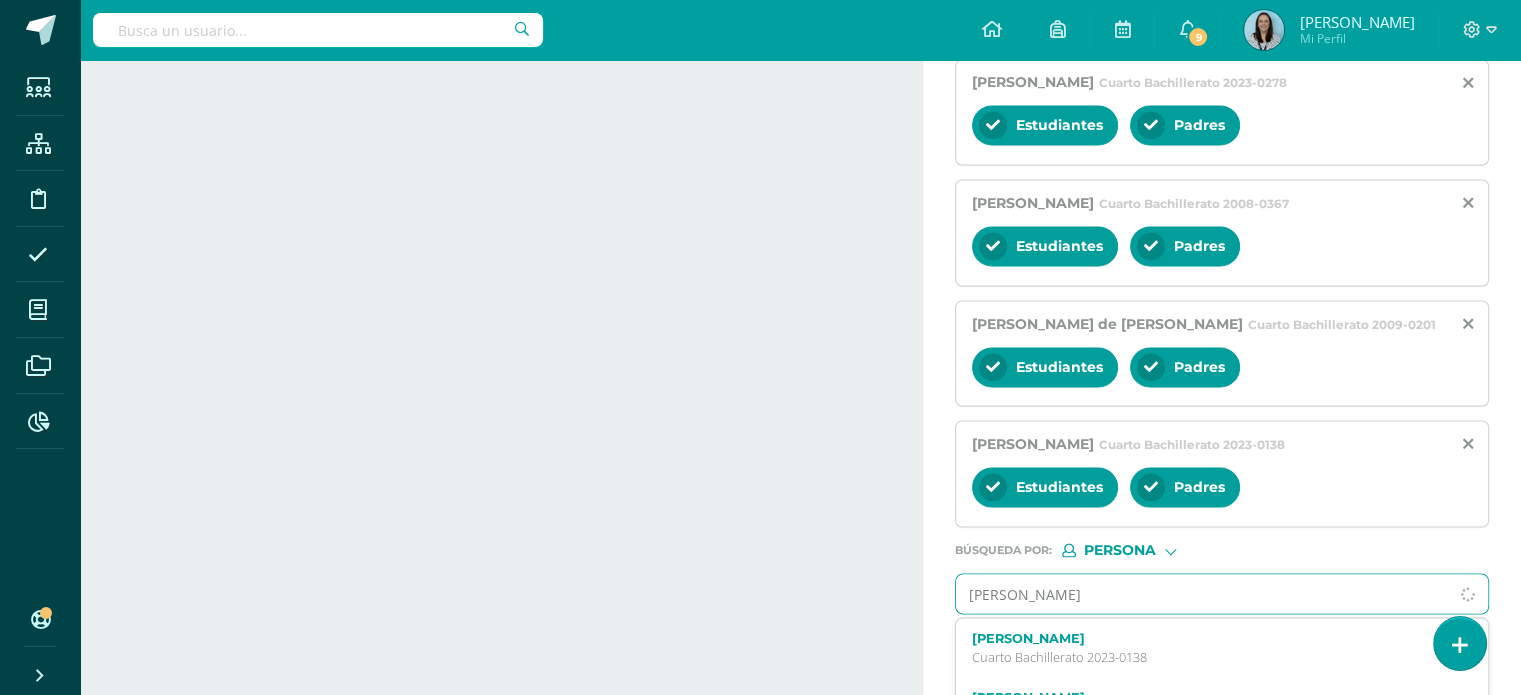 drag, startPoint x: 1103, startPoint y: 575, endPoint x: 964, endPoint y: 568, distance: 139.17615 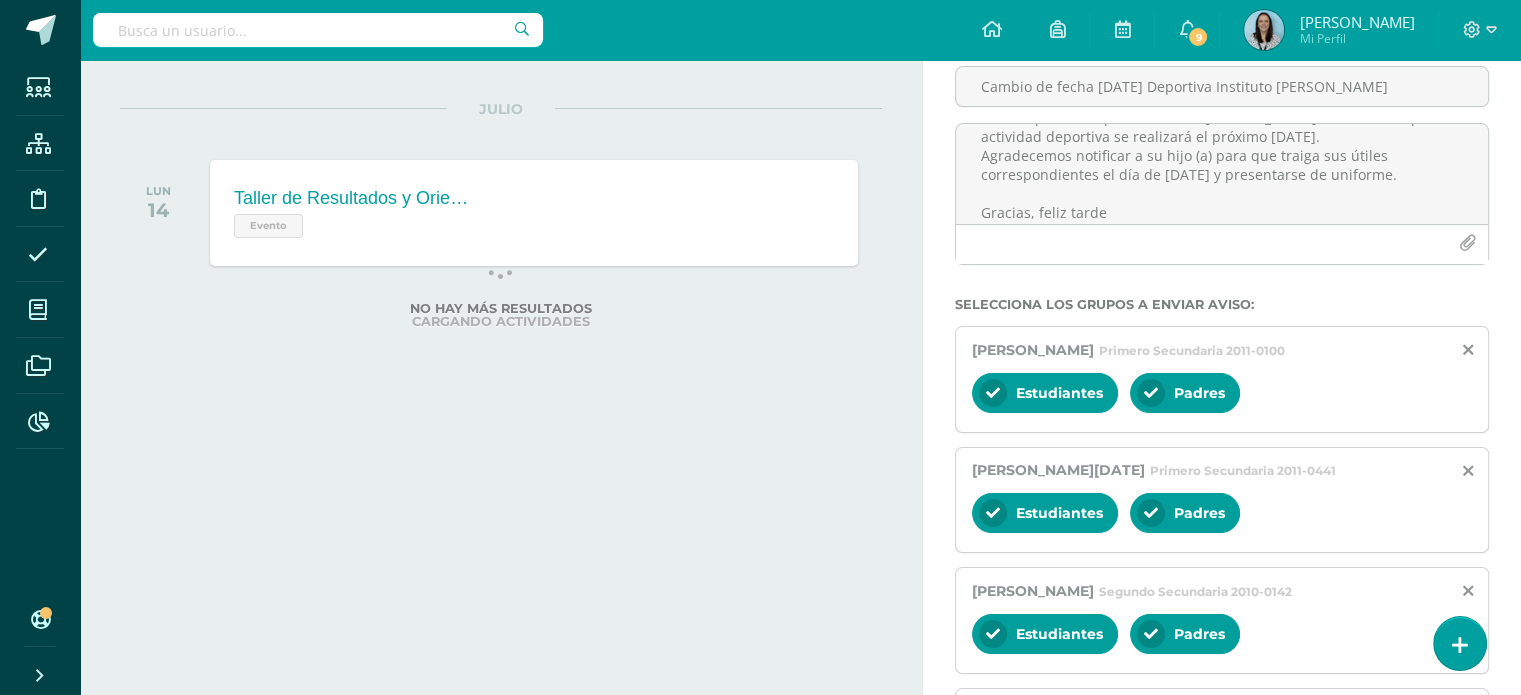 scroll, scrollTop: 0, scrollLeft: 0, axis: both 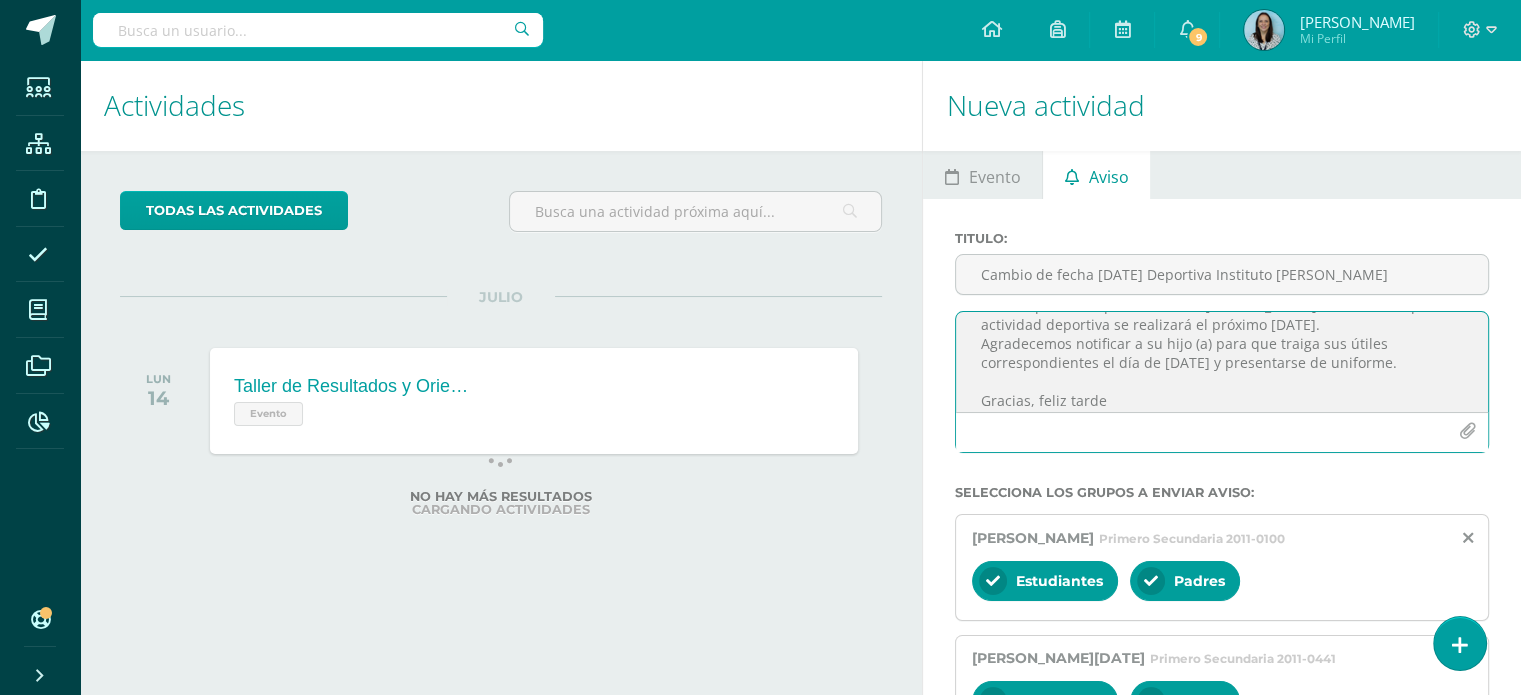click on "Buenas tardes estimados padres de familia,
Les compartimos que el Instituto [PERSON_NAME] nos informó que la actividad deportiva se realizará el próximo [DATE].
Agradecemos notificar a su hijo (a) para que traiga sus útiles correspondientes el día de [DATE] y presentarse de uniforme.
Gracias, feliz tarde" at bounding box center (1222, 362) 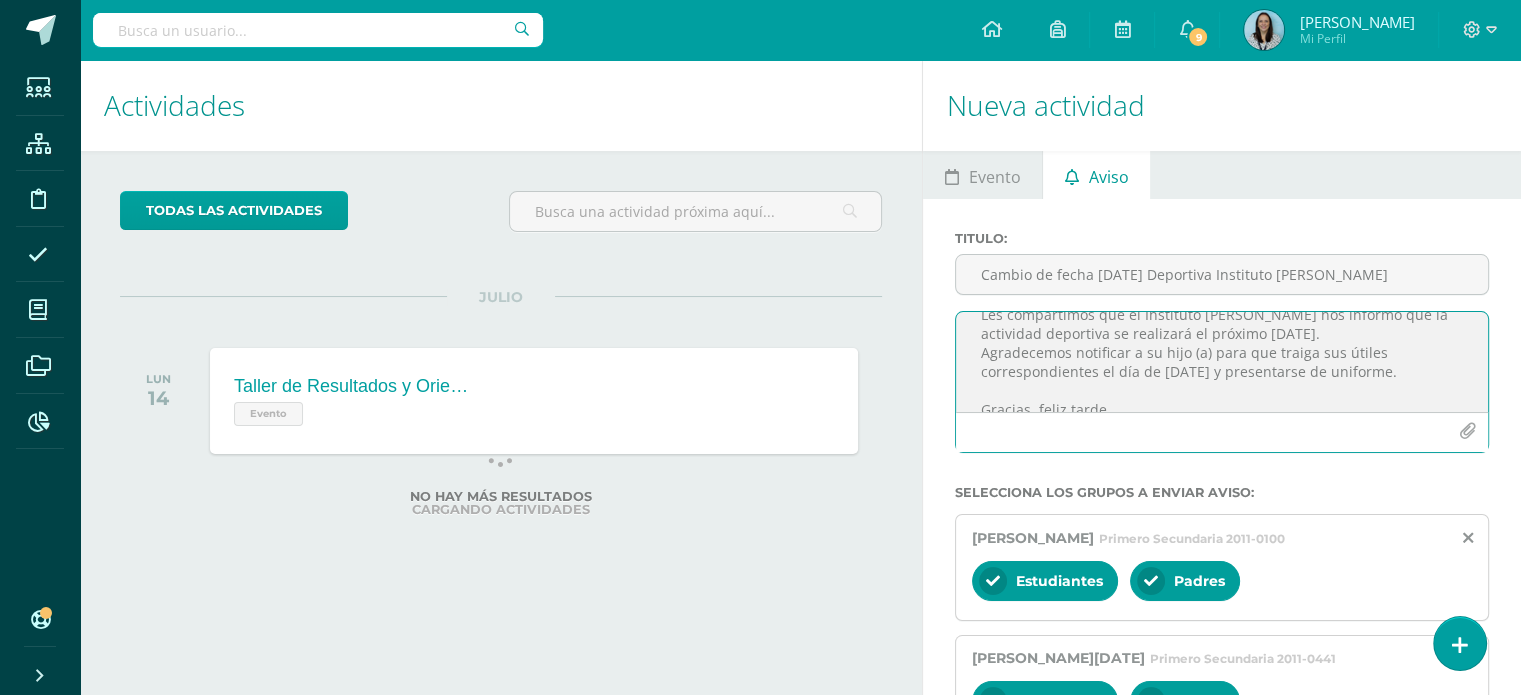 scroll, scrollTop: 64, scrollLeft: 0, axis: vertical 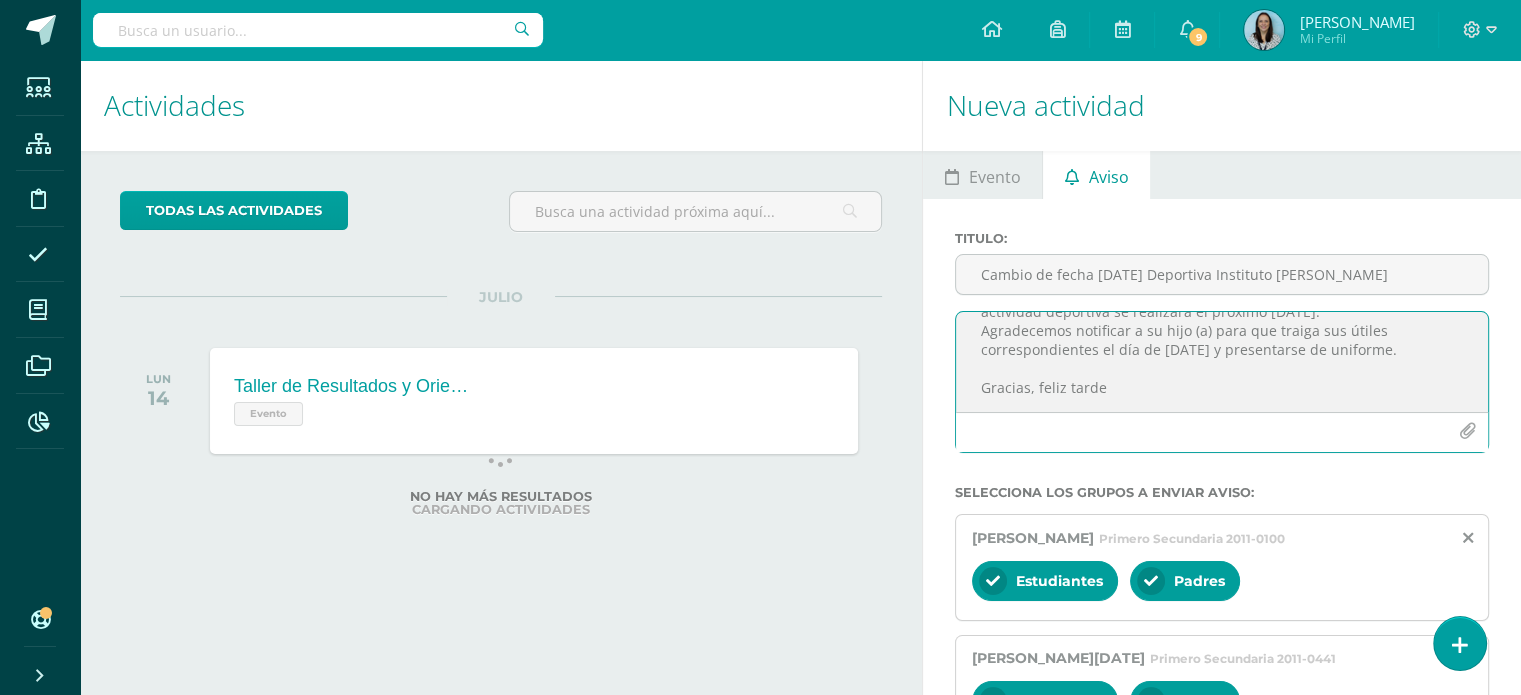 click on "Buenas tardes estimados padres de familia,
Les compartimos que el Instituto [PERSON_NAME] nos informó que la actividad deportiva se realizará el próximo [DATE].
Agradecemos notificar a su hijo (a) para que traiga sus útiles correspondientes el día de [DATE] y presentarse de uniforme.
Gracias, feliz tarde" at bounding box center [1222, 362] 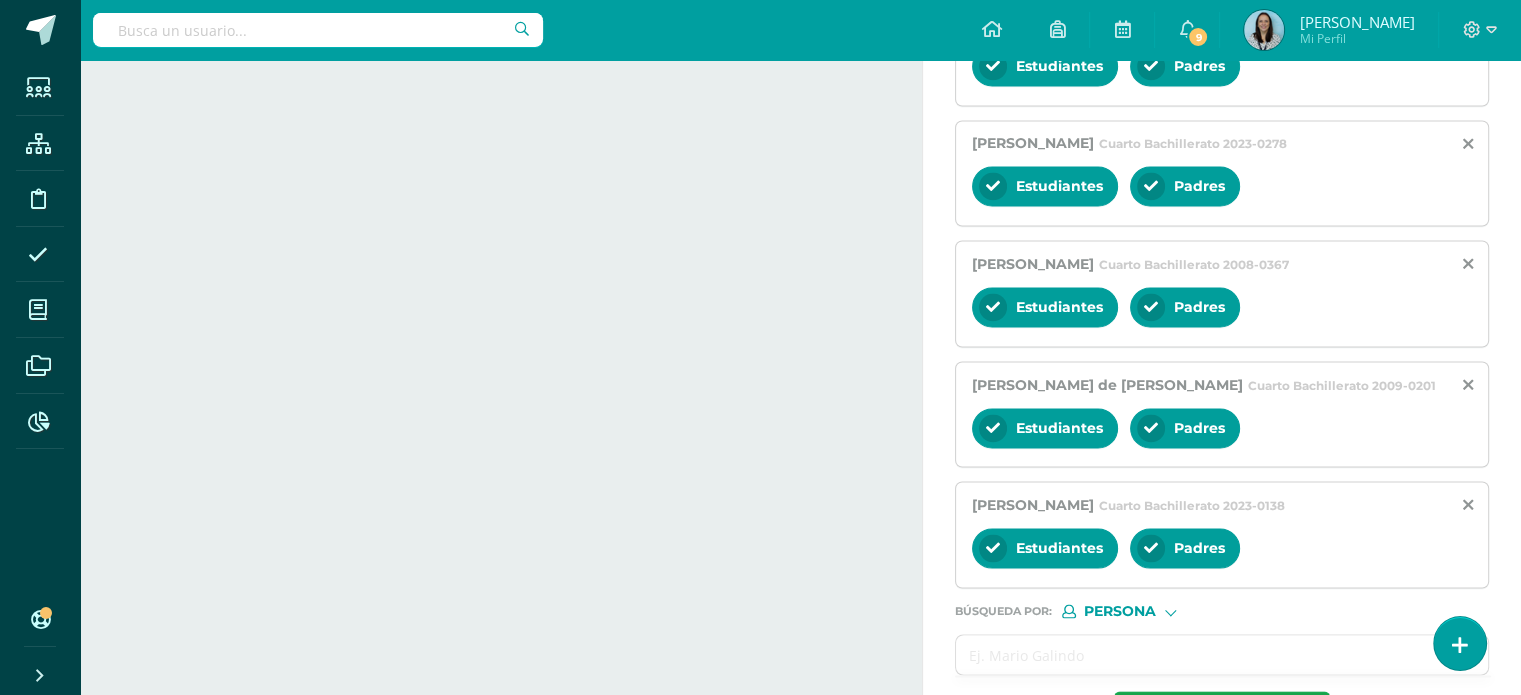 scroll, scrollTop: 3229, scrollLeft: 0, axis: vertical 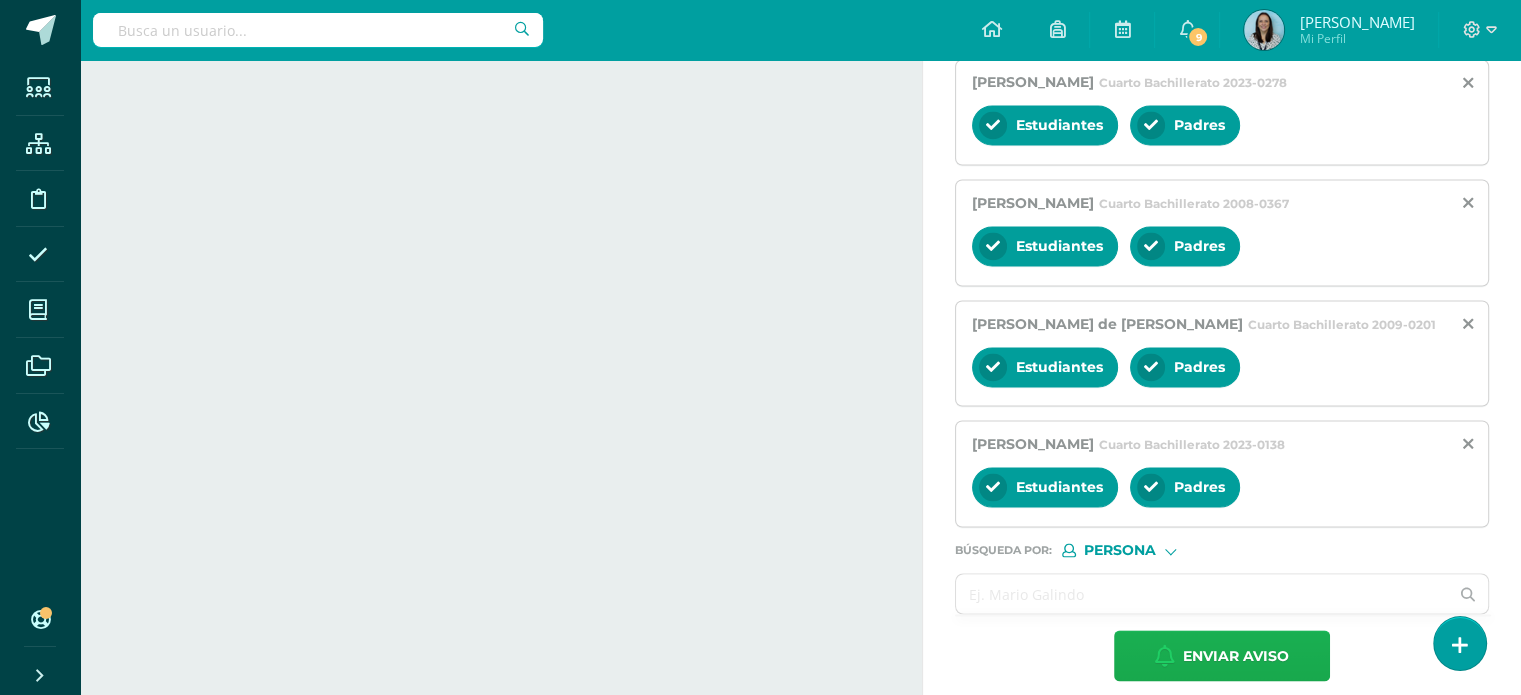 type on "Buenas tardes estimados padres de familia,
Les compartimos que el Instituto [PERSON_NAME] nos informó que la actividad deportiva se realizará el próximo [DATE].
Agradecemos notificar a su hijo (a) para que traiga sus útiles correspondientes el día de [DATE] y presentarse de uniforme.
Gracias por su apoyo, feliz tarde" 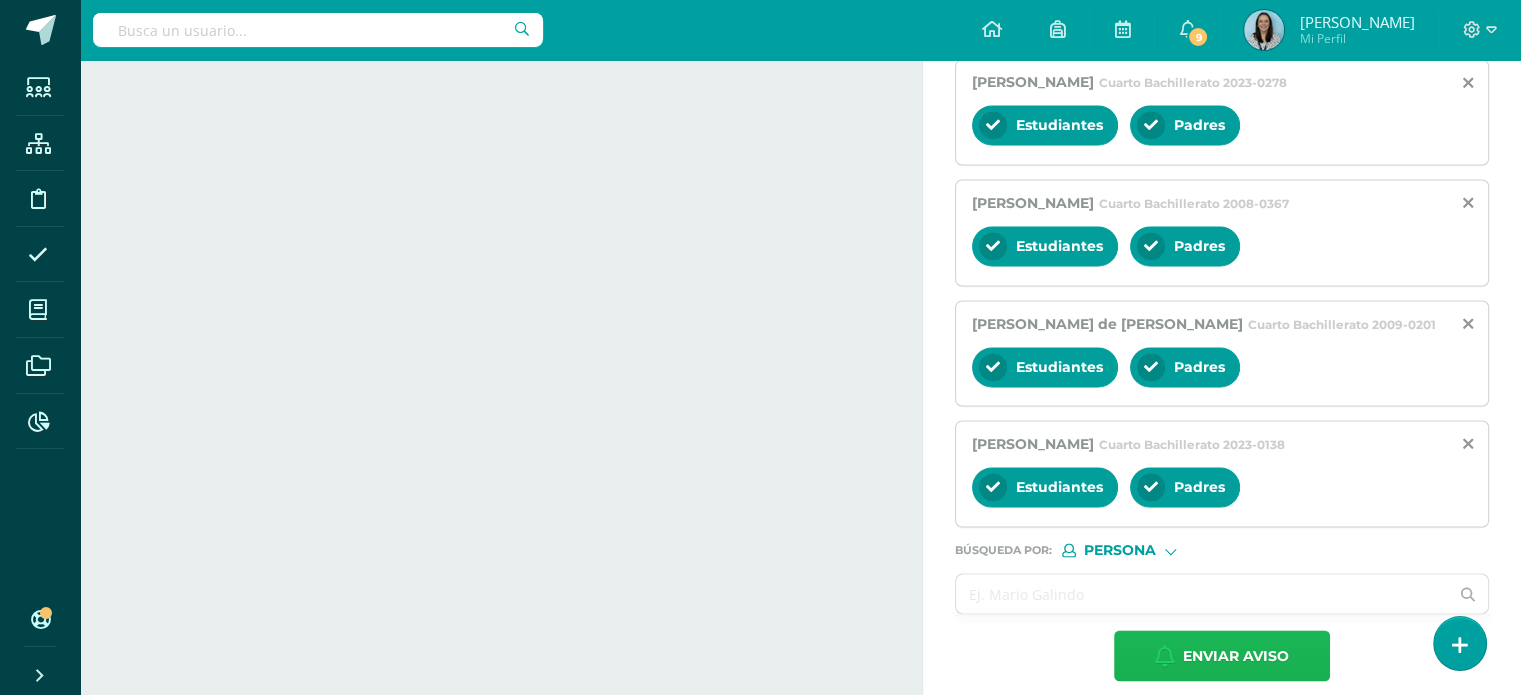 click on "Enviar aviso" at bounding box center (1236, 655) 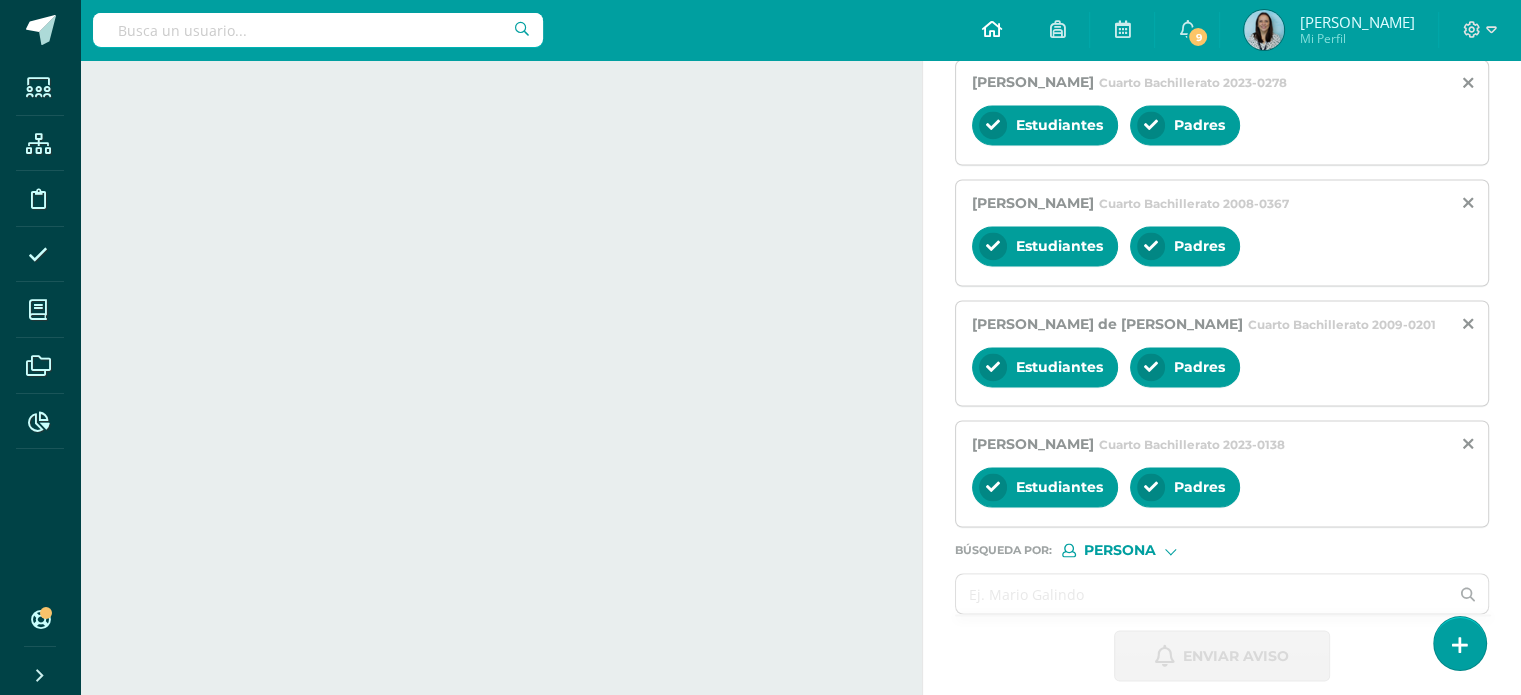 type 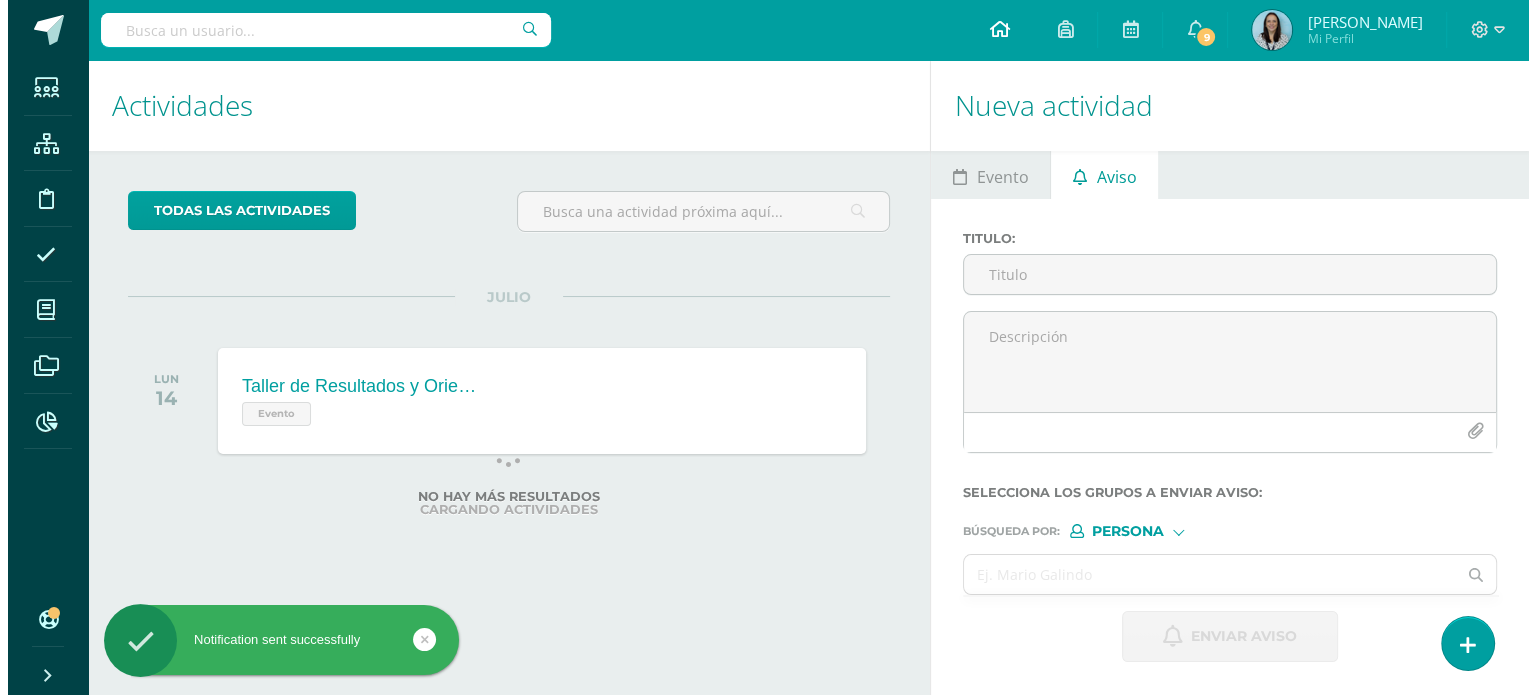 scroll, scrollTop: 0, scrollLeft: 0, axis: both 